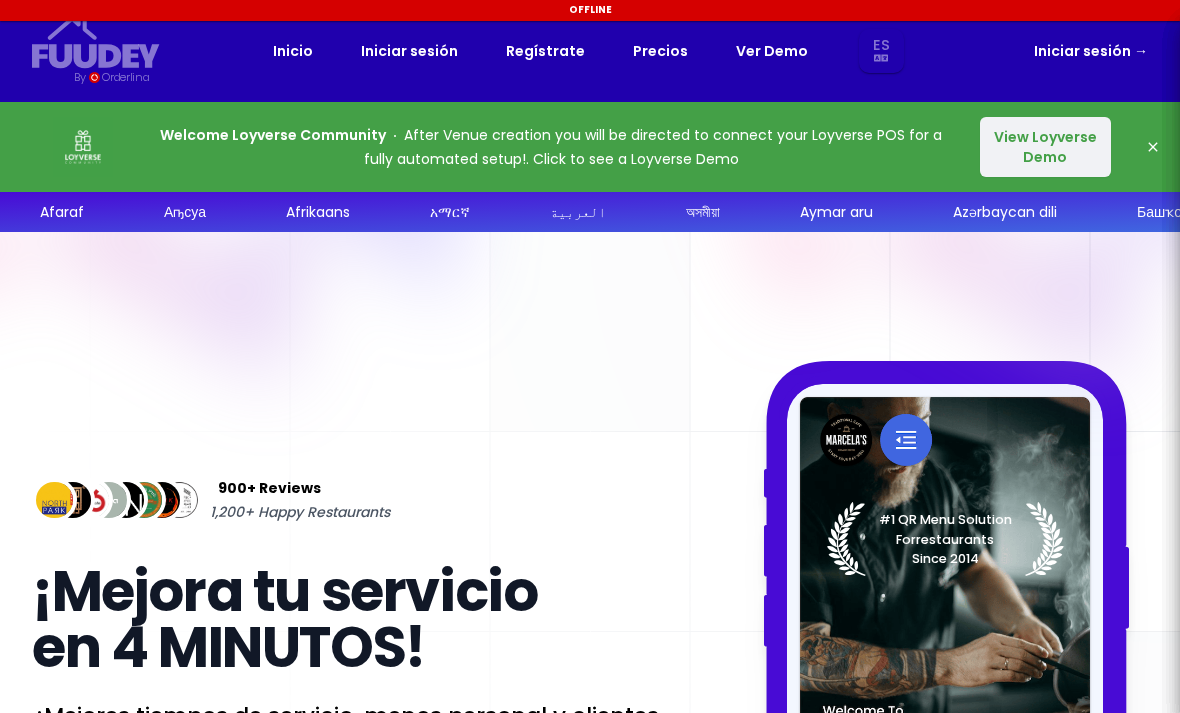 select on "es" 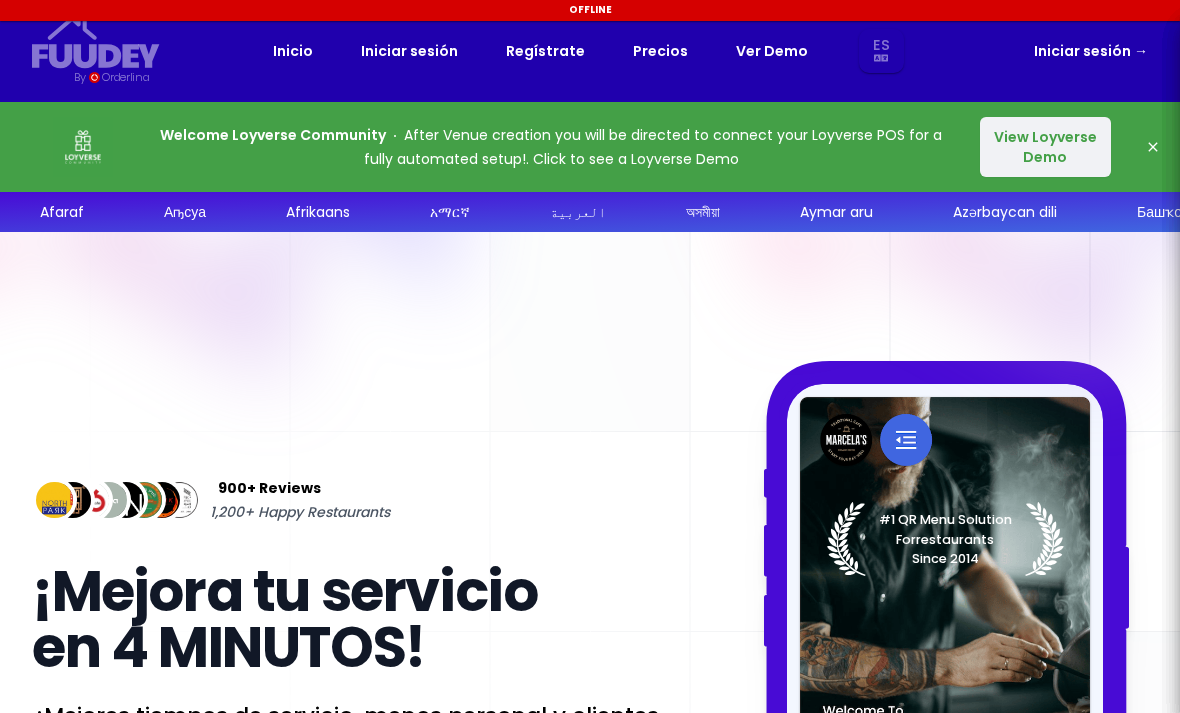 select on "es" 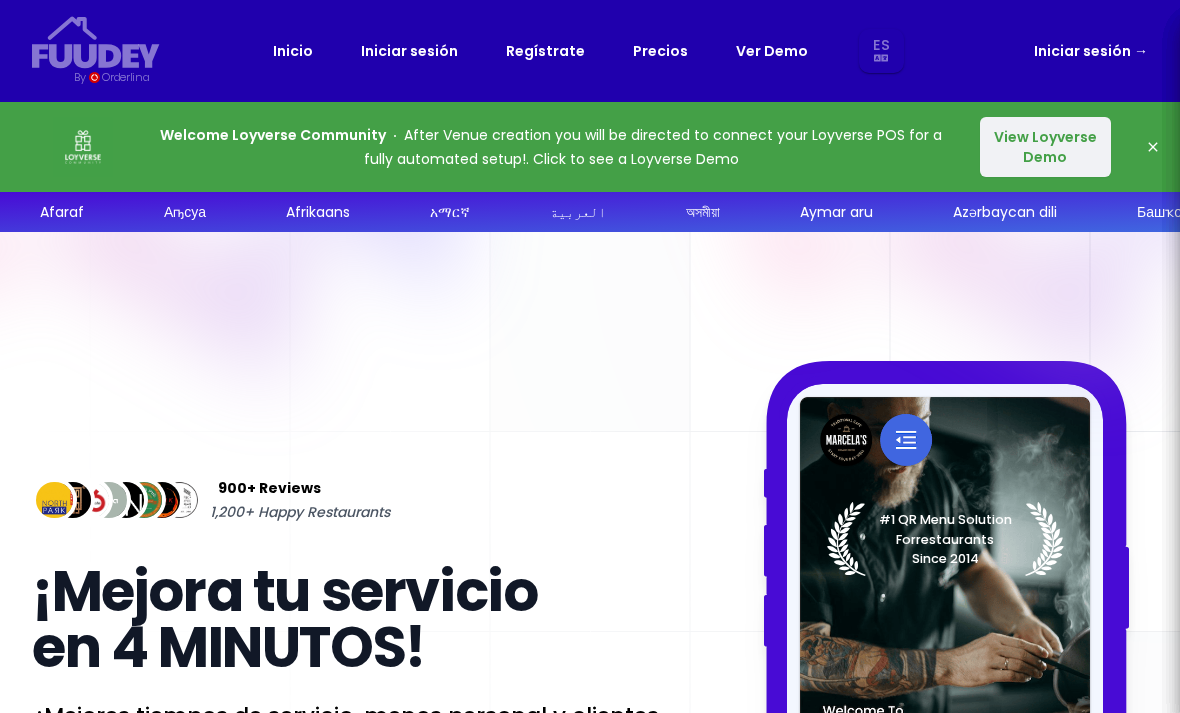 scroll, scrollTop: 0, scrollLeft: 0, axis: both 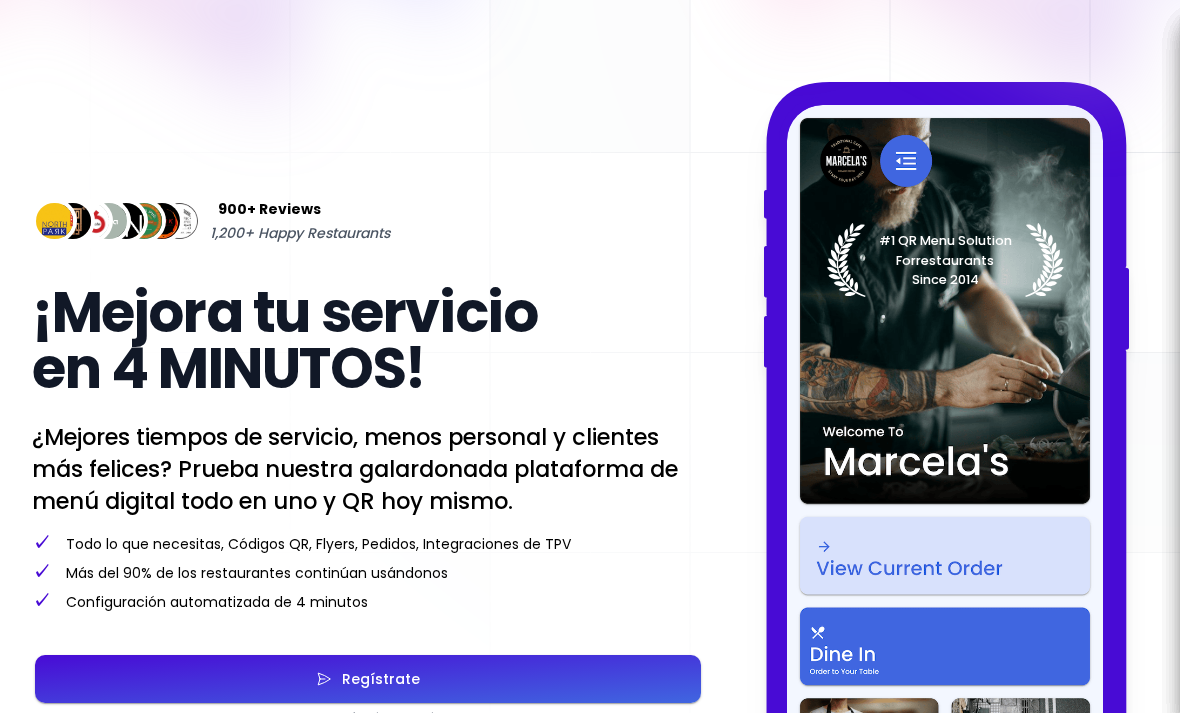 select on "es" 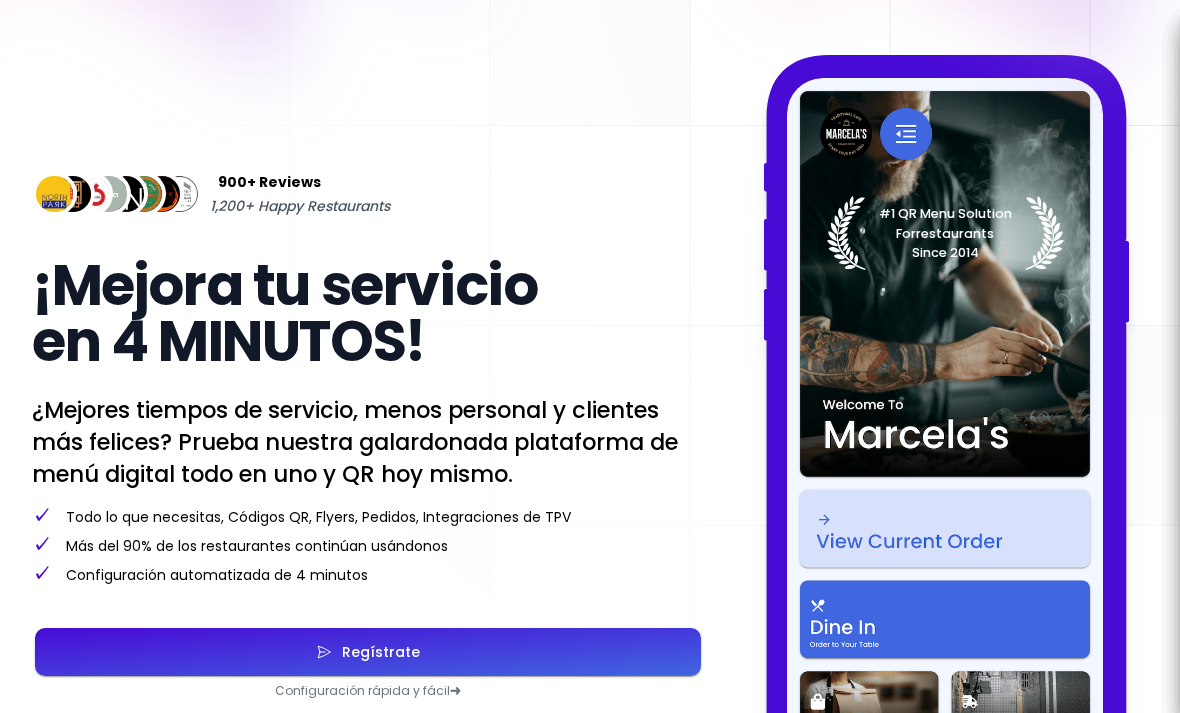 scroll, scrollTop: 155, scrollLeft: 0, axis: vertical 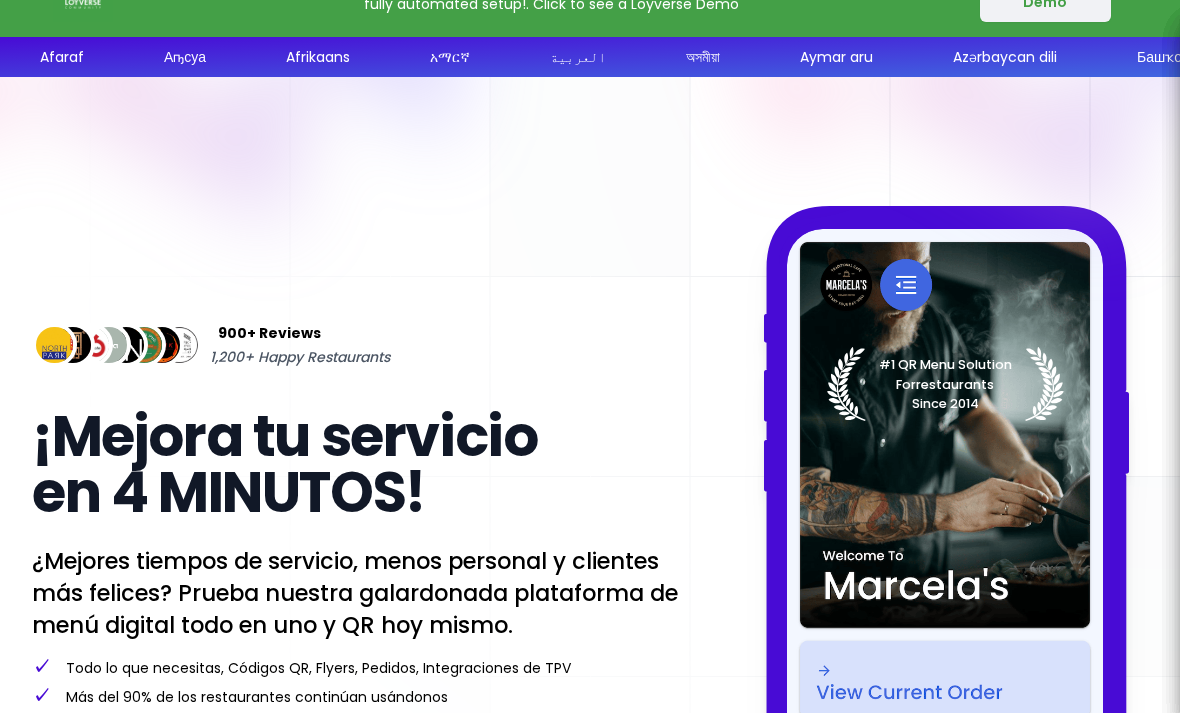 select on "es" 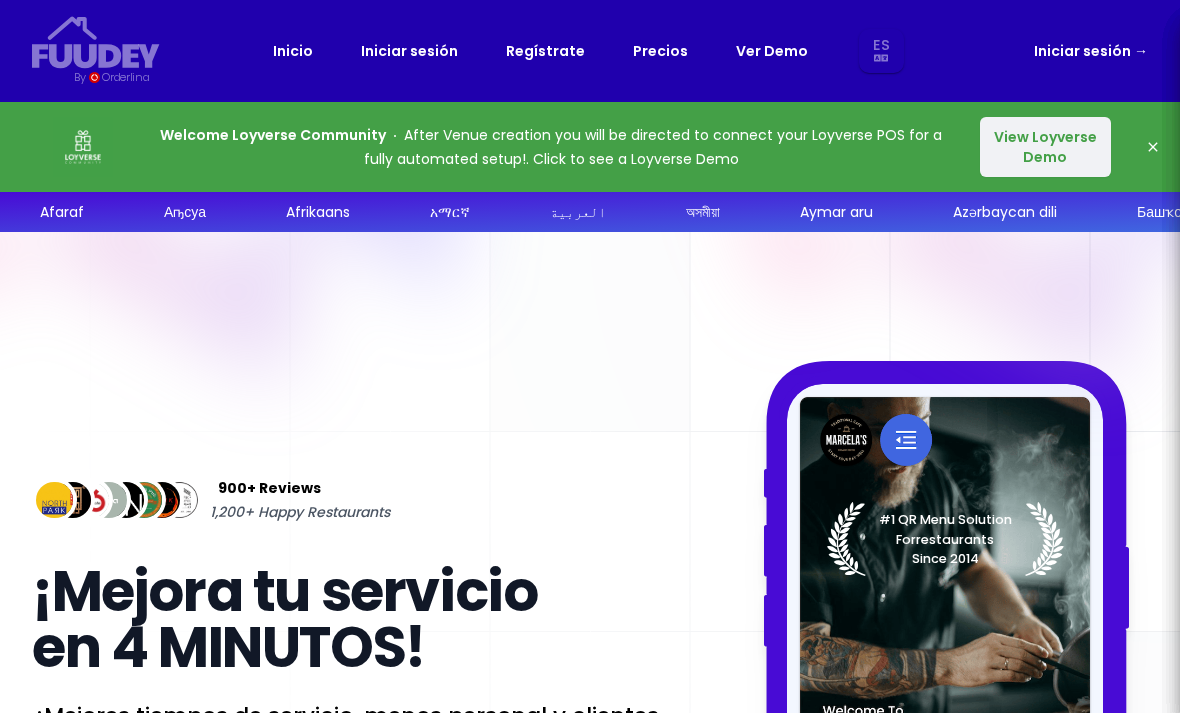 select on "es" 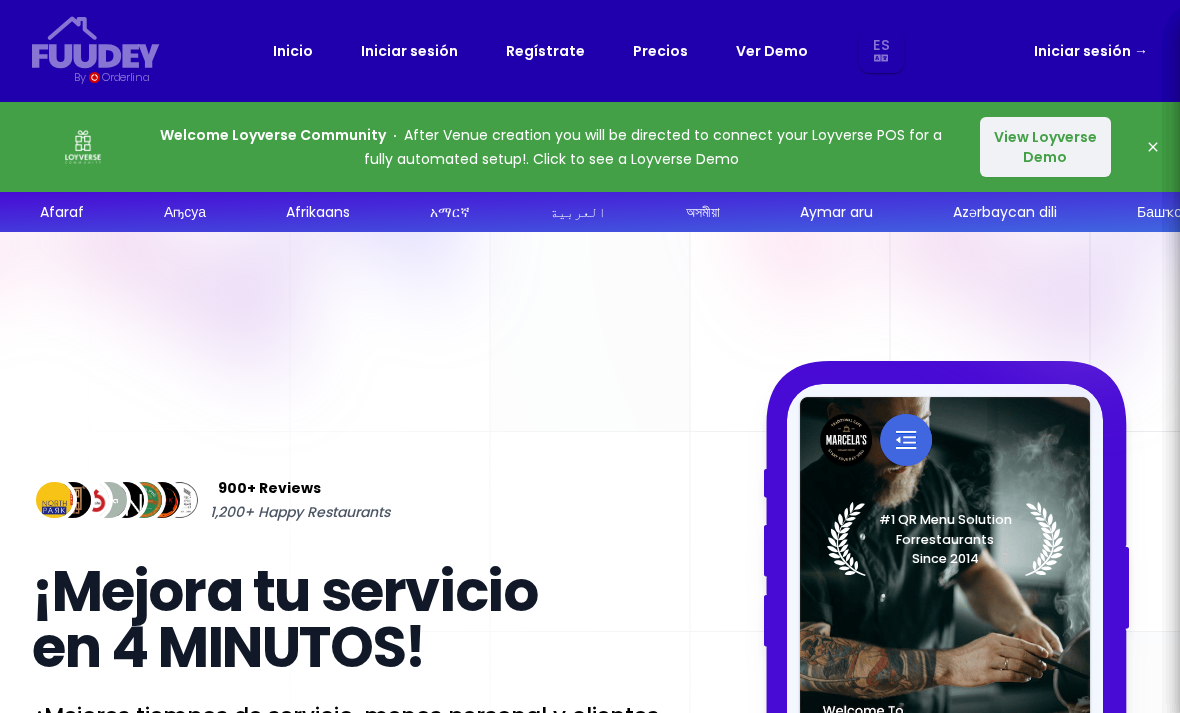 select on "es" 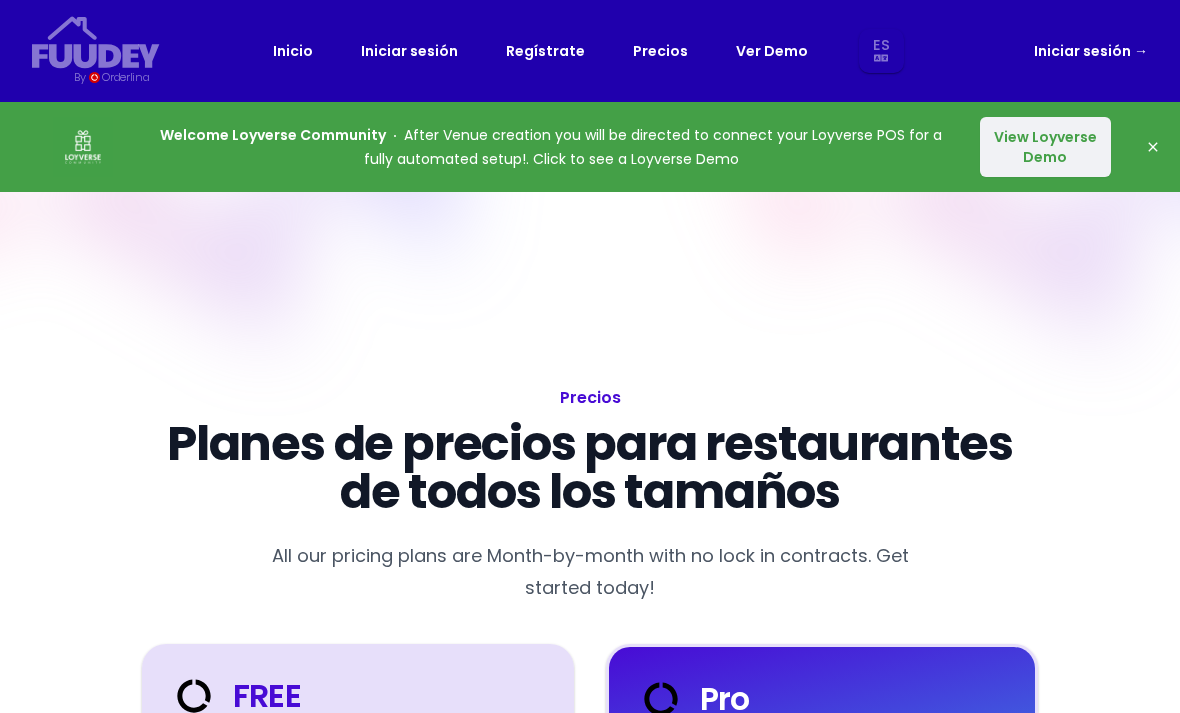 select on "es" 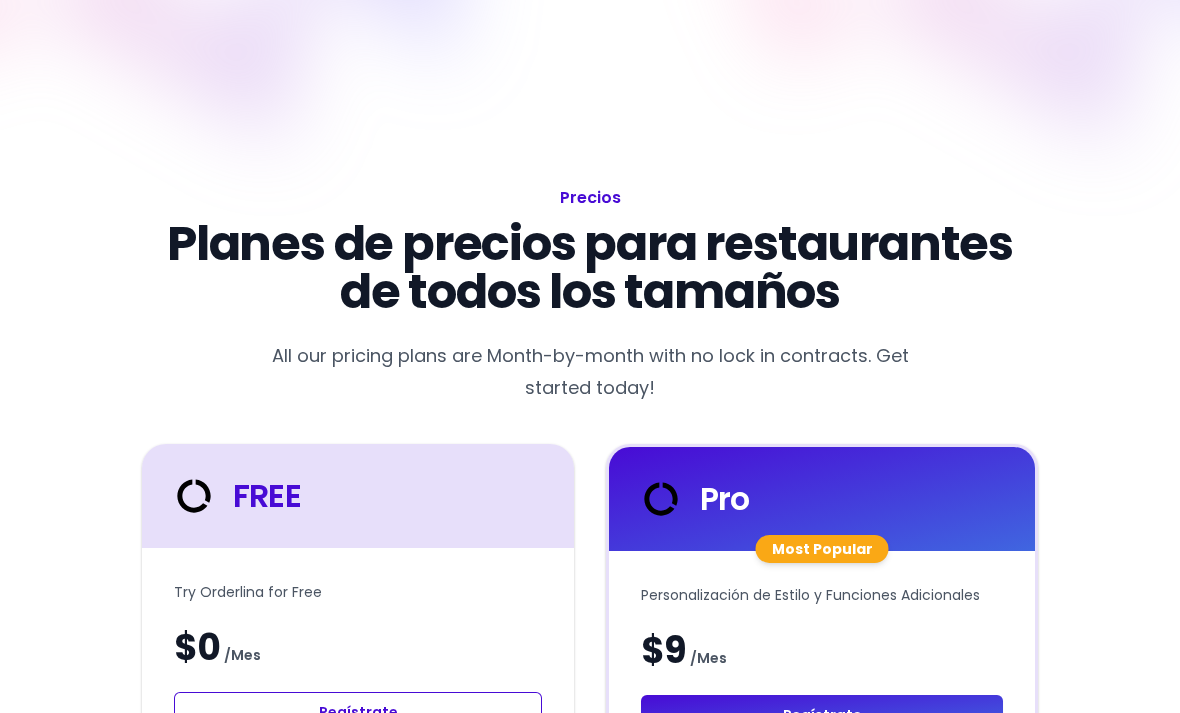 select on "es" 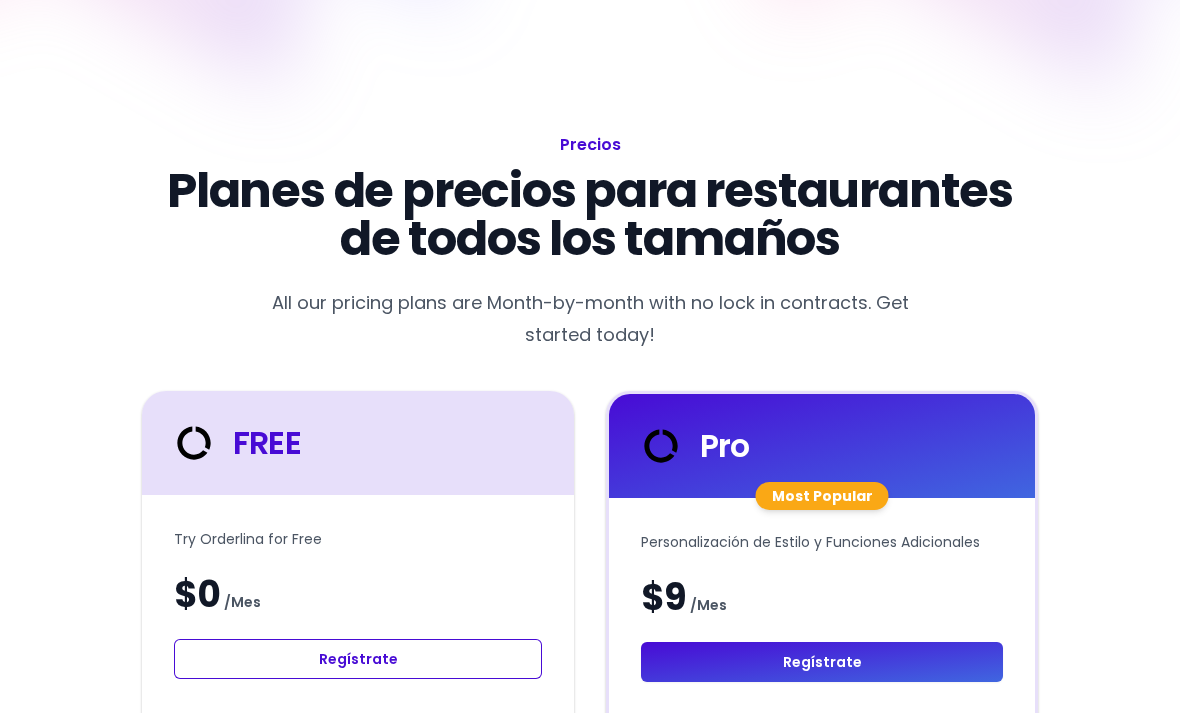select on "es" 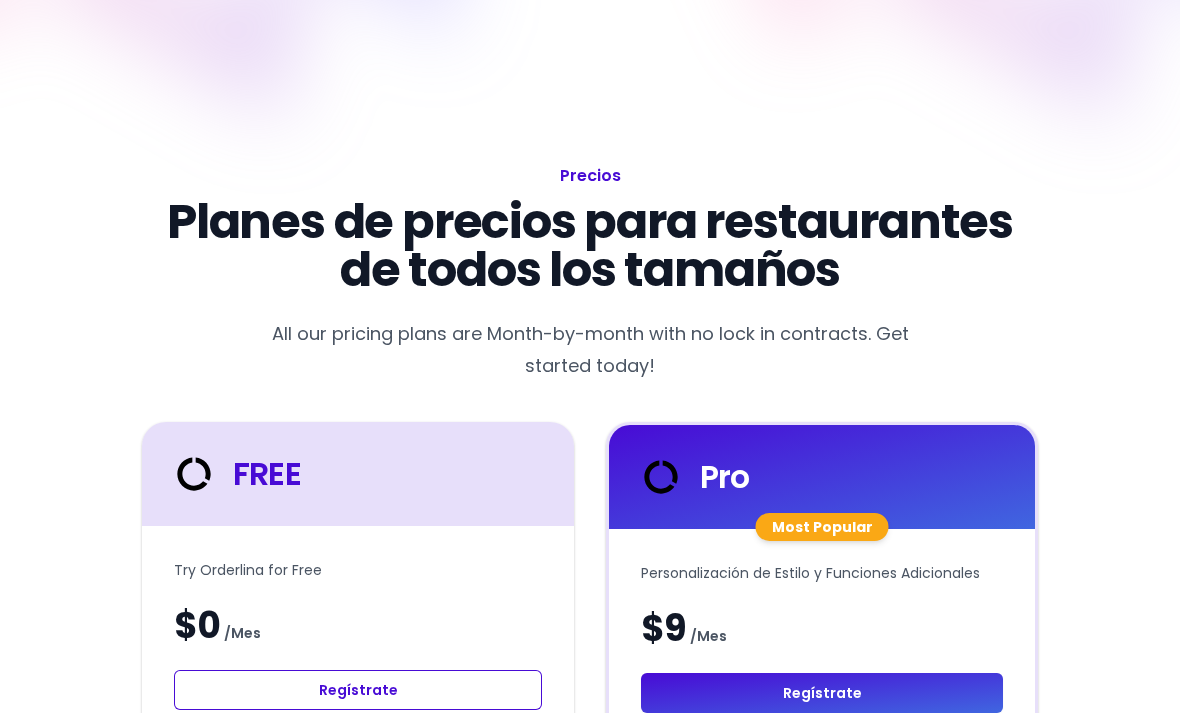 scroll, scrollTop: 0, scrollLeft: 0, axis: both 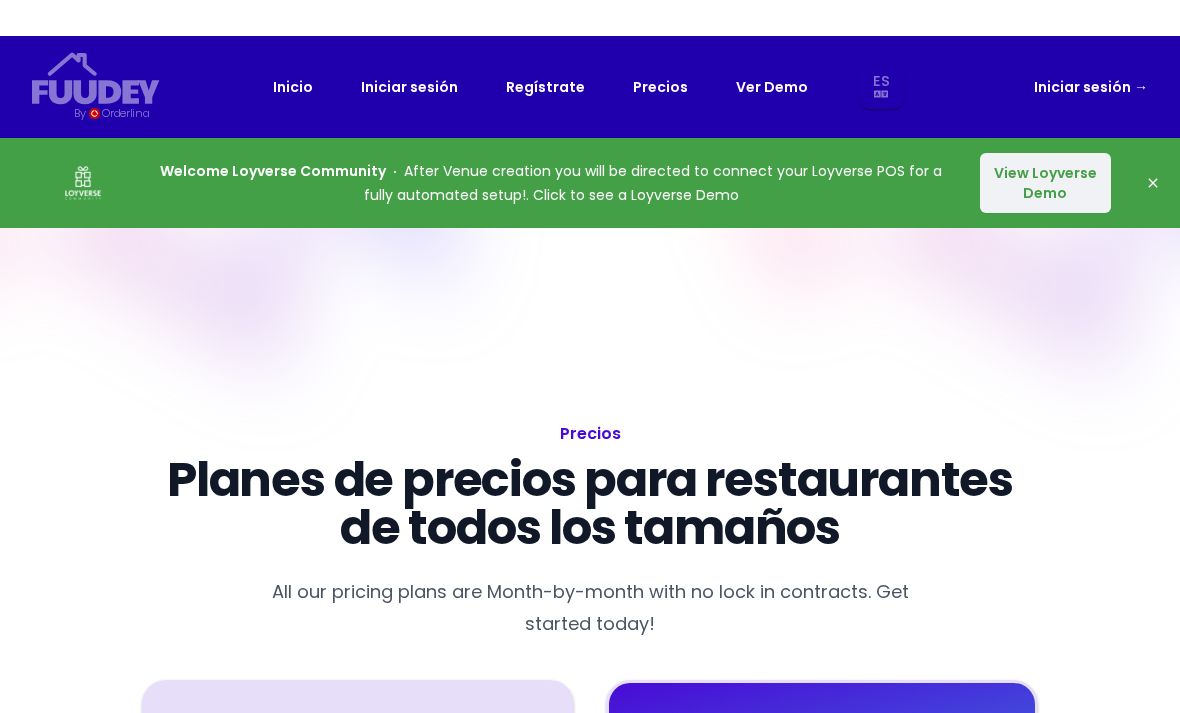 select on "es" 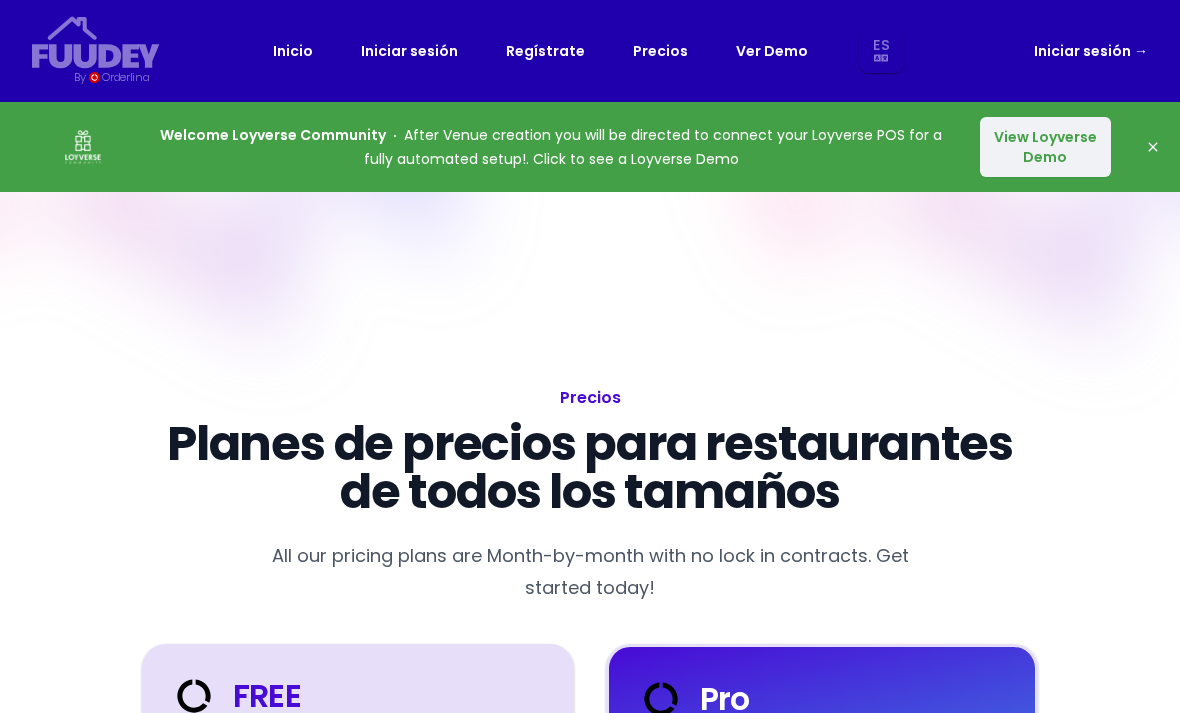 click on "Iniciar sesión" at bounding box center (409, 51) 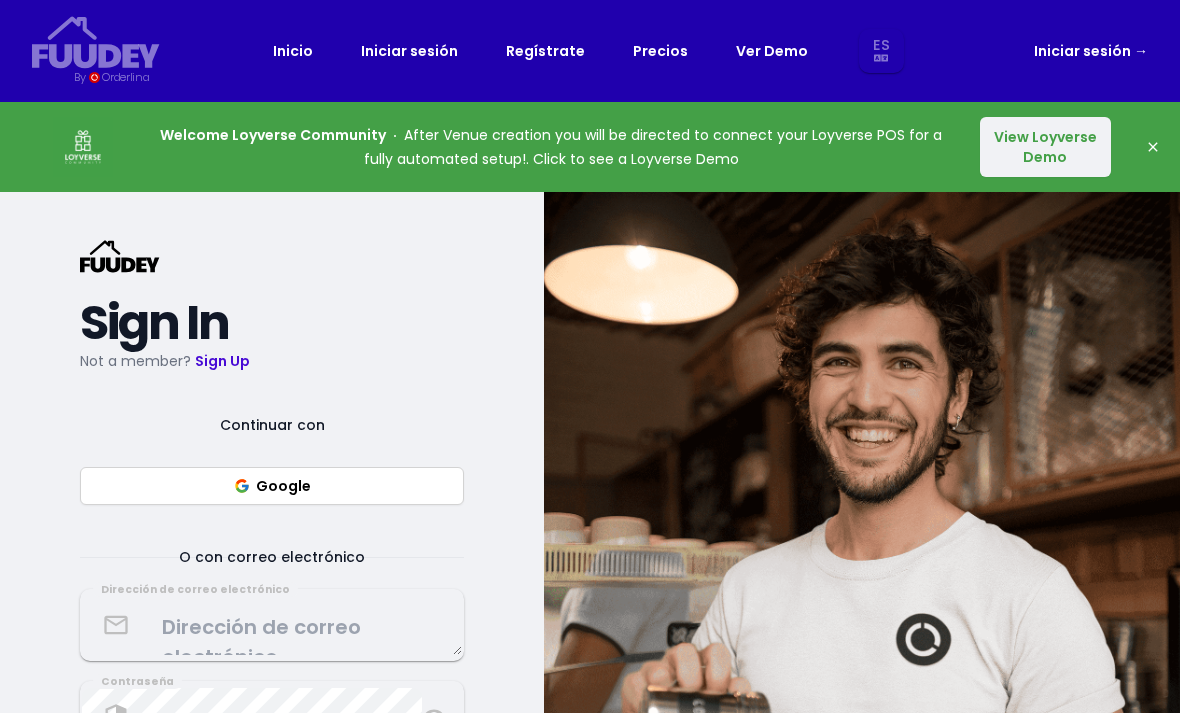 select on "es" 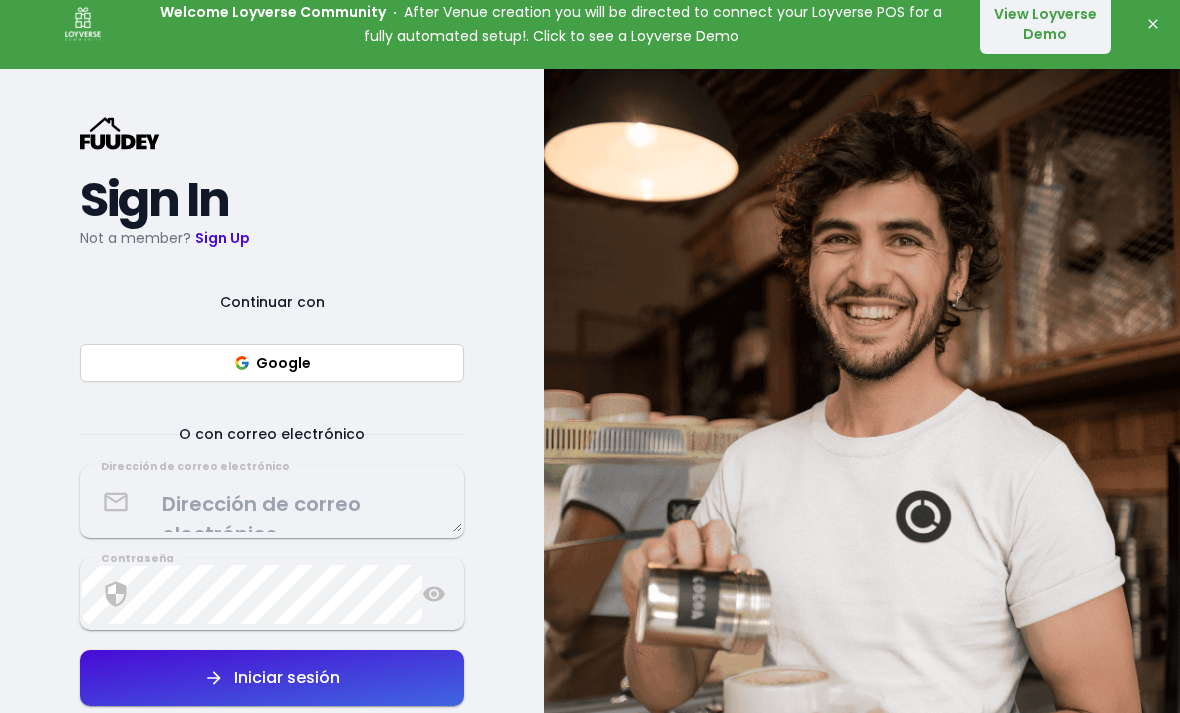 select on "es" 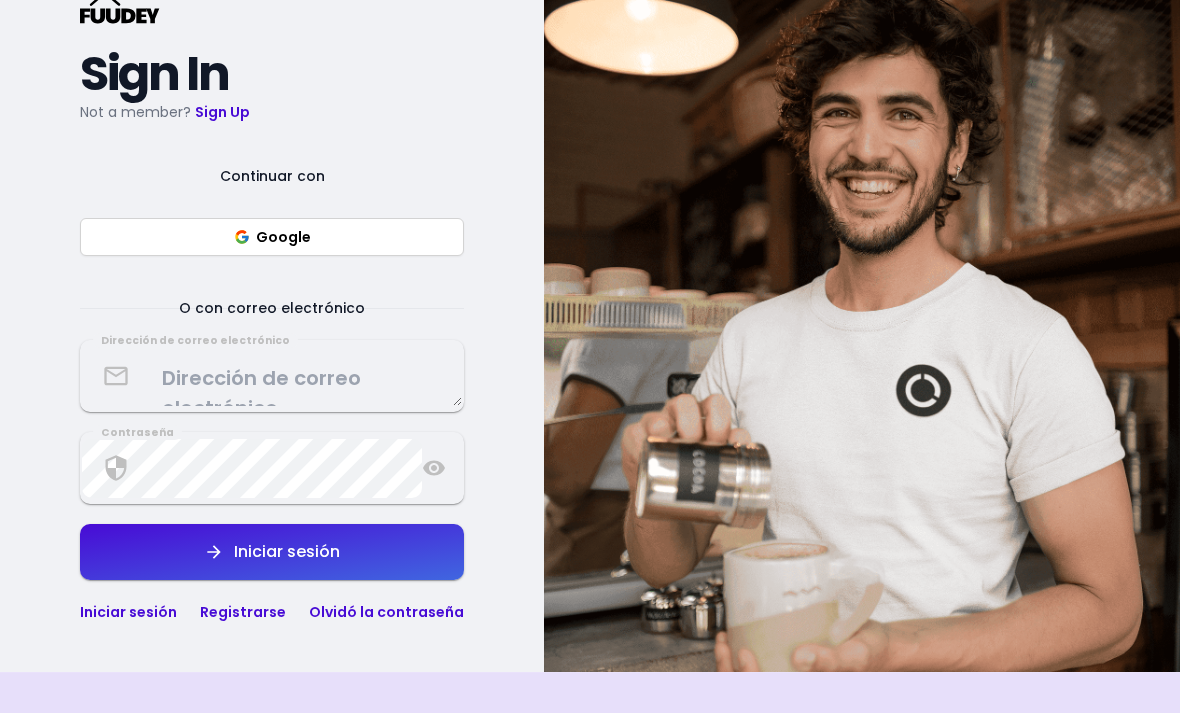 scroll, scrollTop: 296, scrollLeft: 0, axis: vertical 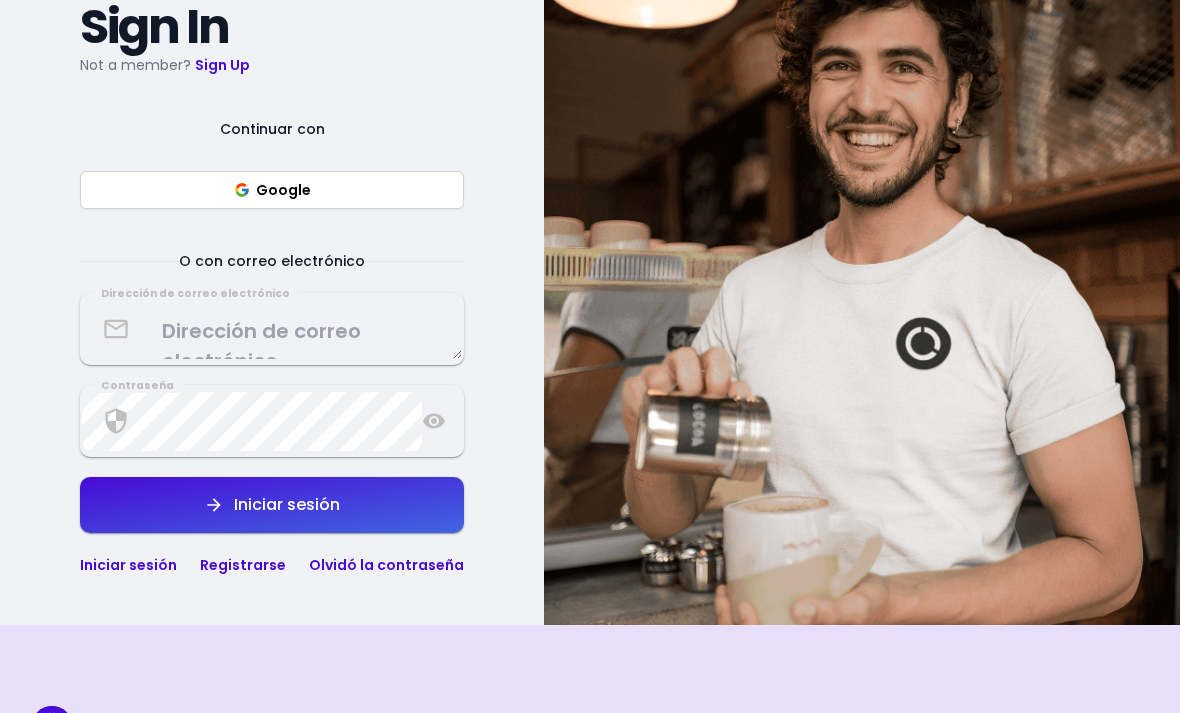 click at bounding box center (272, 329) 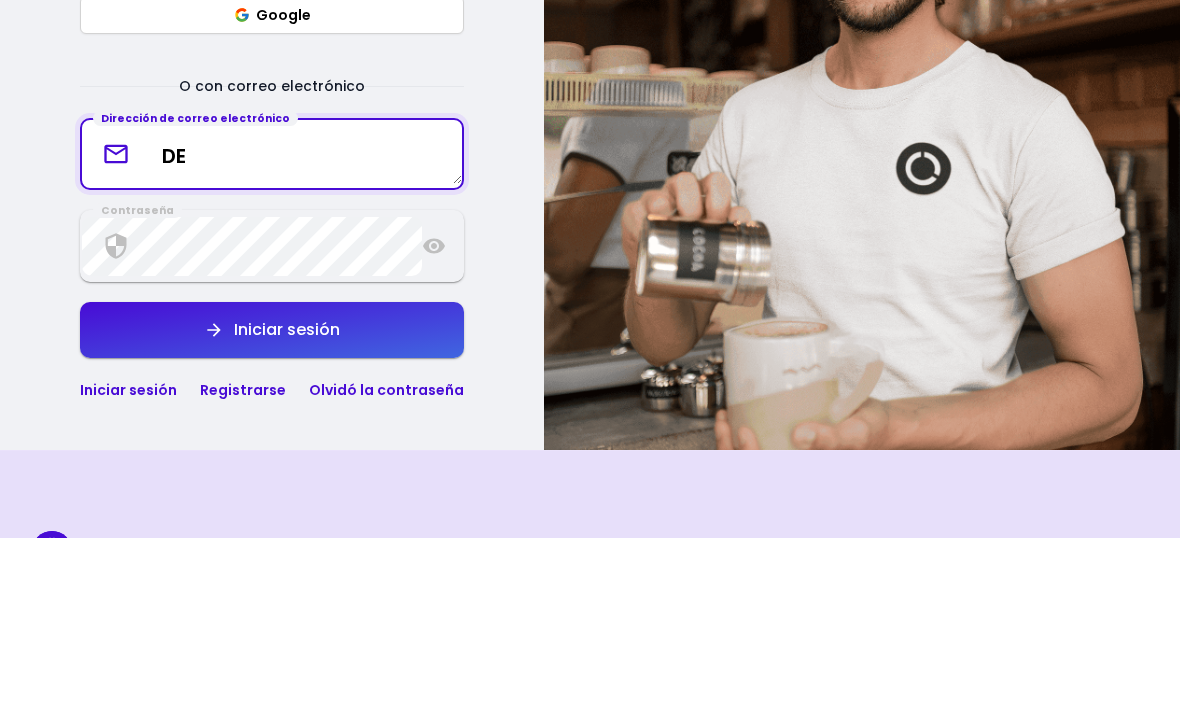 type on "D" 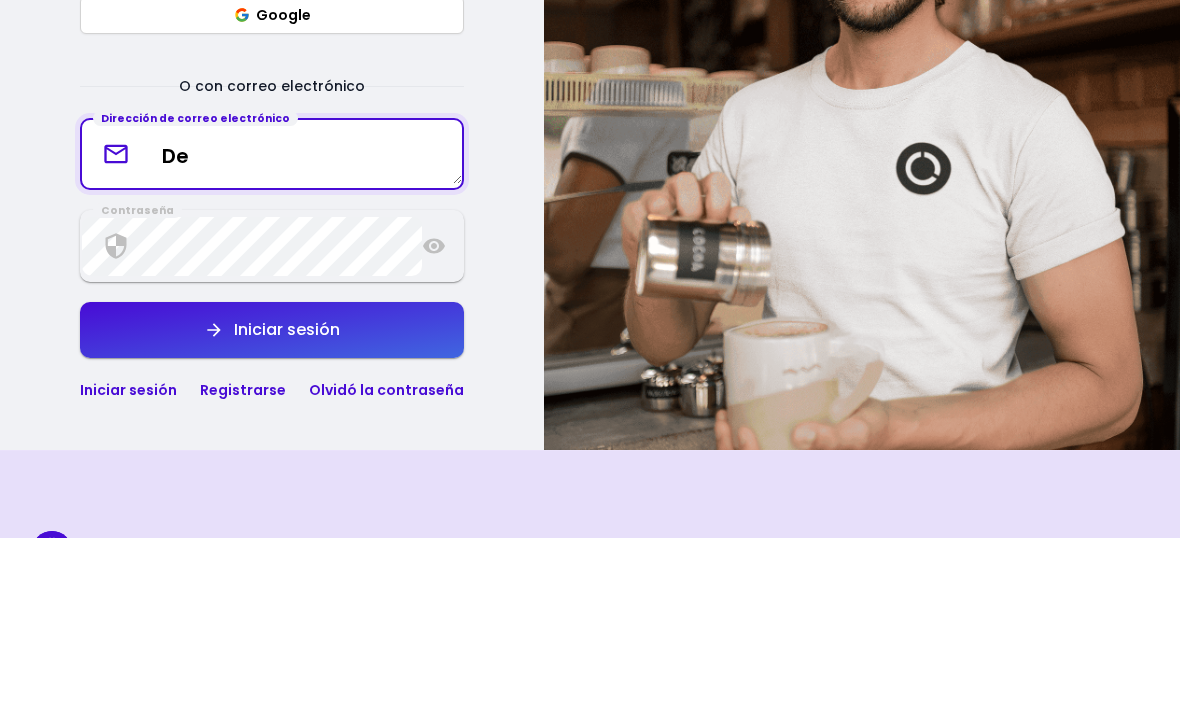 type on "D" 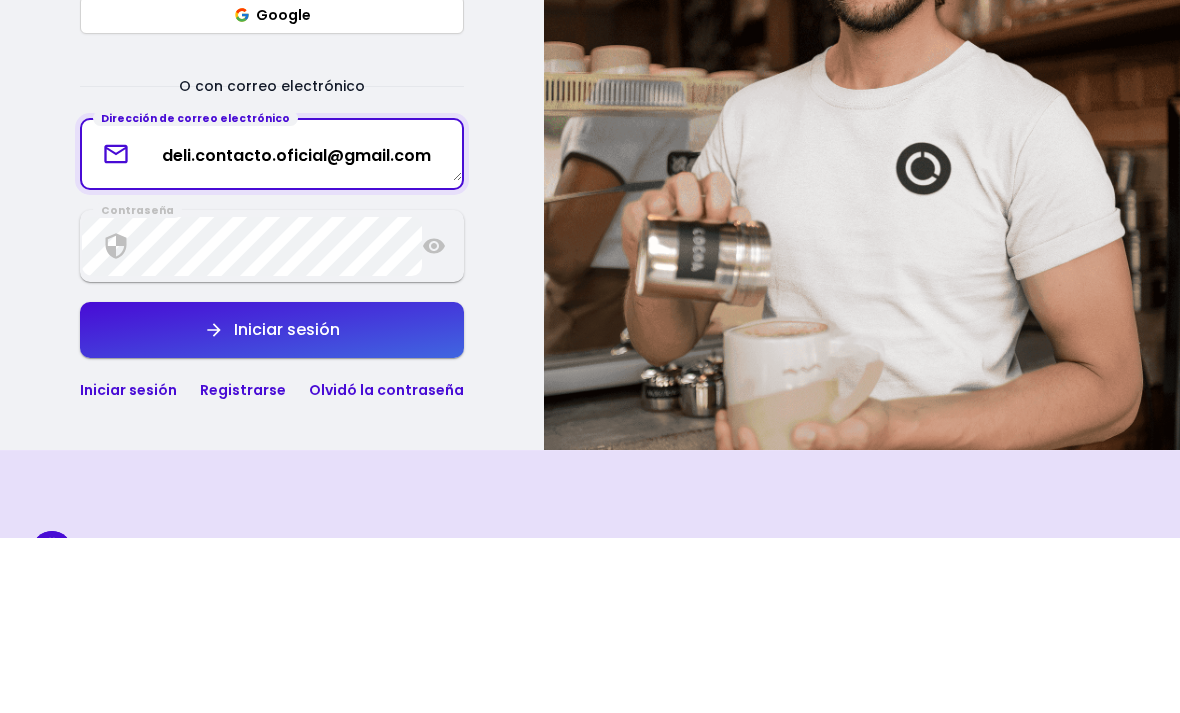 type on "deli.contacto.oficial@gmail.com" 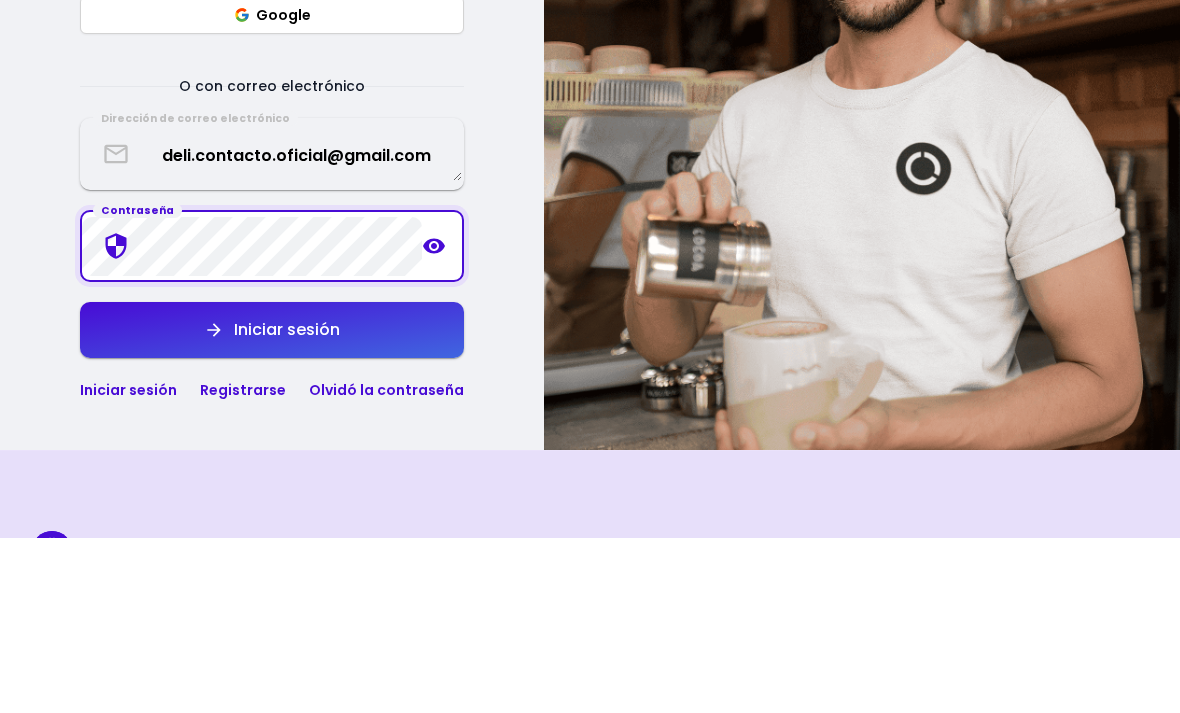 click on "deli.contacto.oficial@gmail.com" at bounding box center [272, 329] 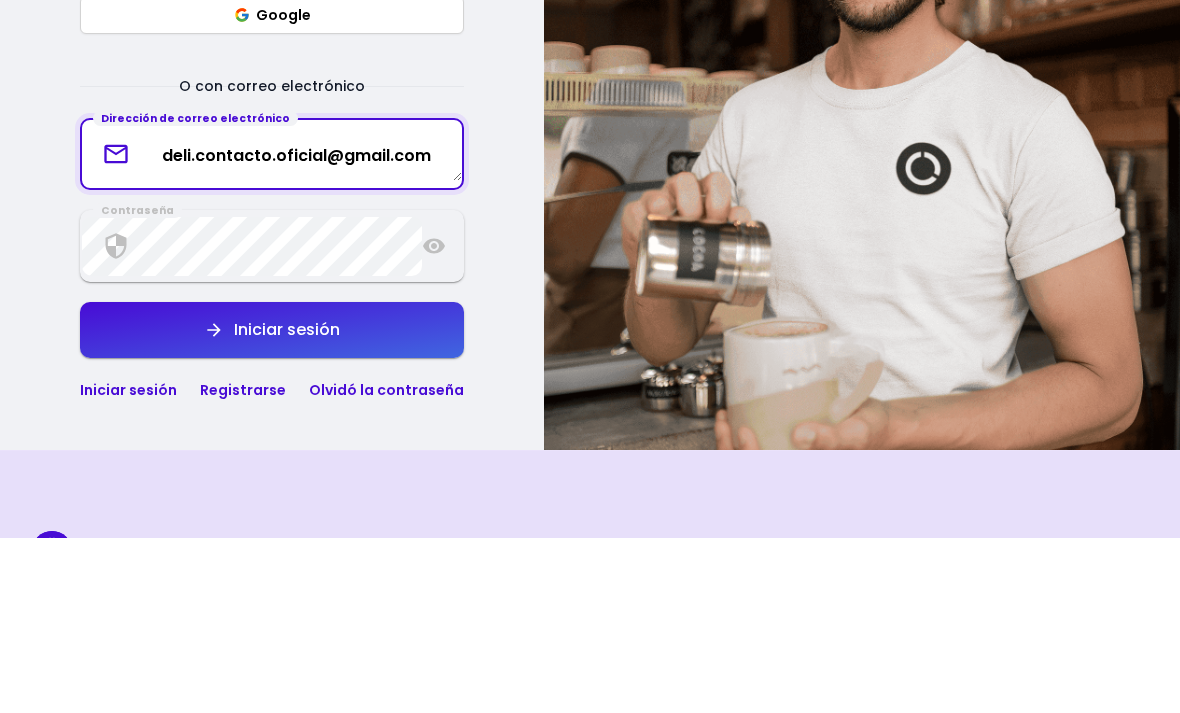 click on "deli.contacto.oficial@gmail.com" at bounding box center [272, 329] 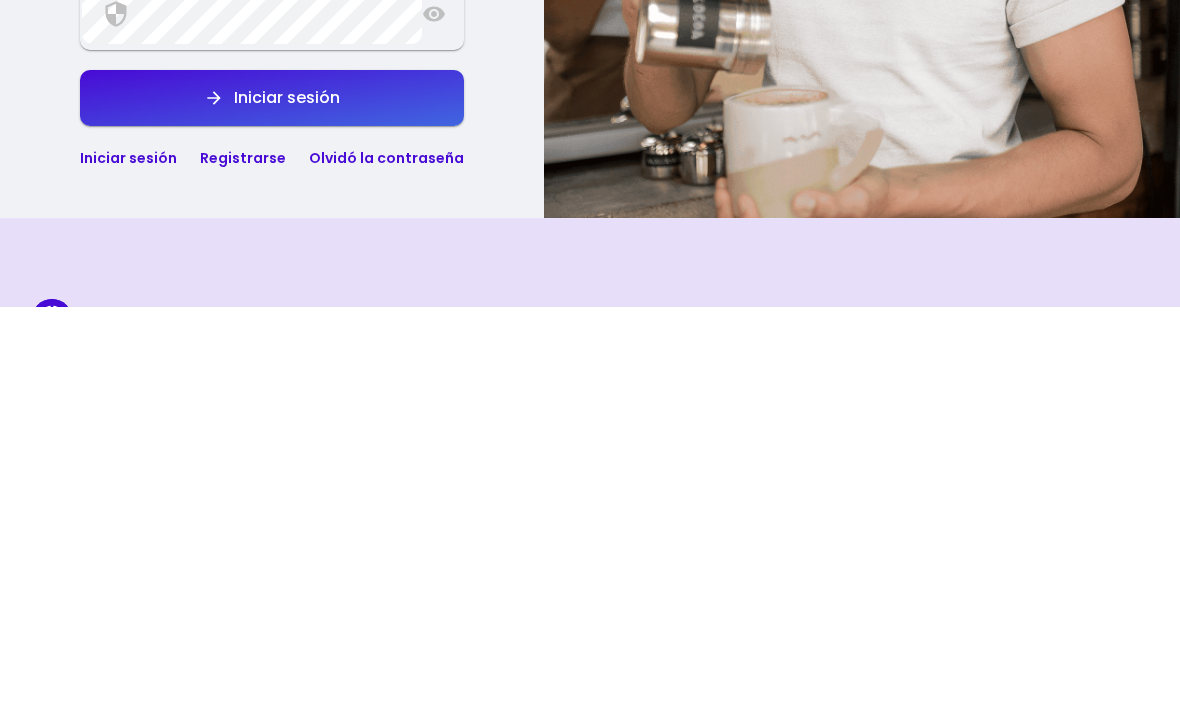 click on "Registrarse" at bounding box center [243, 565] 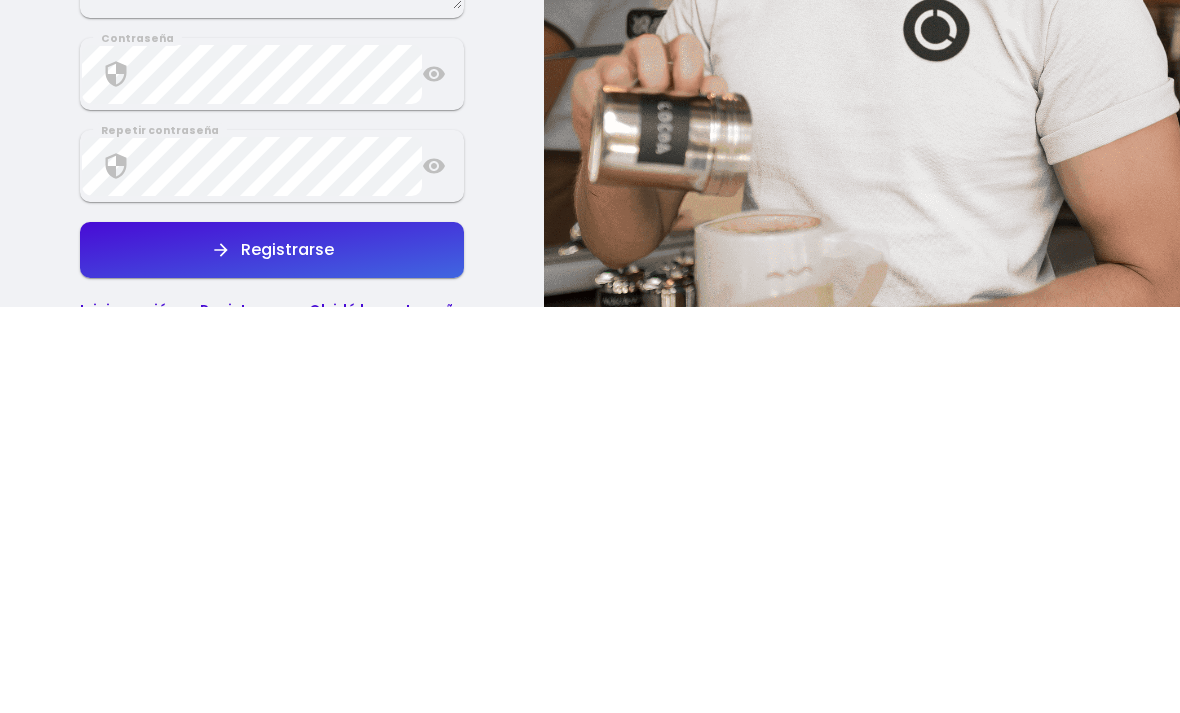 scroll, scrollTop: 703, scrollLeft: 0, axis: vertical 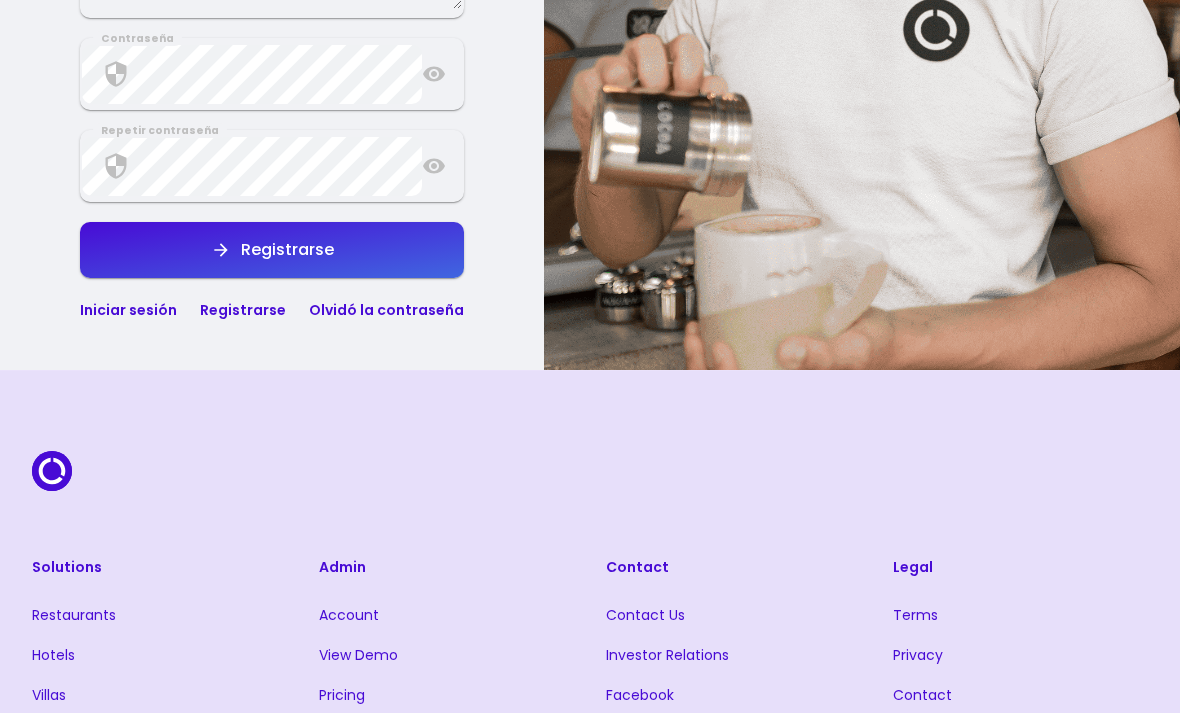 click on "Registrarse" at bounding box center [243, 310] 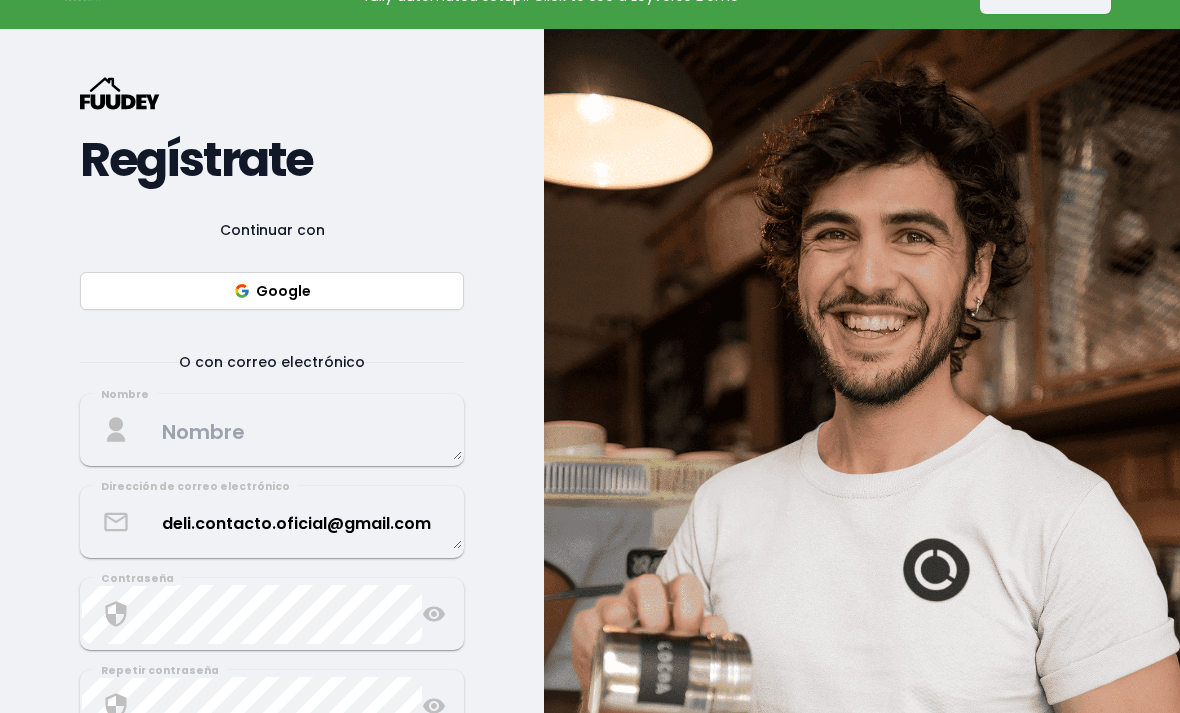 select on "es" 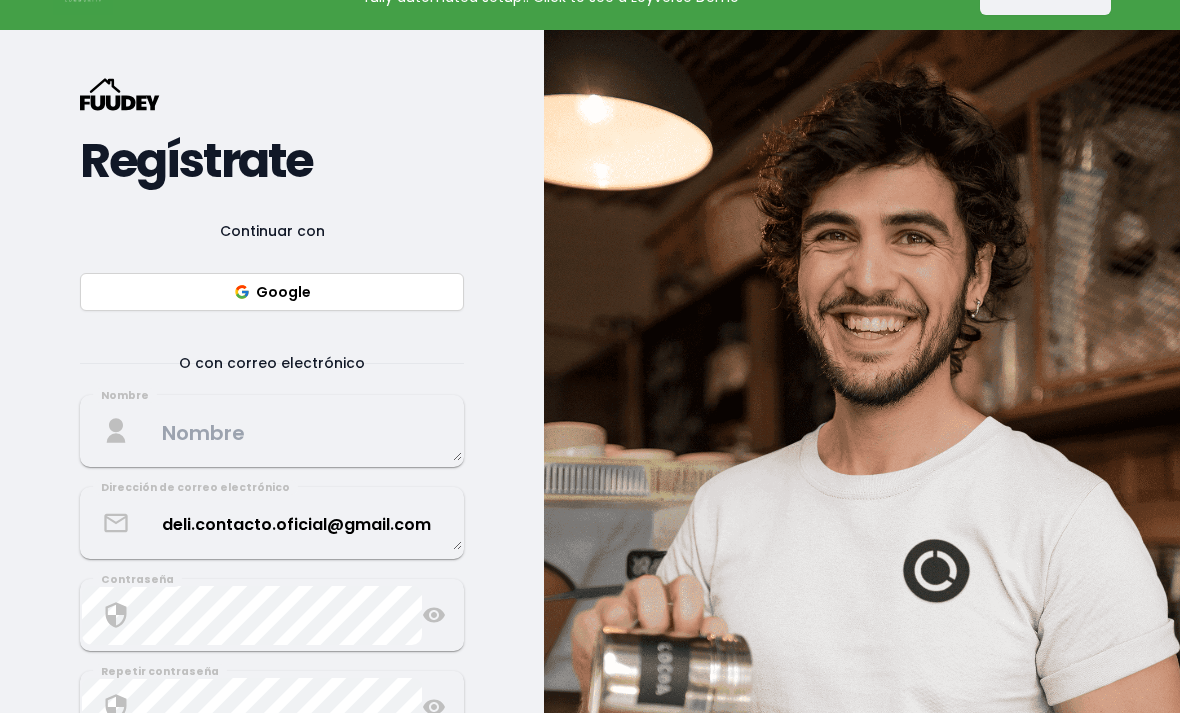 select on "es" 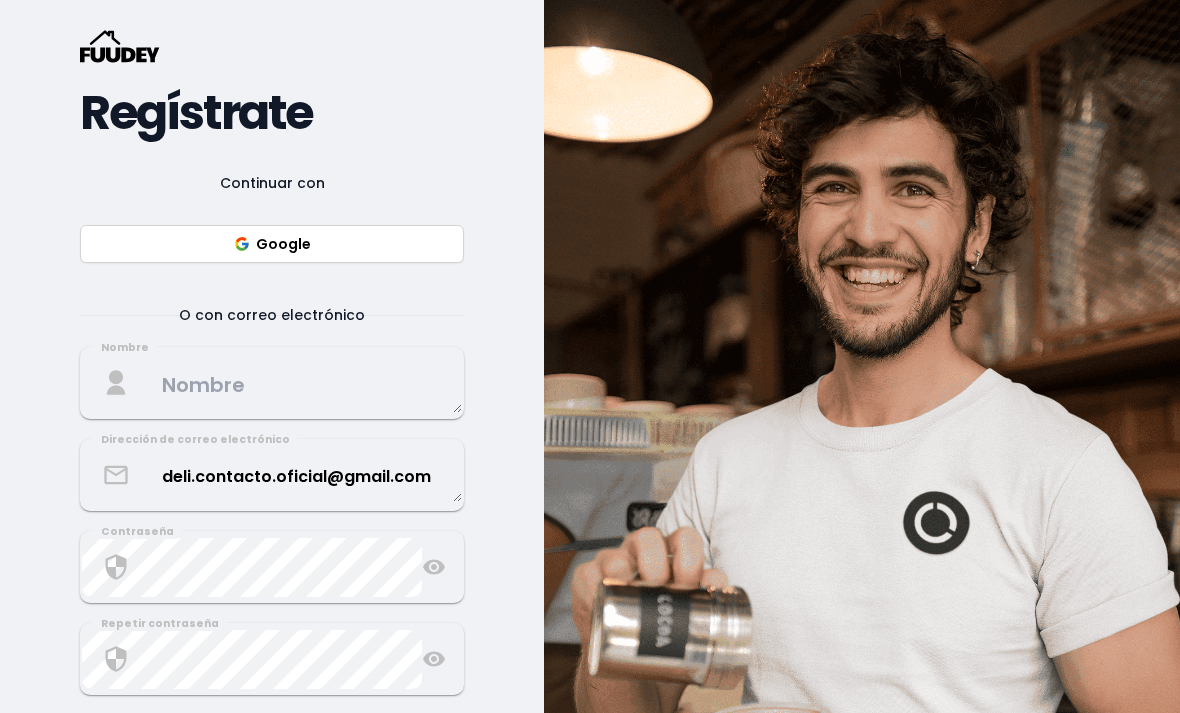 scroll, scrollTop: 254, scrollLeft: 0, axis: vertical 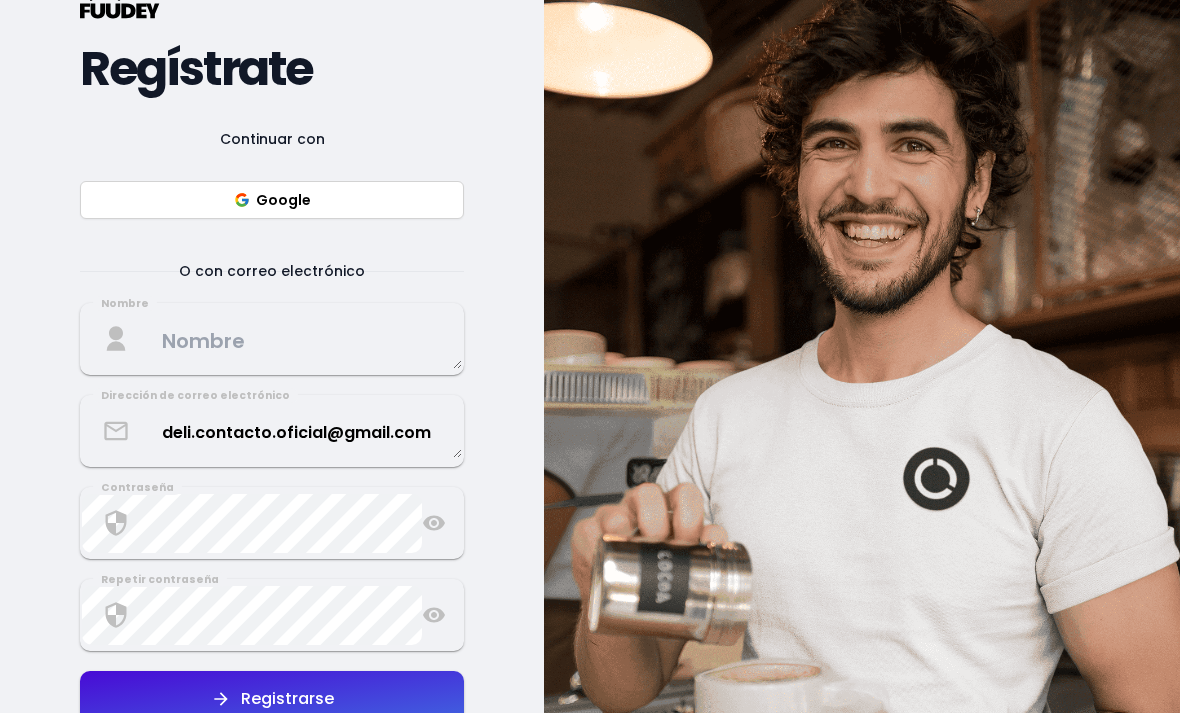 click at bounding box center [272, 339] 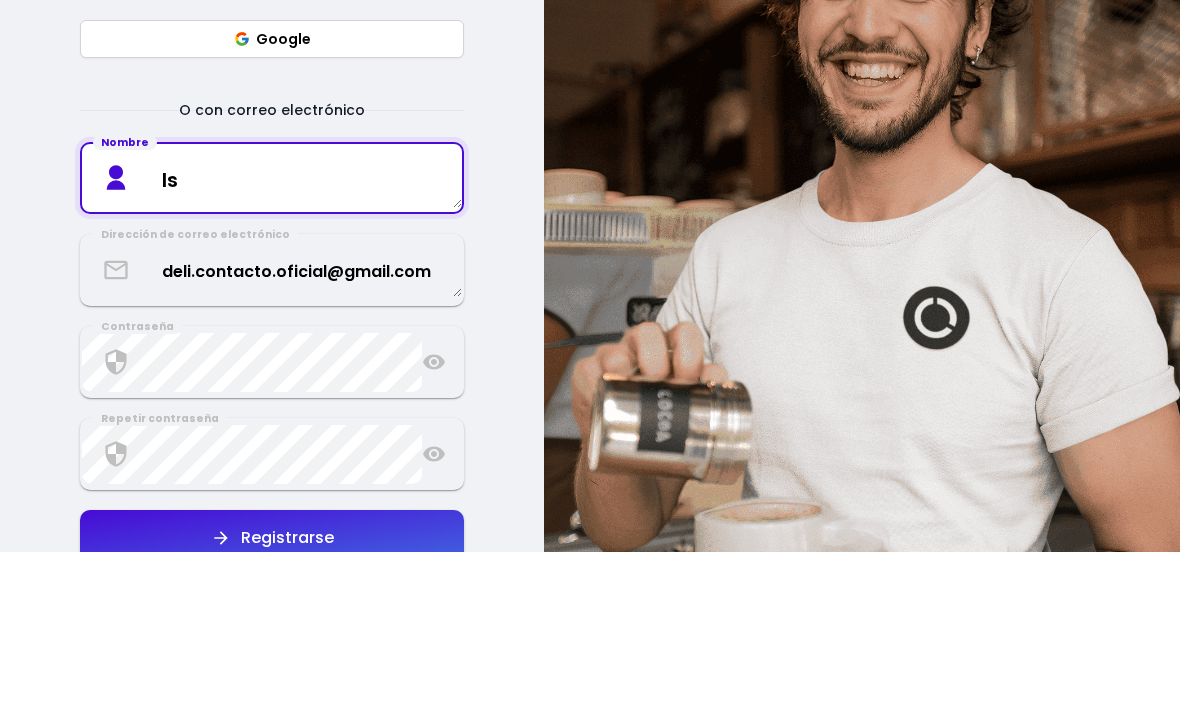 type on "I" 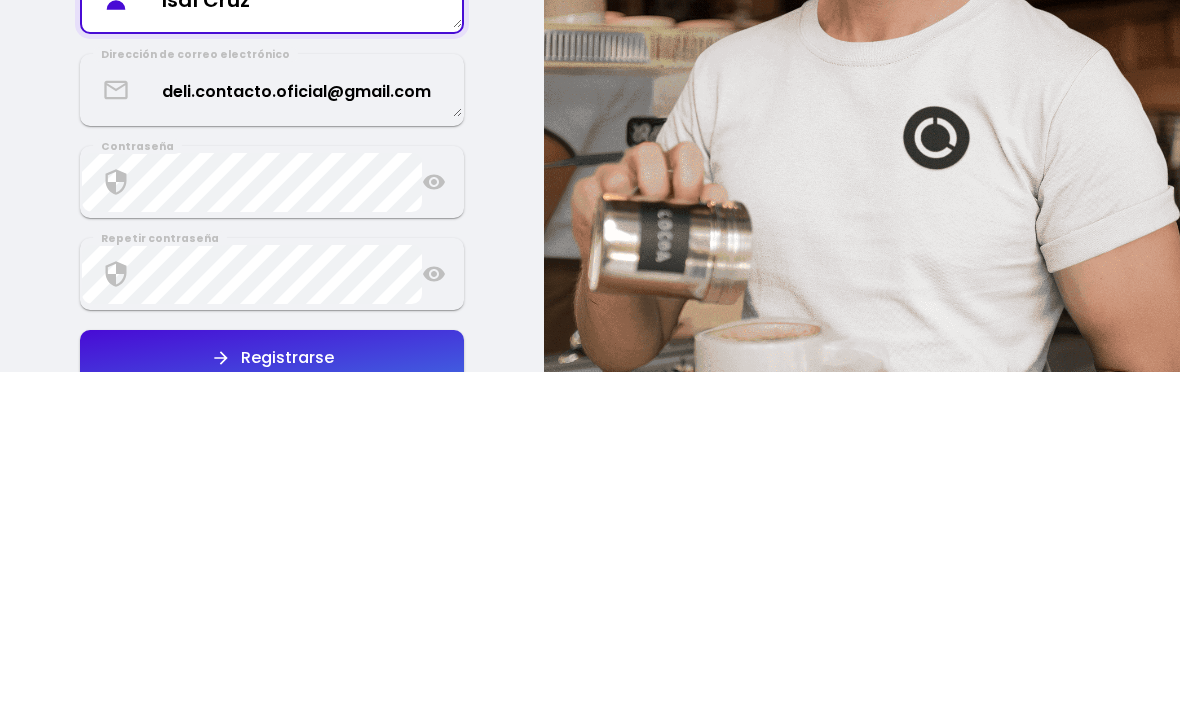 type on "Isaí Cruz" 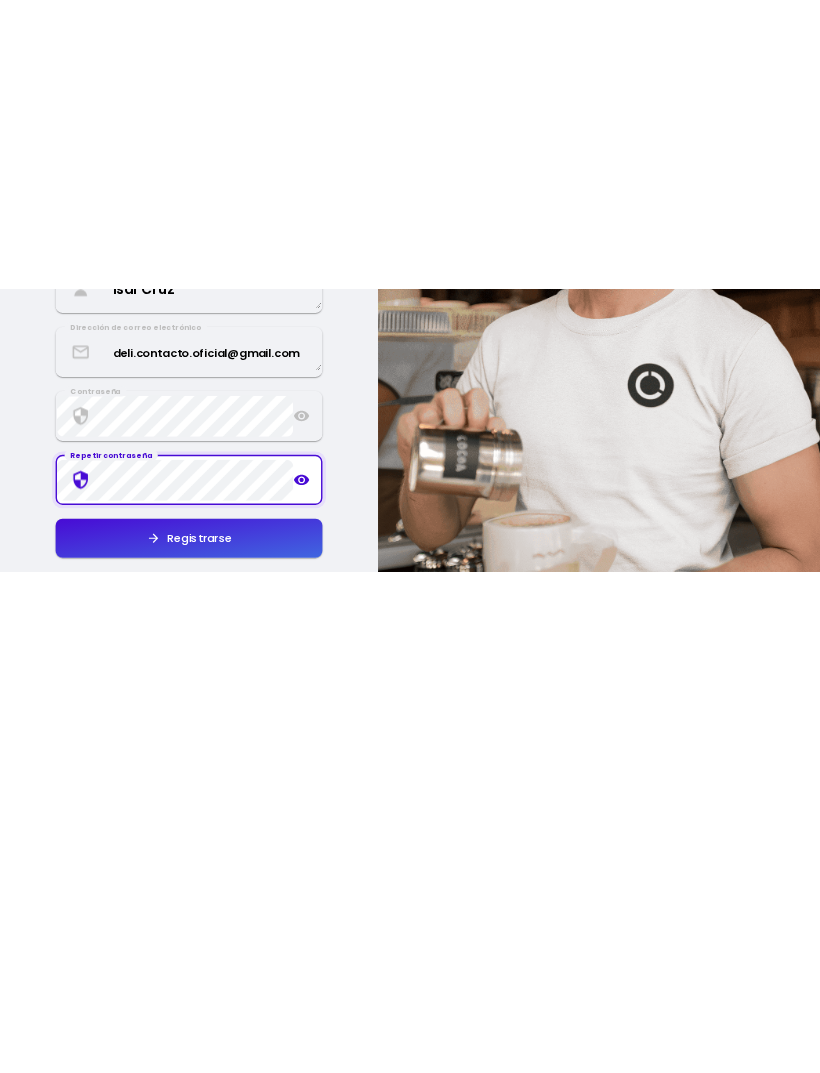 scroll, scrollTop: 595, scrollLeft: 0, axis: vertical 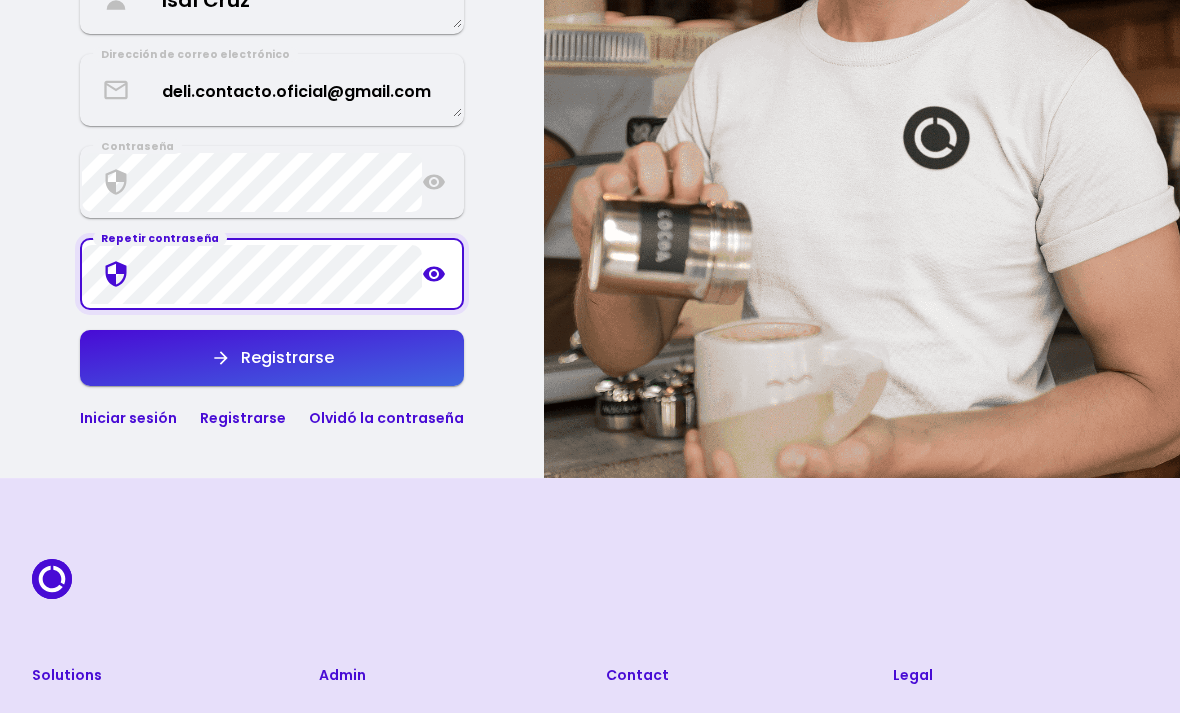 click on "Registrarse" at bounding box center [272, 358] 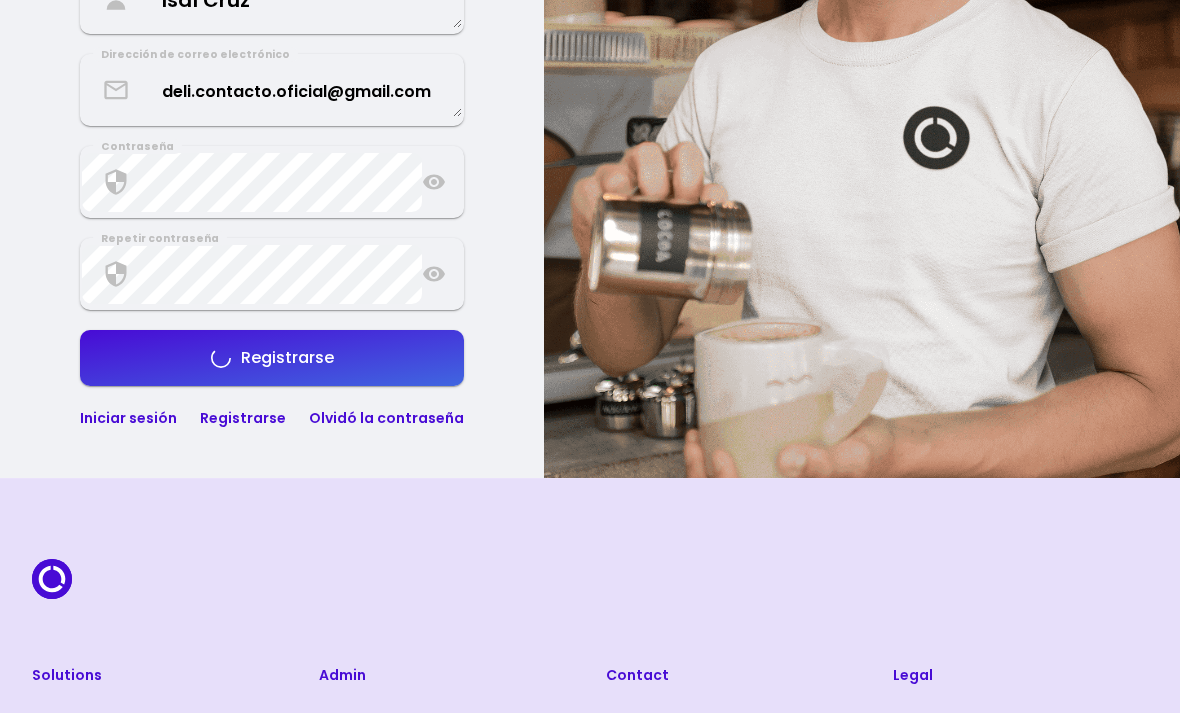 select on "es" 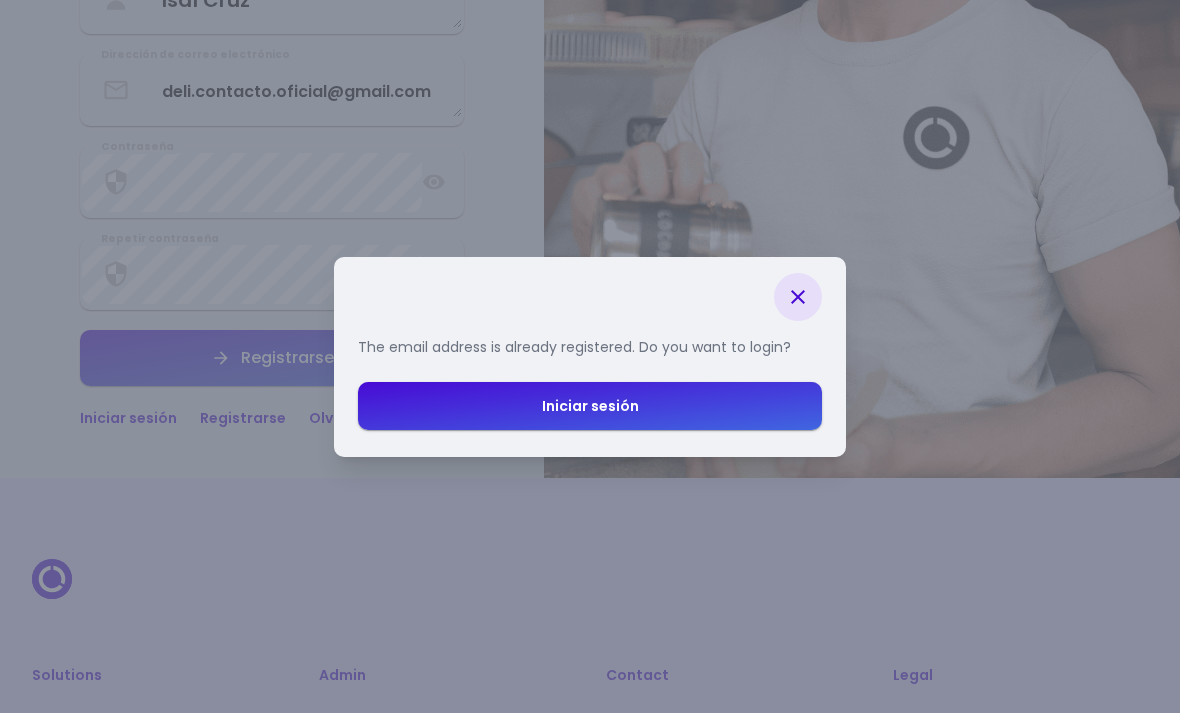 click on "Iniciar sesión" at bounding box center (590, 406) 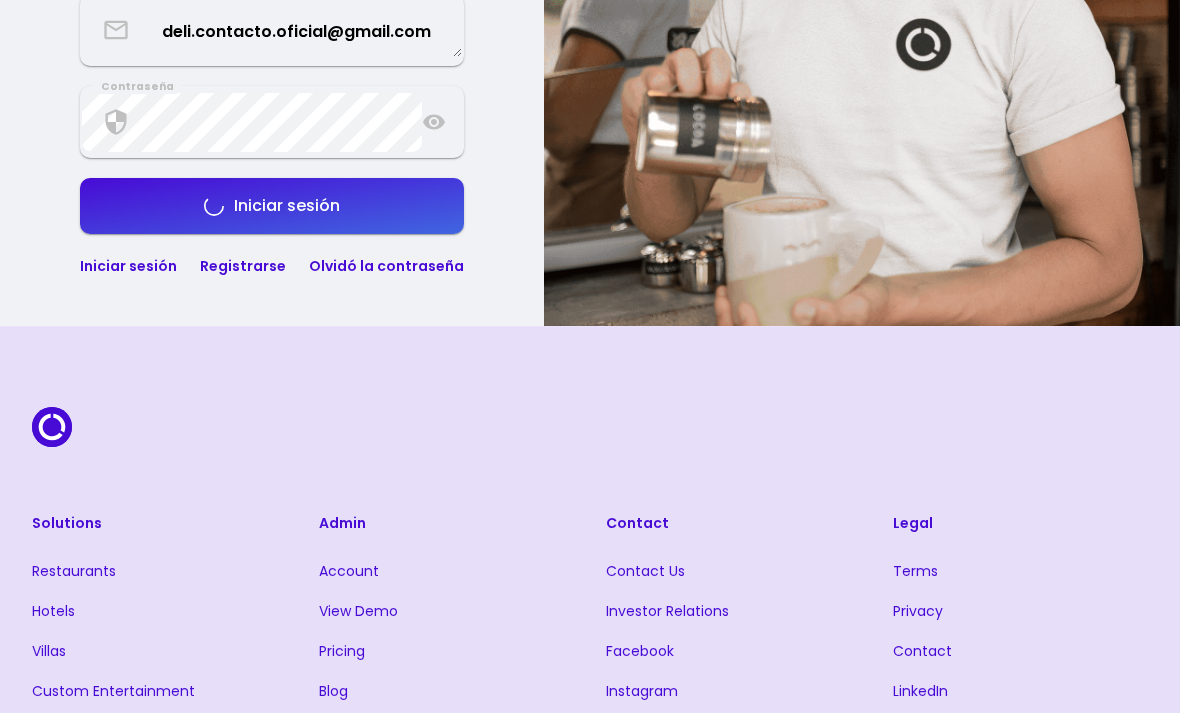 select on "es" 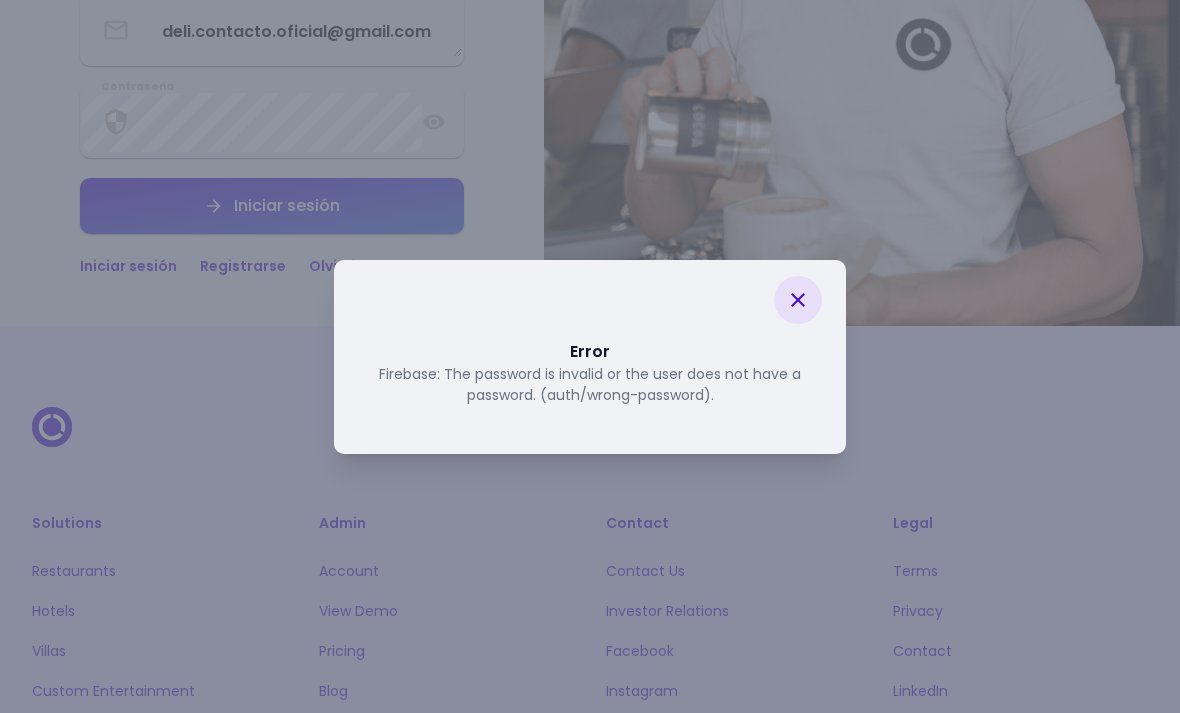 click 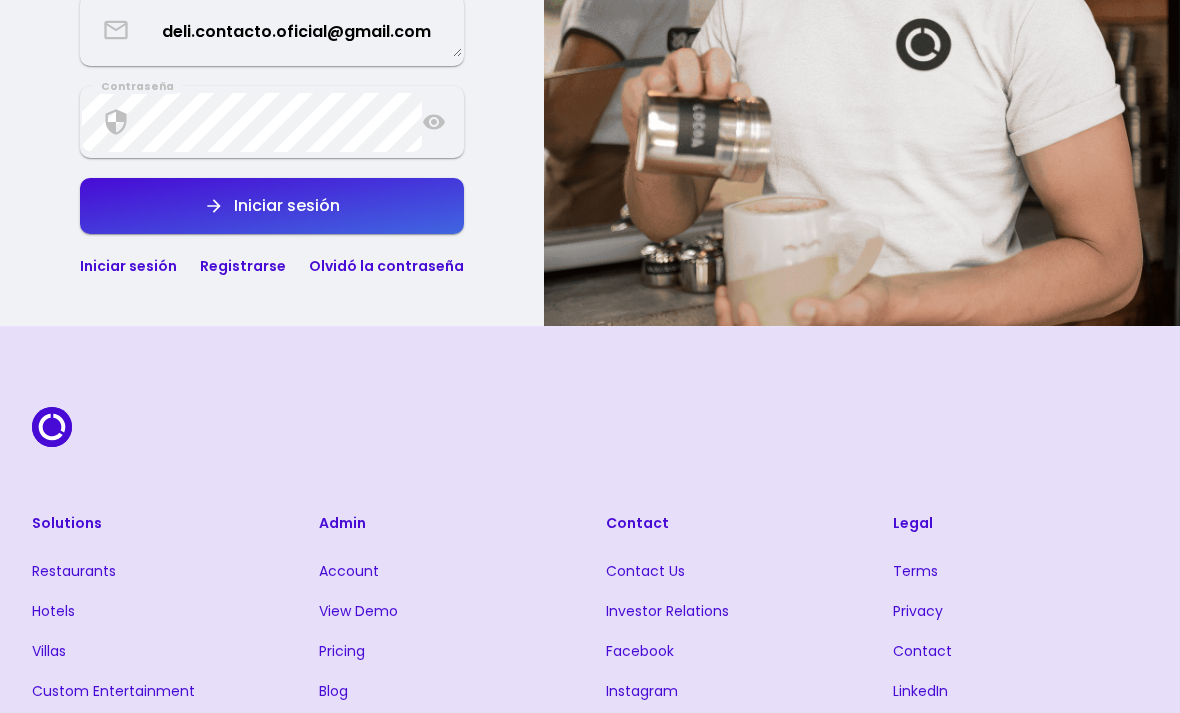 click 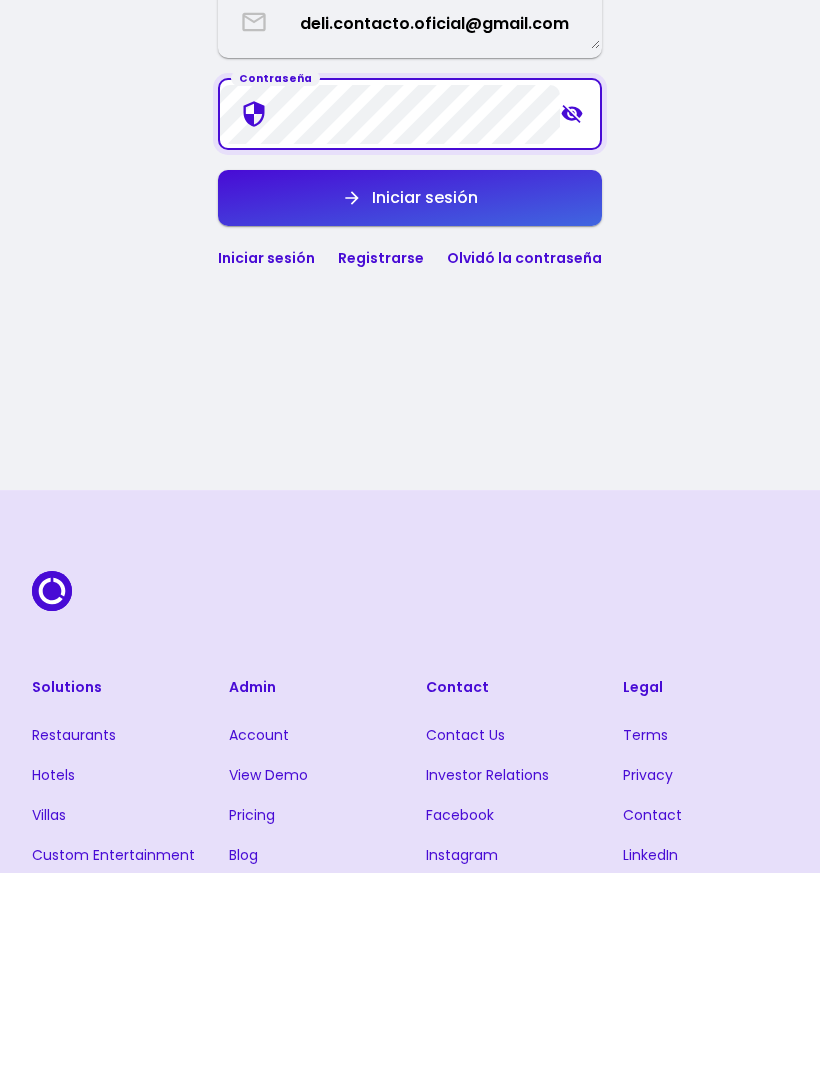 select on "es" 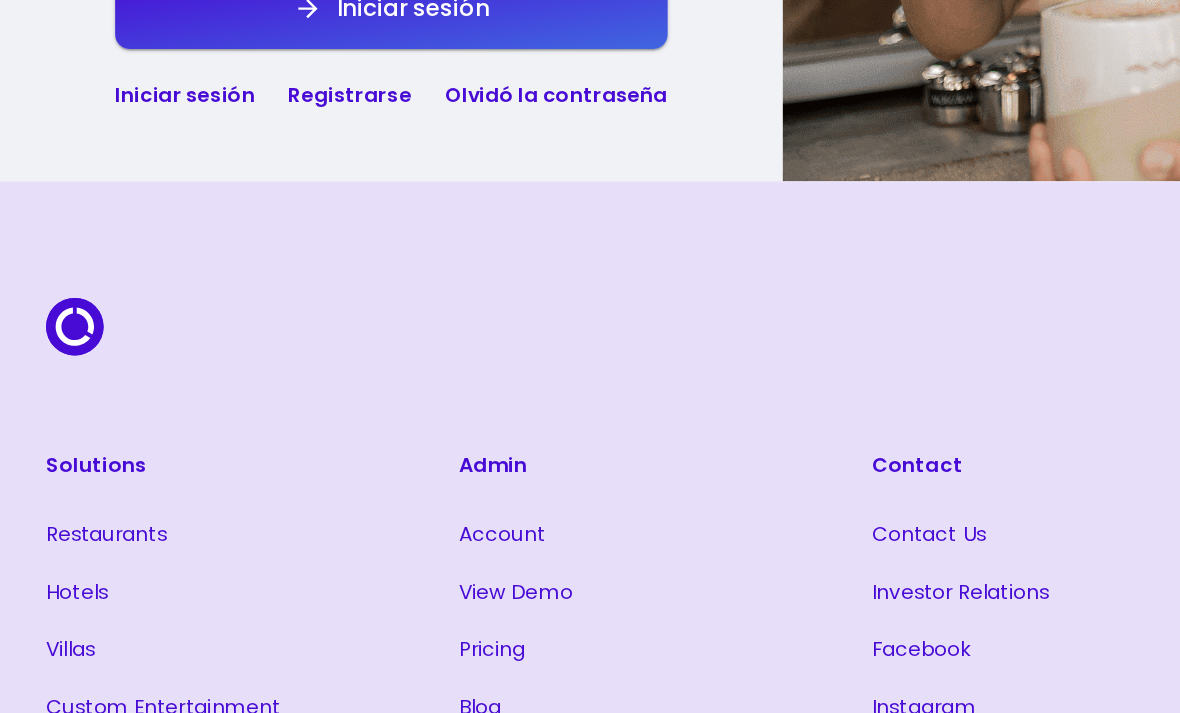 scroll, scrollTop: 595, scrollLeft: 0, axis: vertical 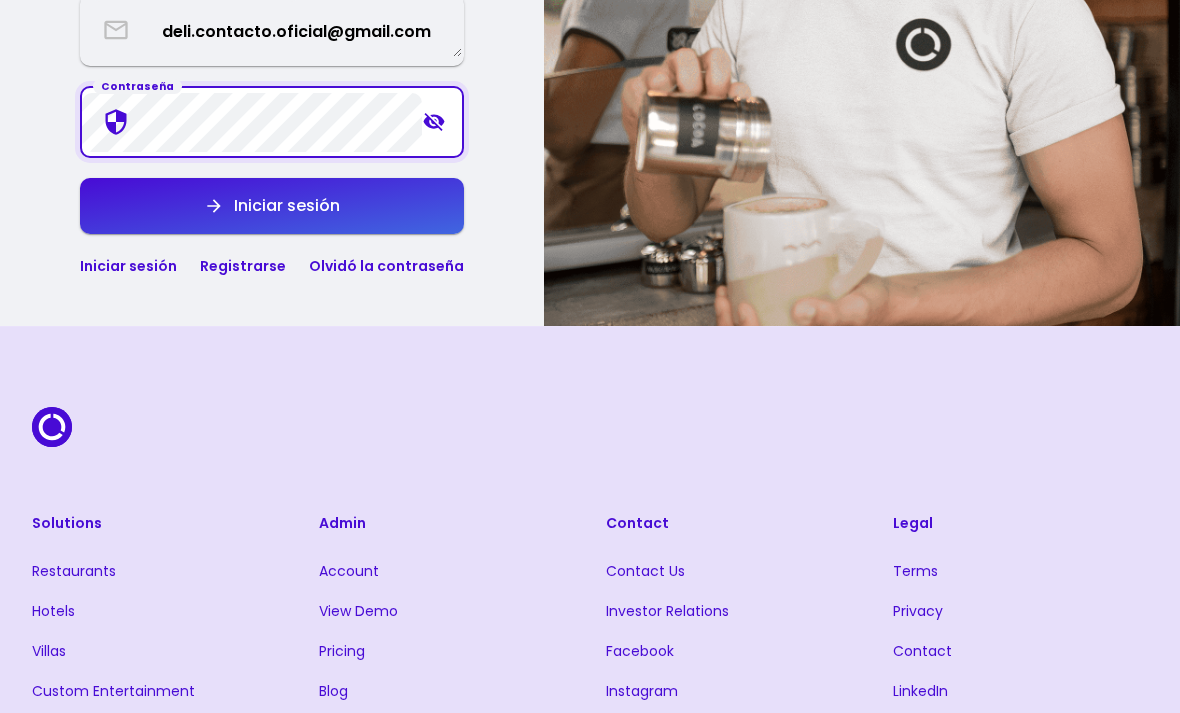 click 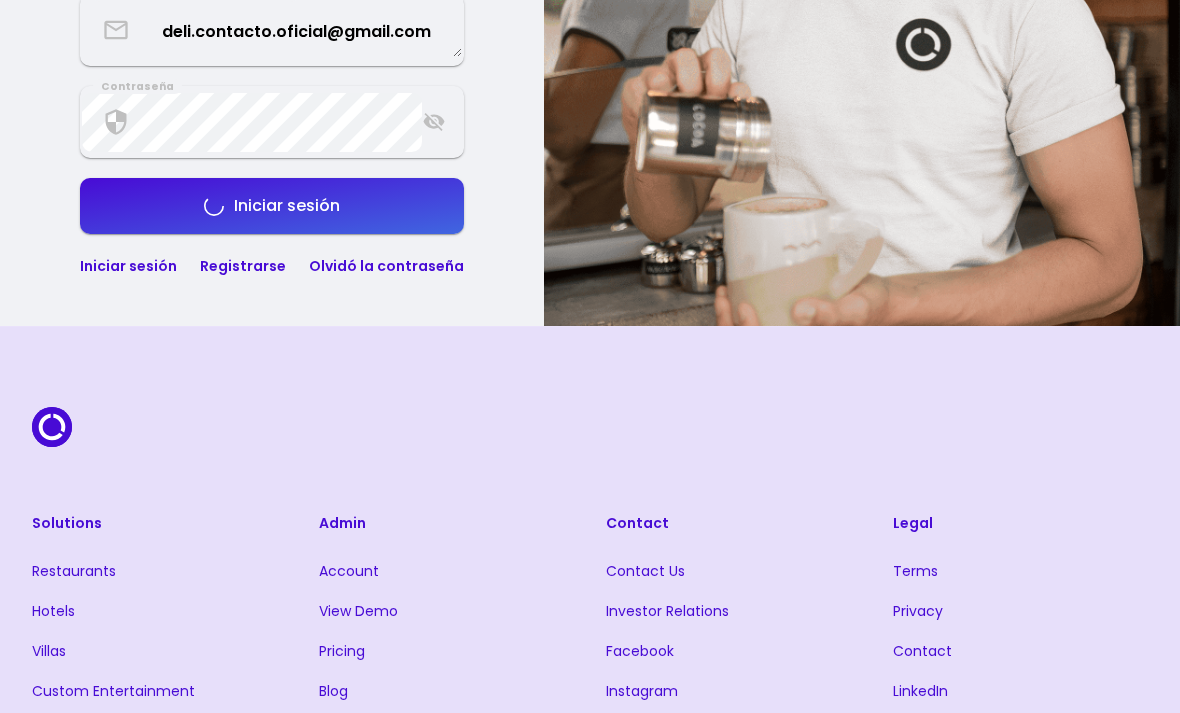 select on "es" 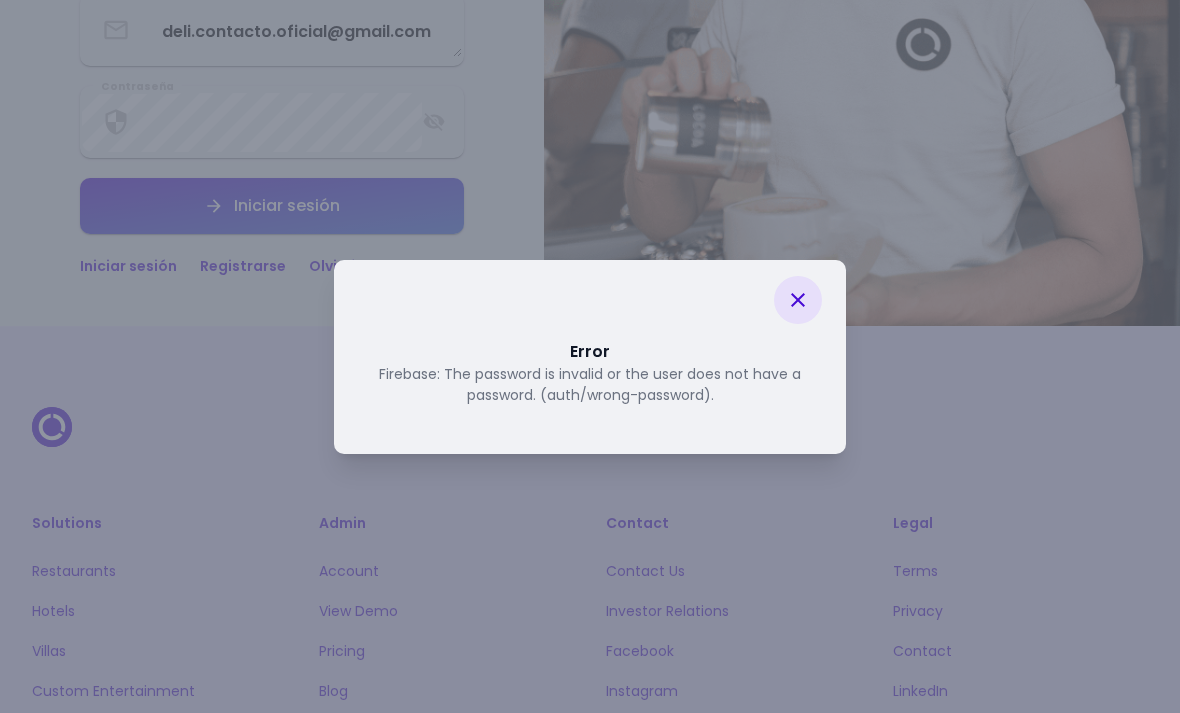 click 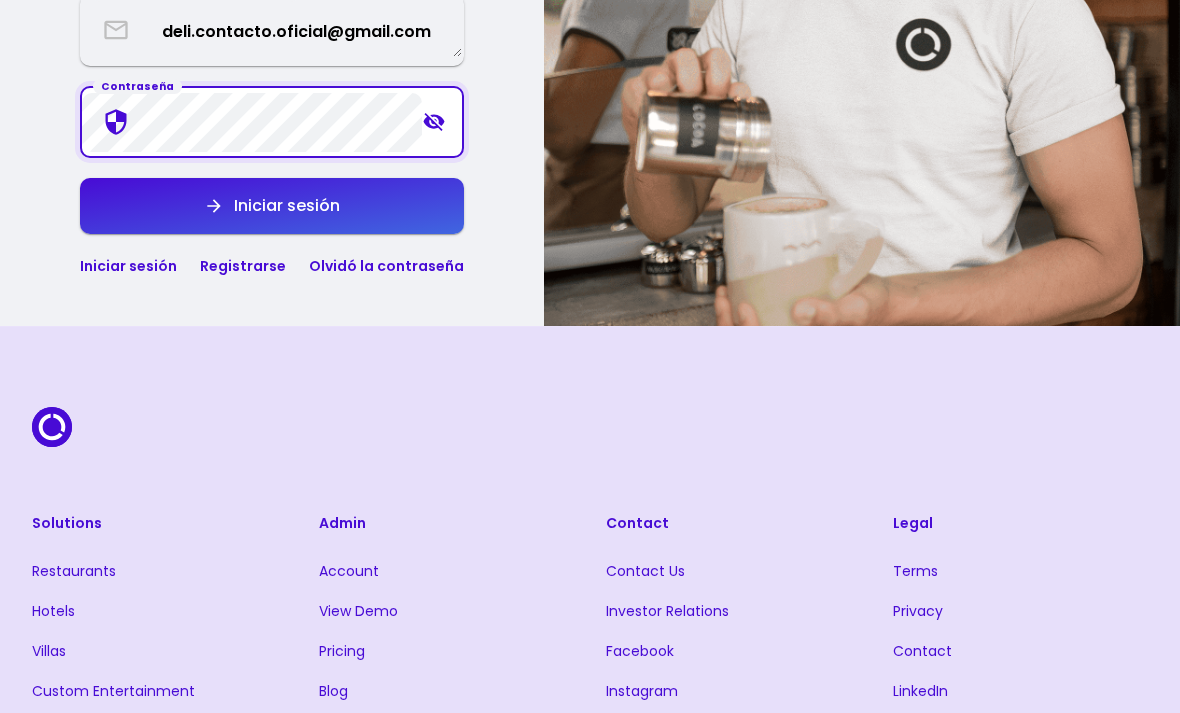 click on "Iniciar sesión" at bounding box center [272, 206] 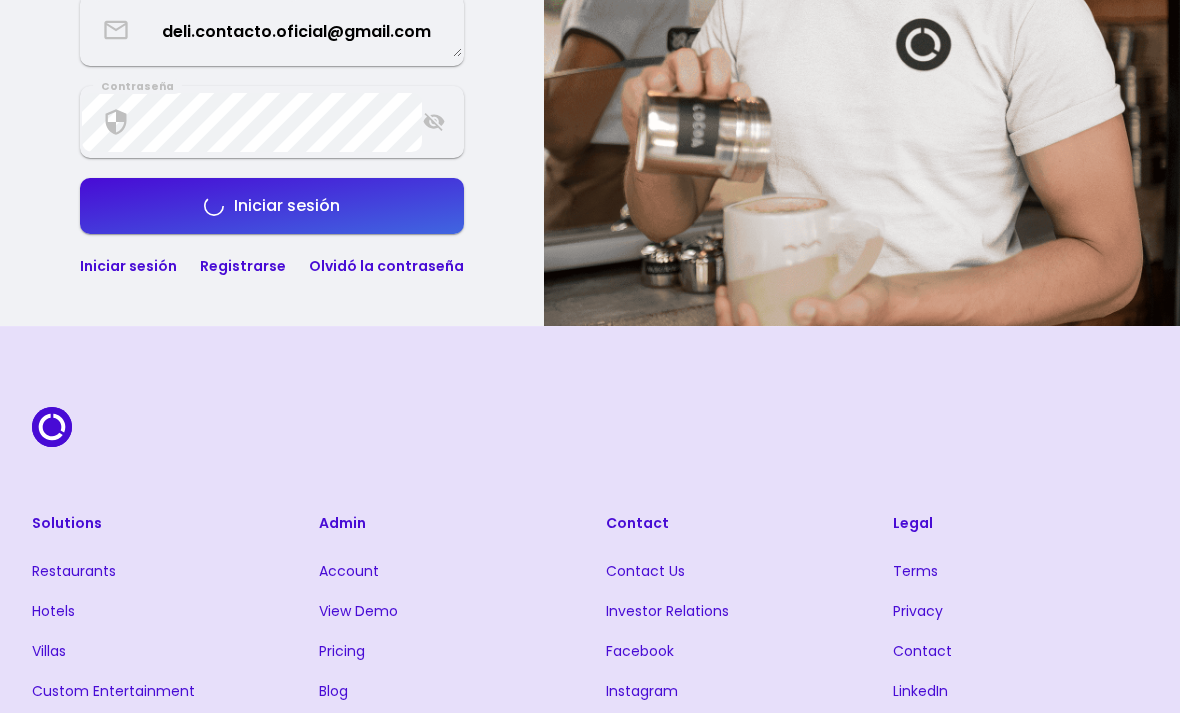 select on "es" 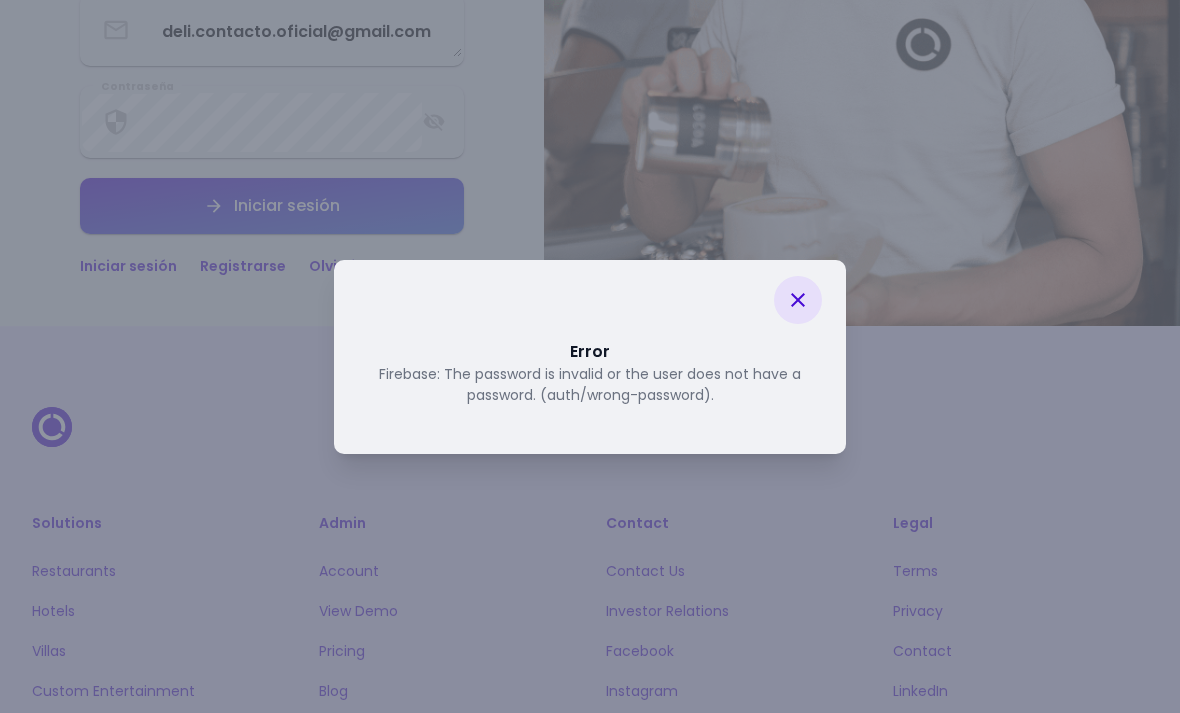 click on "Error Firebase: The password is invalid or the user does not have a password. (auth/wrong-password)." at bounding box center (590, 357) 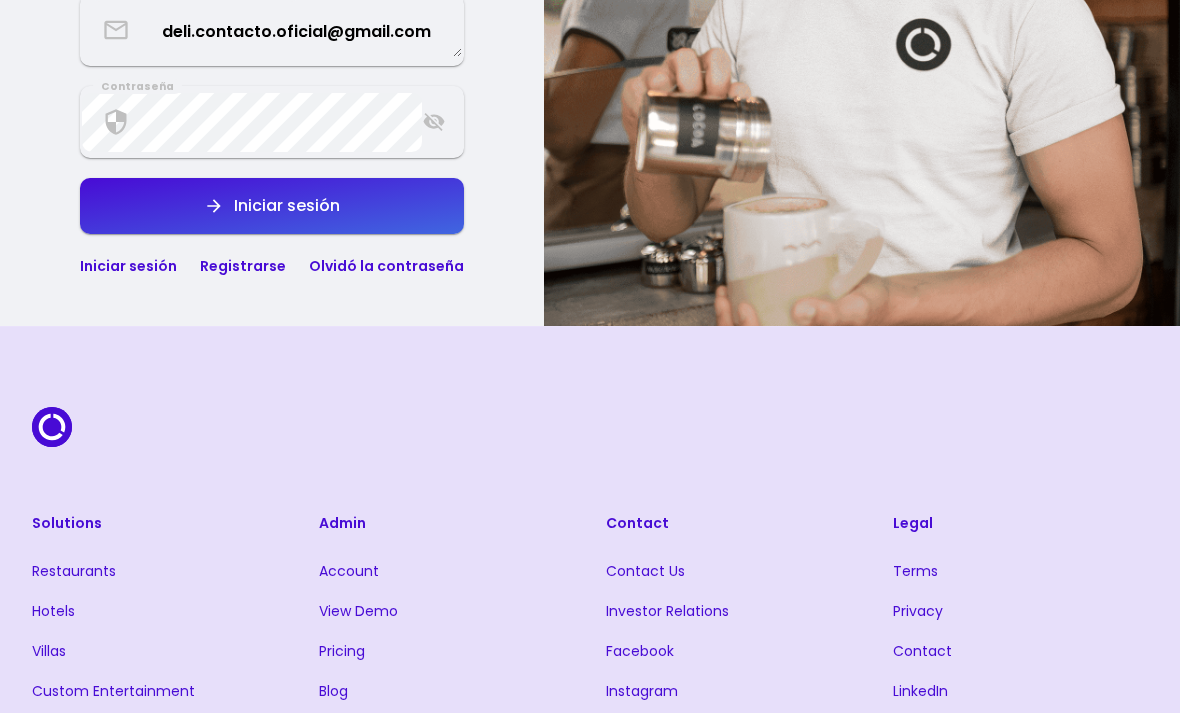 click at bounding box center (862, -39) 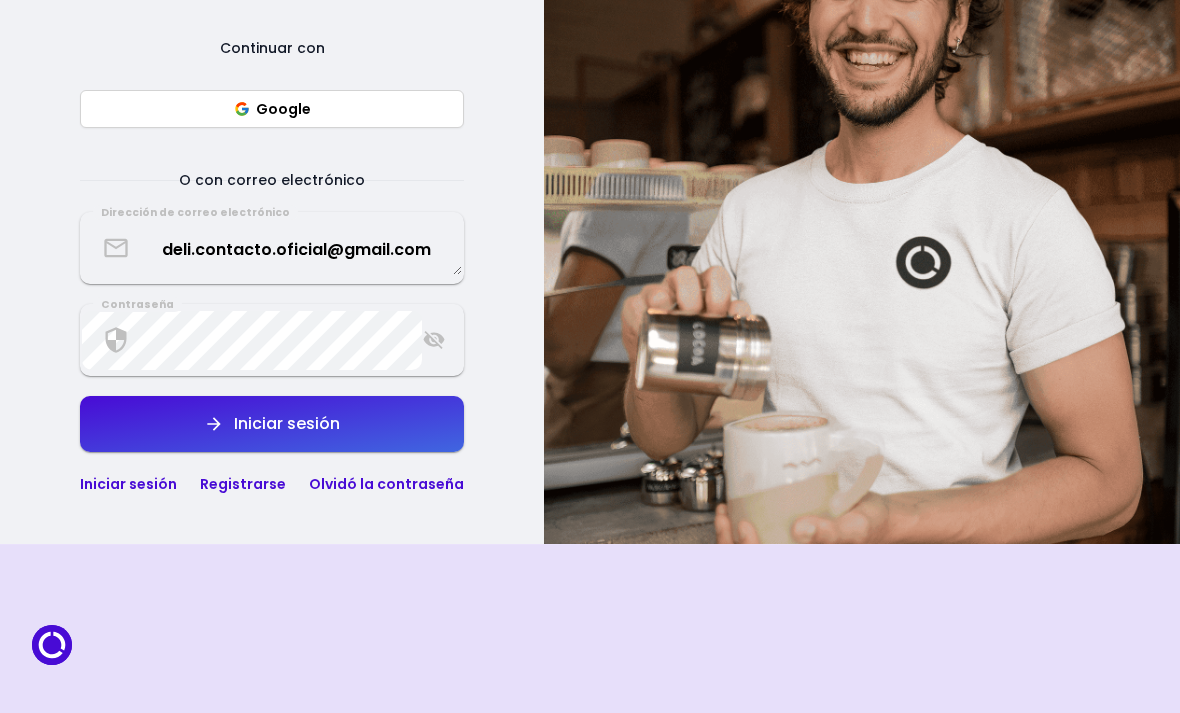 scroll, scrollTop: 379, scrollLeft: 0, axis: vertical 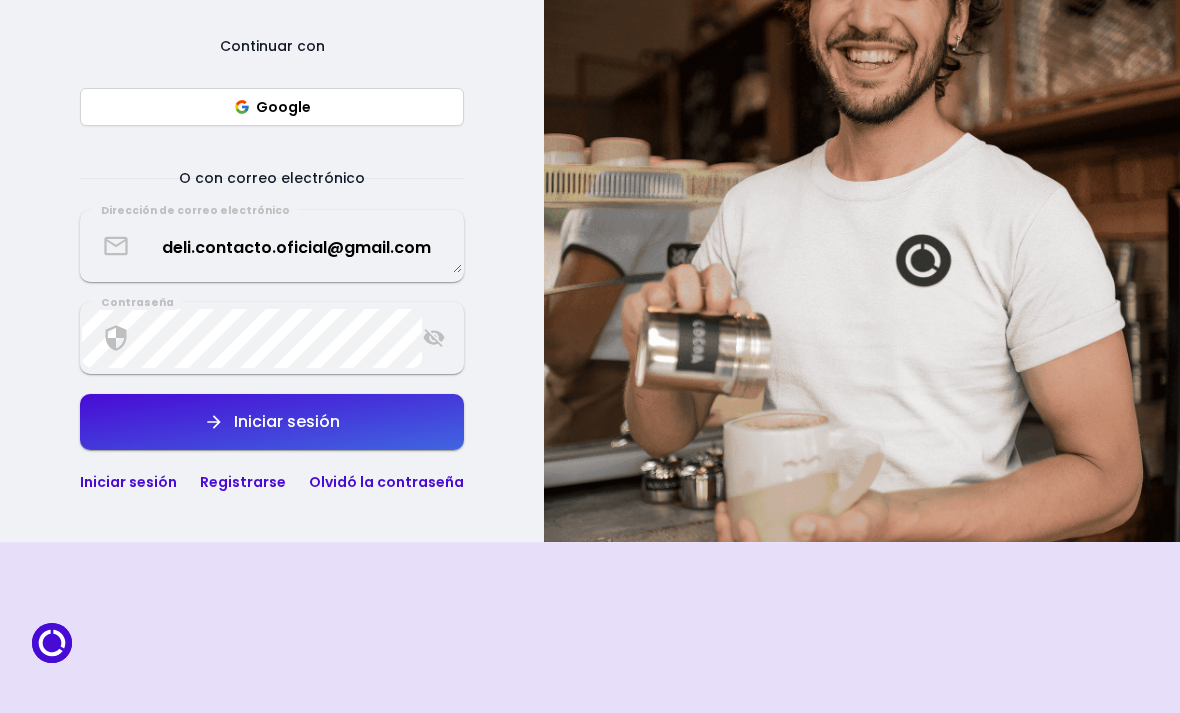 click on "Olvidó la contraseña" at bounding box center [386, 482] 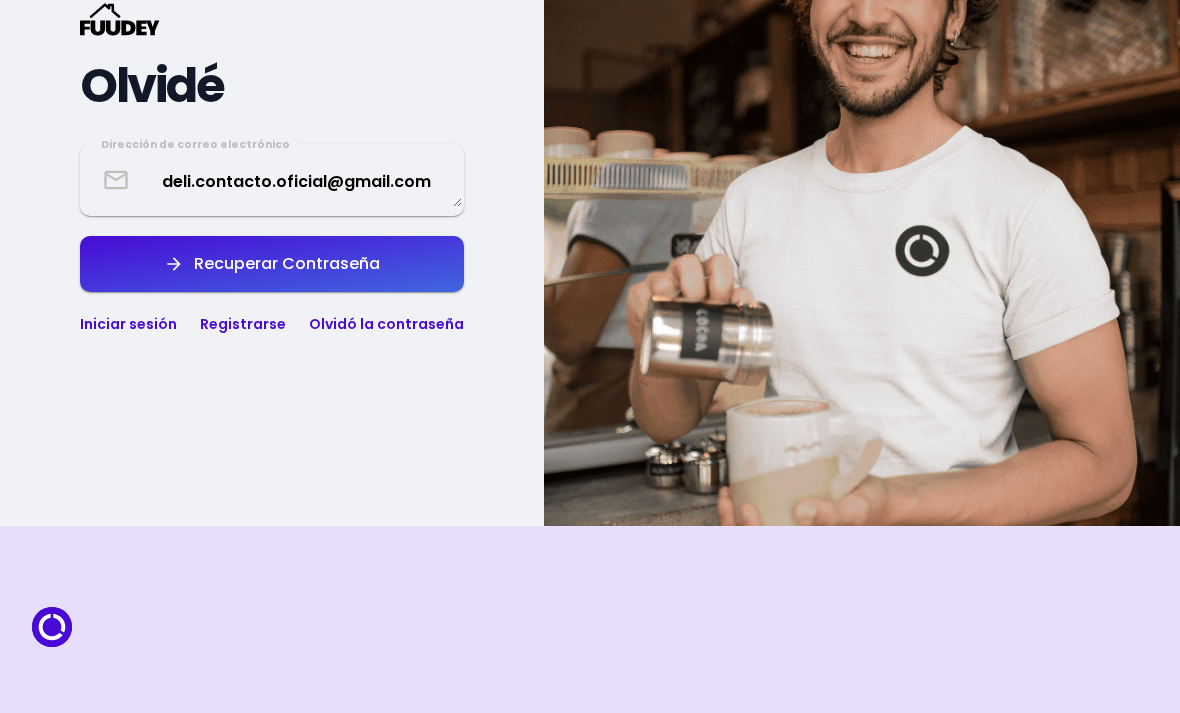click on "Recuperar Contraseña" at bounding box center (272, 264) 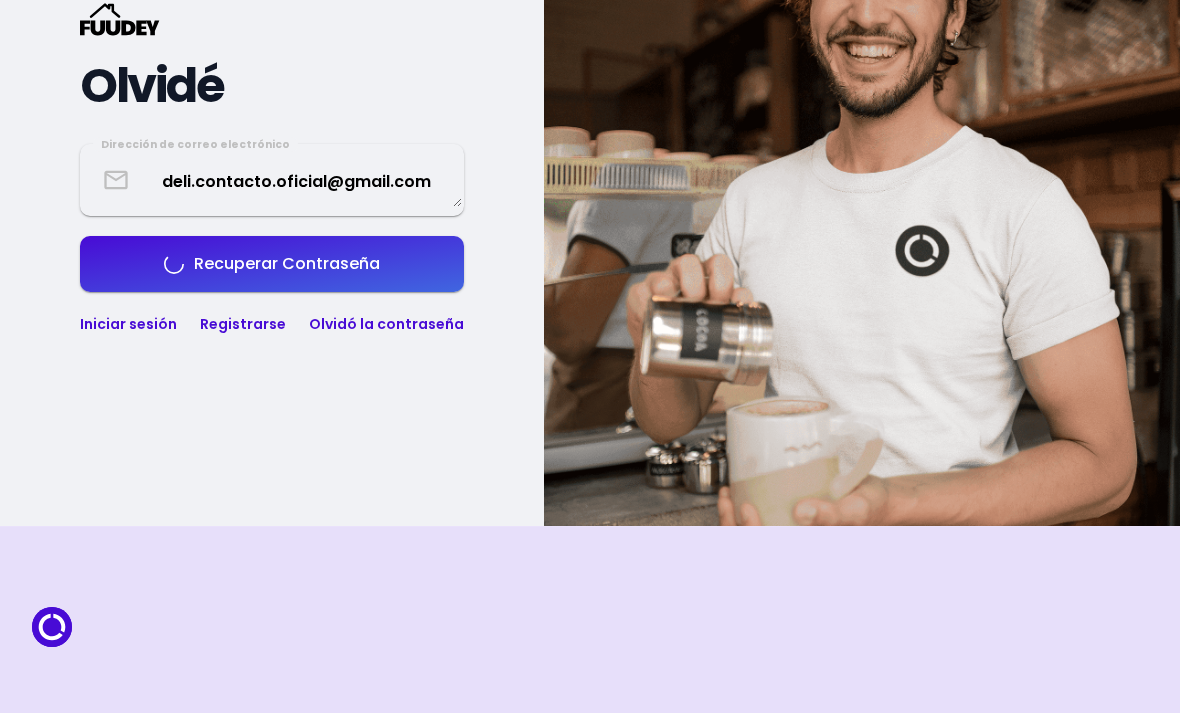 select on "es" 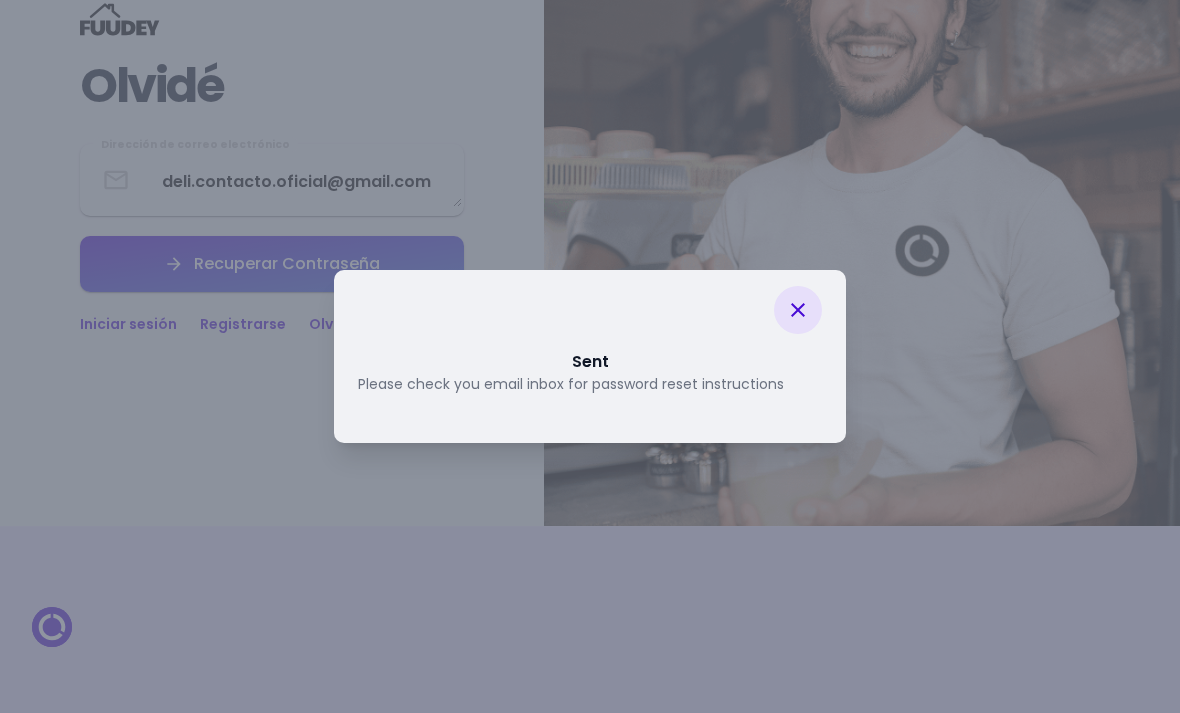 click on "Sent Please check you email inbox for password reset instructions" at bounding box center [590, 356] 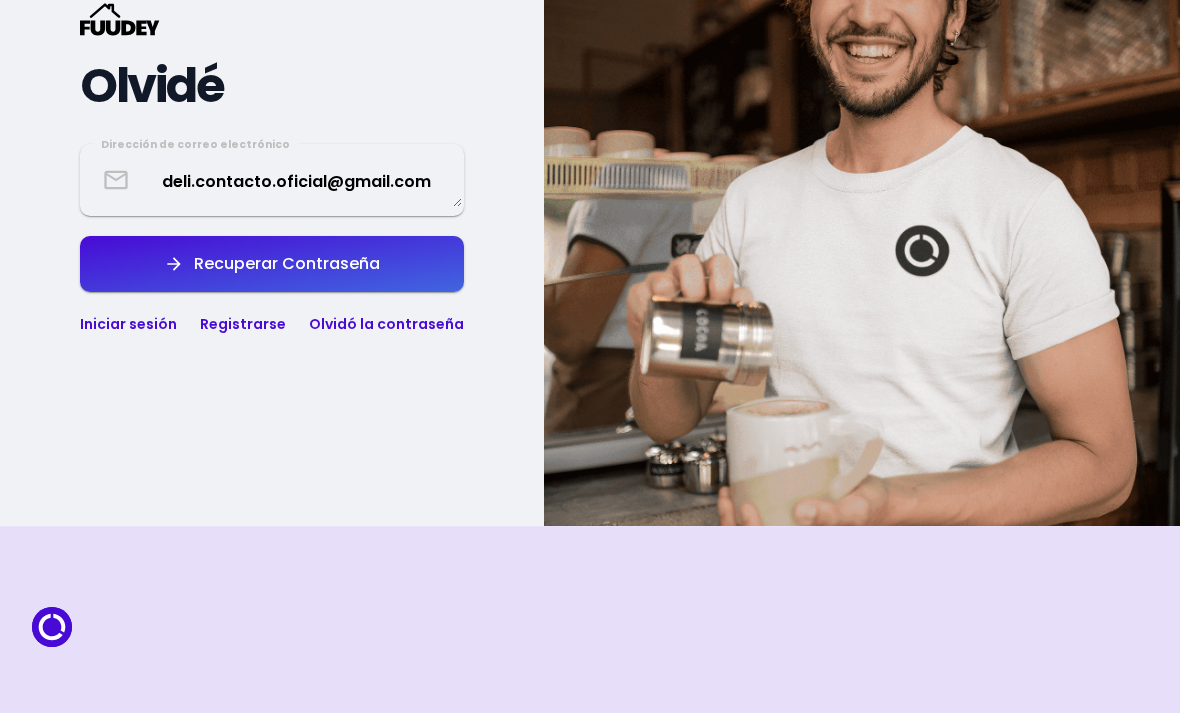 click at bounding box center (862, 169) 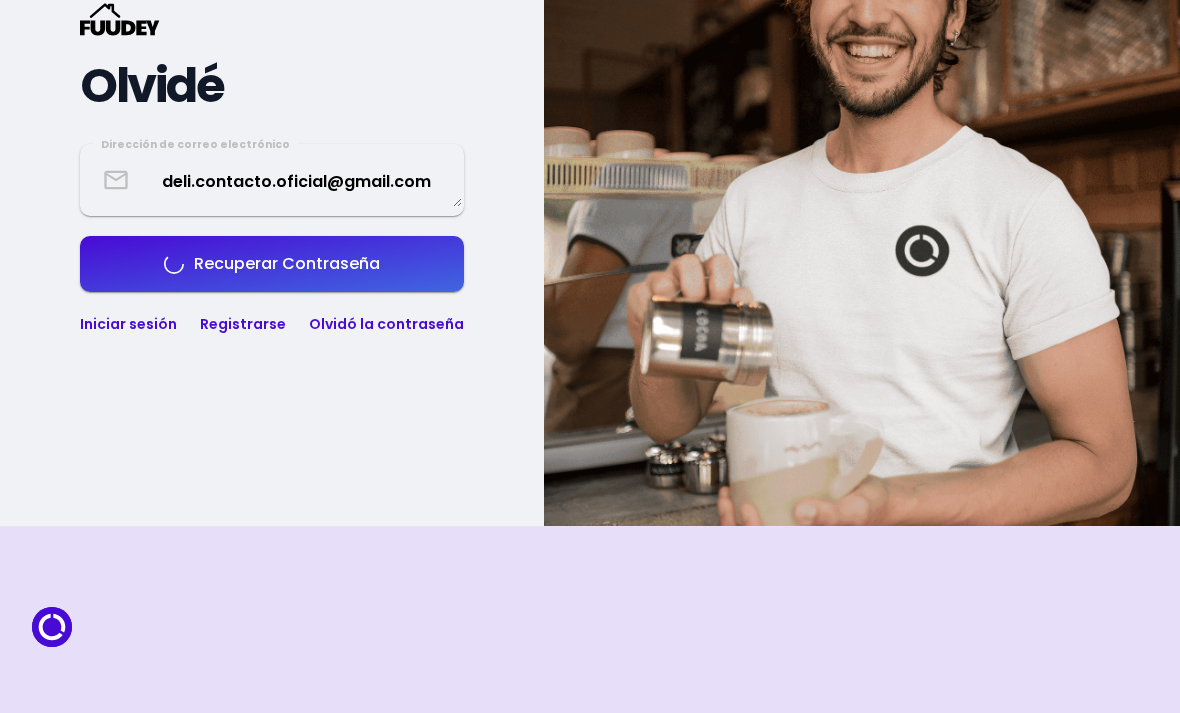 select on "es" 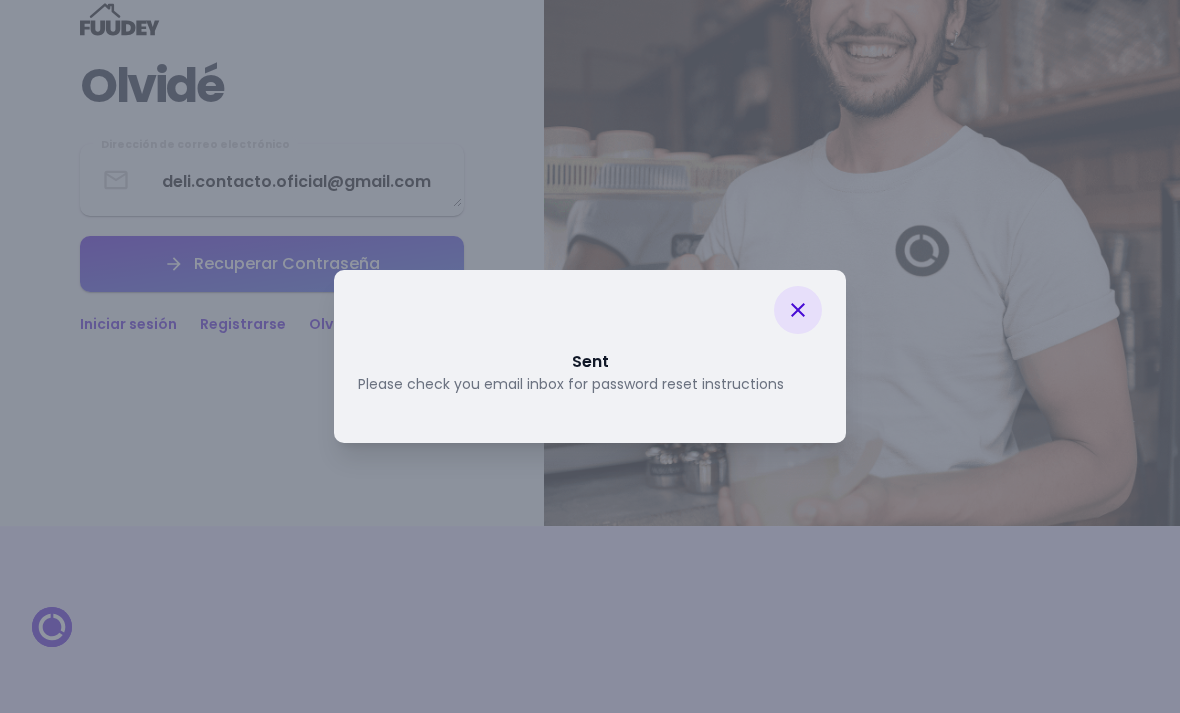 click at bounding box center [798, 310] 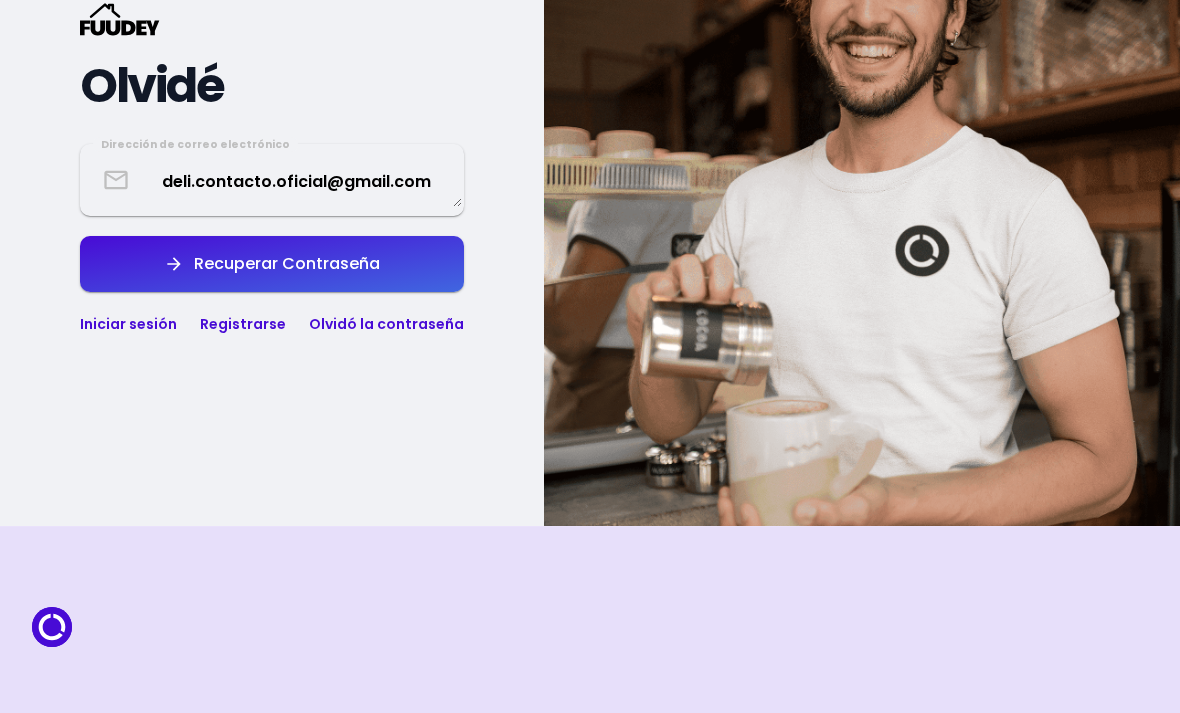 click on "Iniciar sesión" at bounding box center [128, 324] 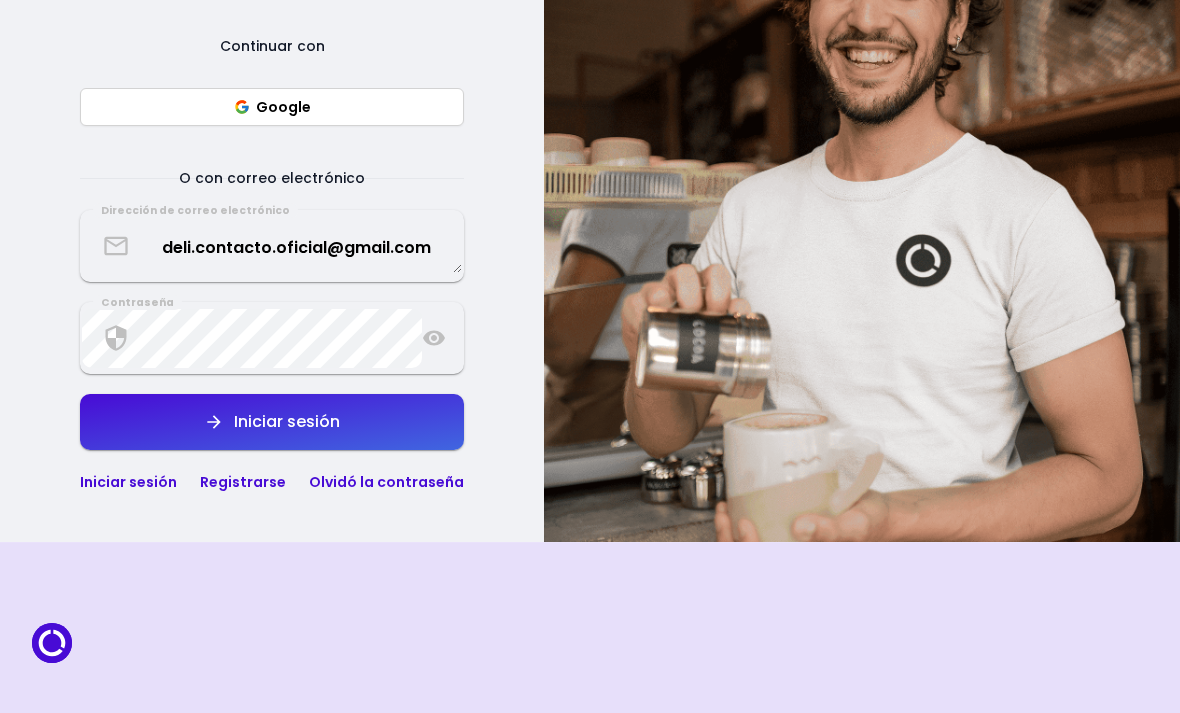 click on "Contraseña" at bounding box center (272, 338) 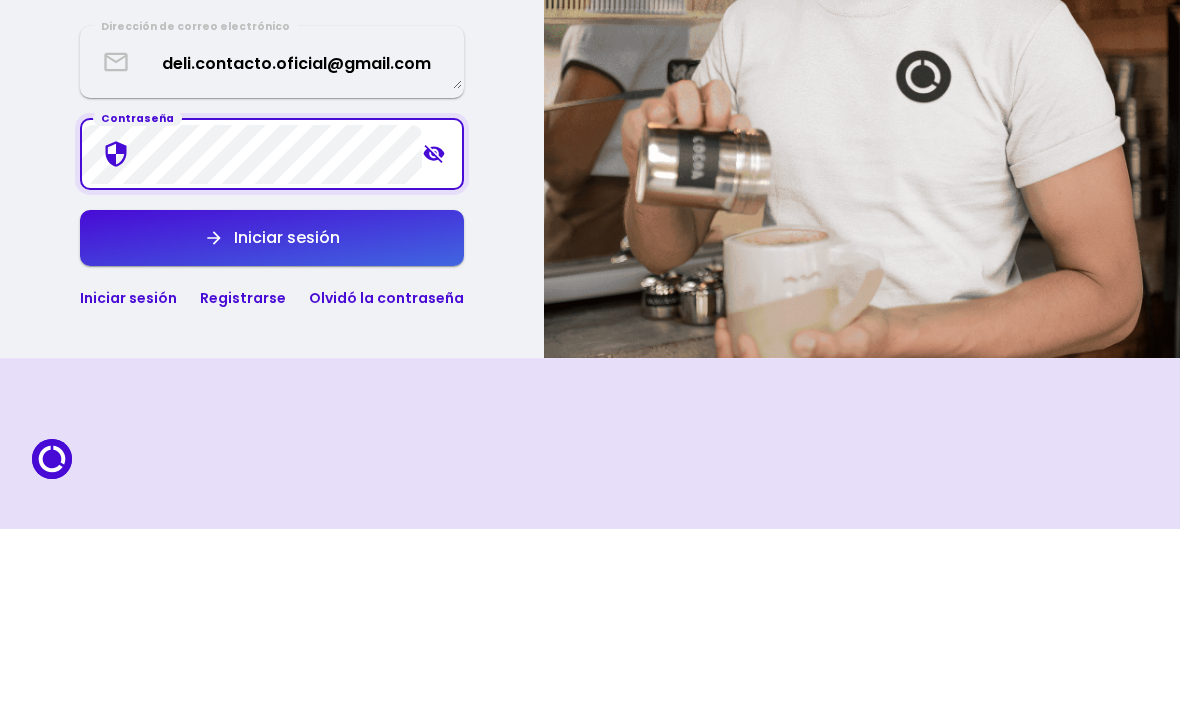 click on "Iniciar sesión" at bounding box center [272, 422] 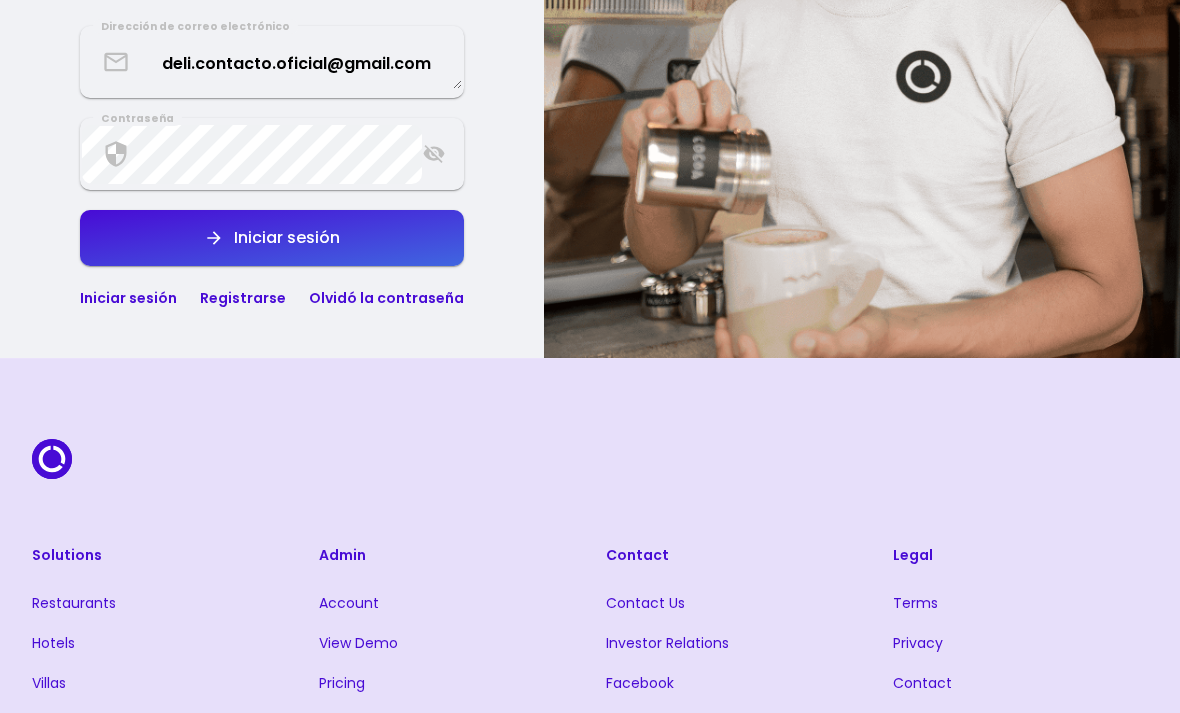 select on "es" 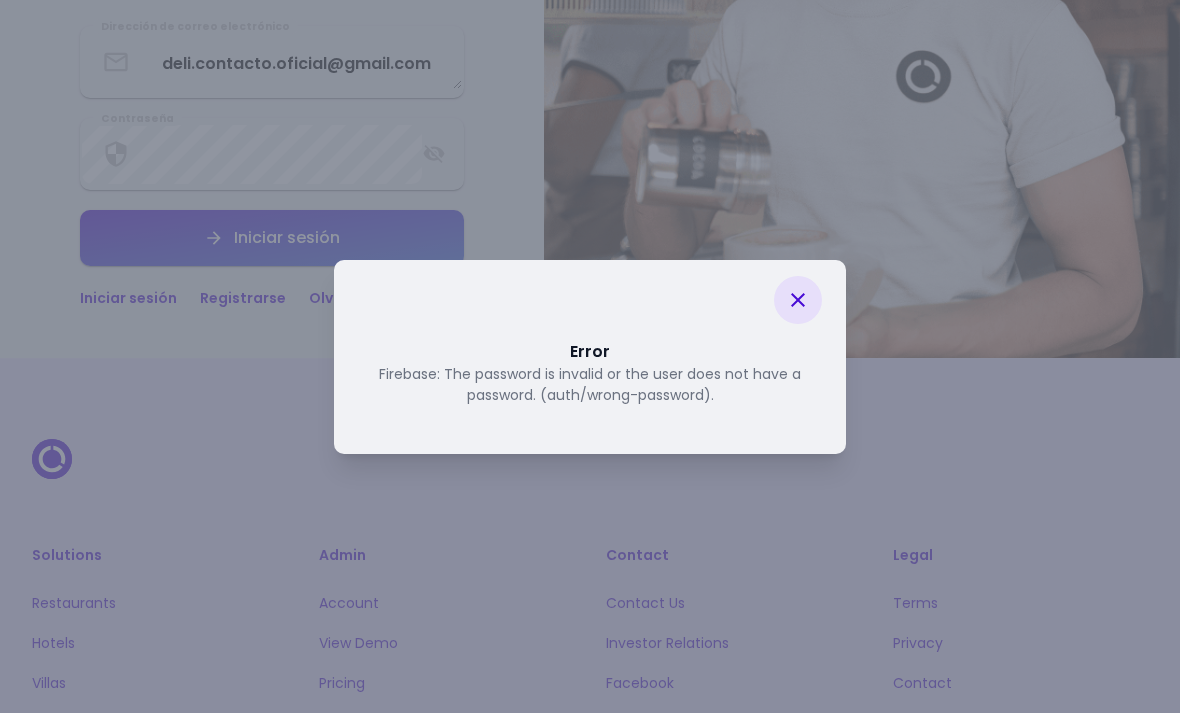 click on "Error Firebase: The password is invalid or the user does not have a password. (auth/wrong-password)." at bounding box center (590, 357) 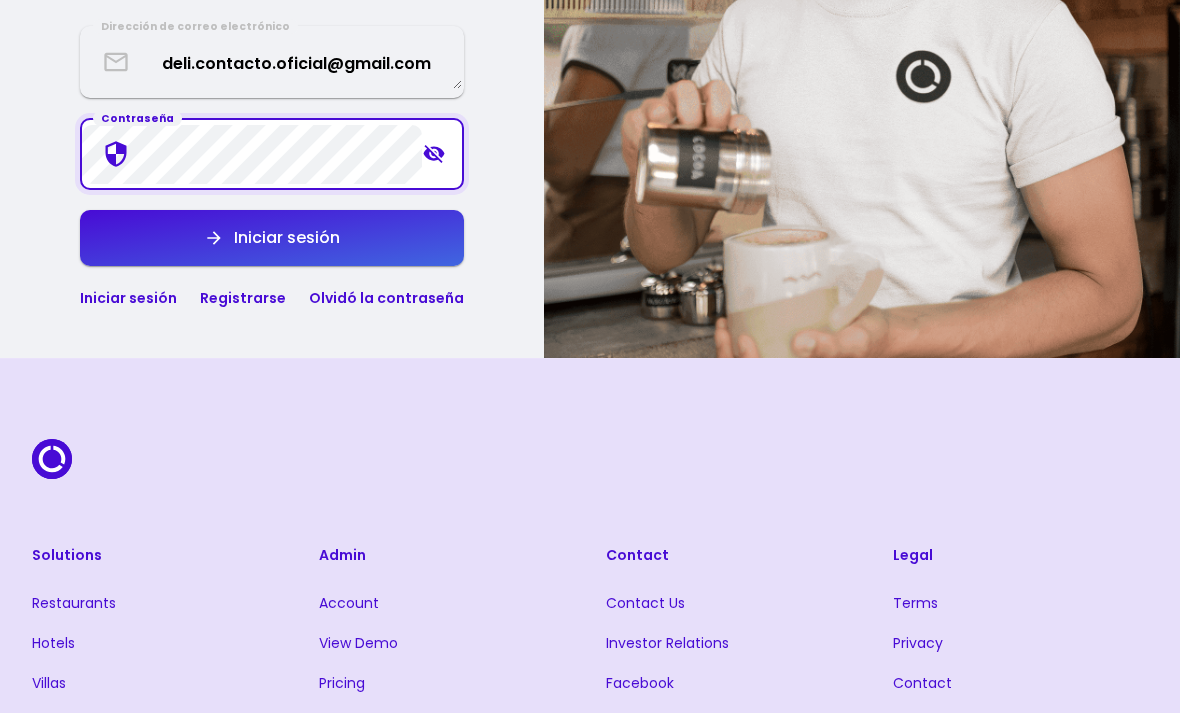 click 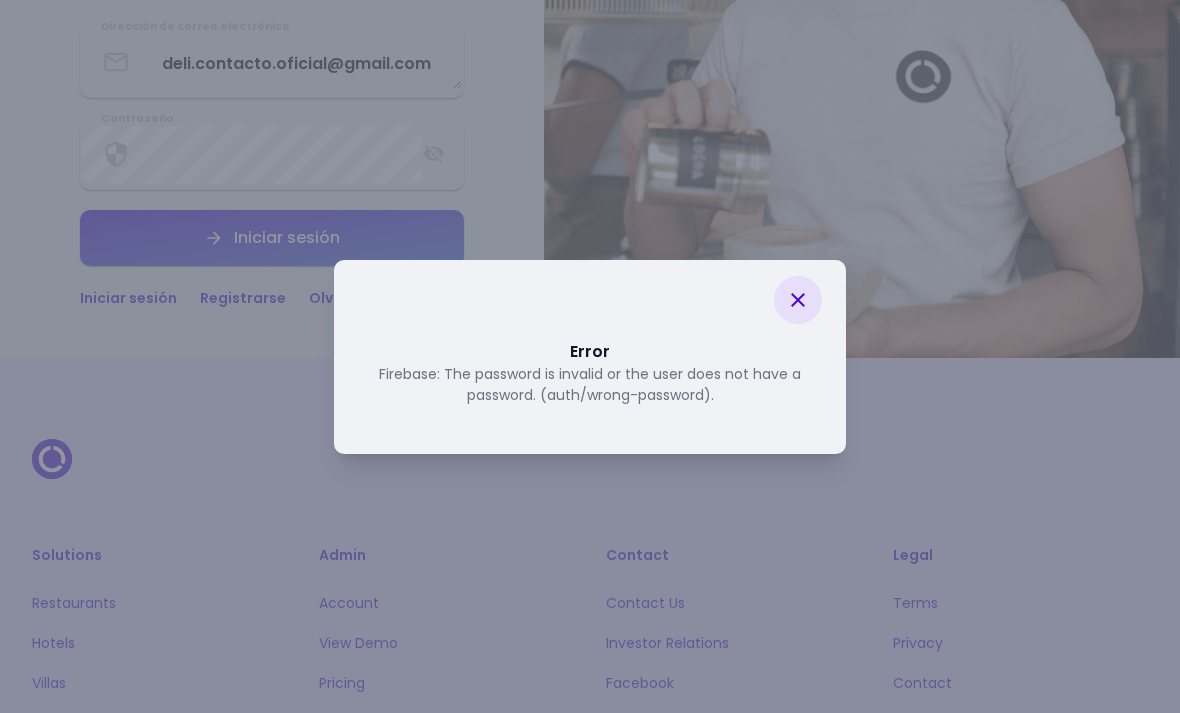 click 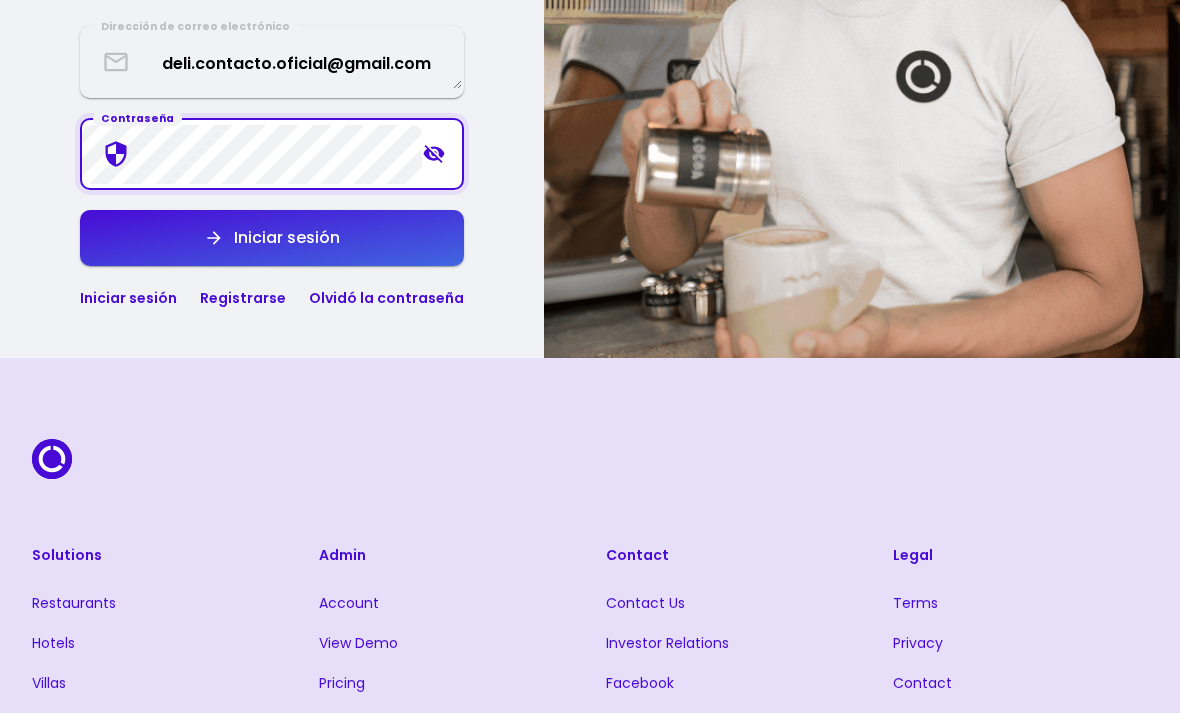 click on "Iniciar sesión" at bounding box center [272, 238] 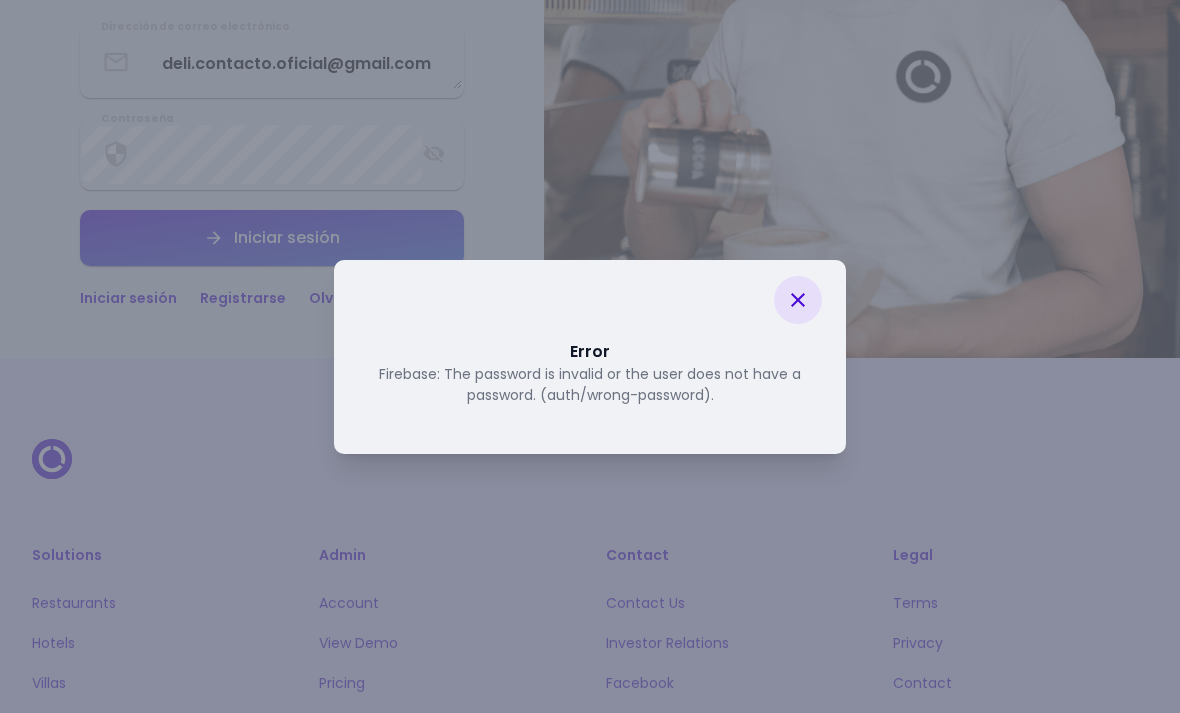 click at bounding box center [798, 300] 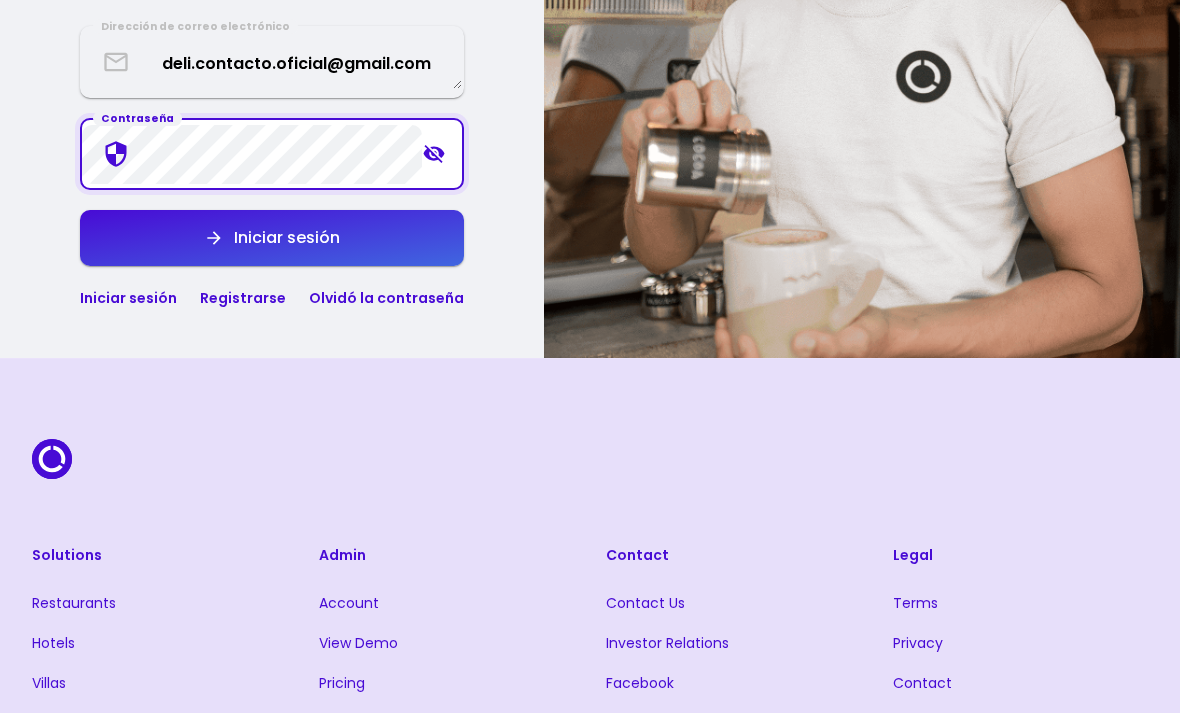 click on "Iniciar sesión" at bounding box center (272, 238) 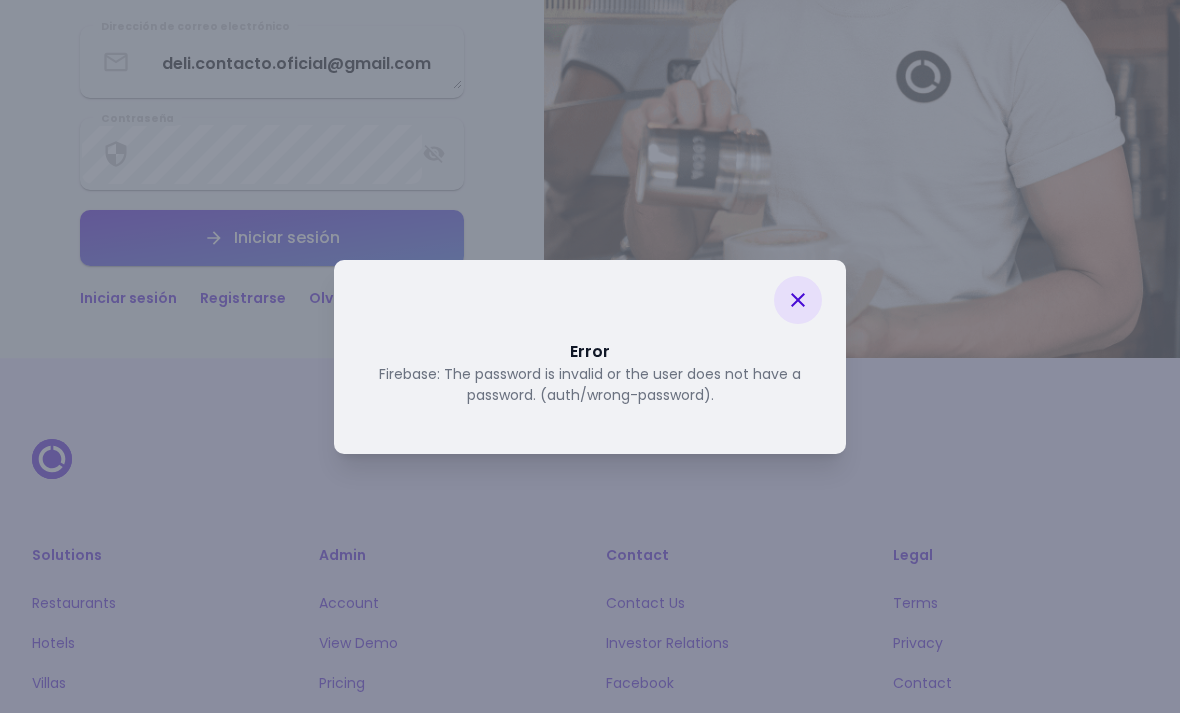 click at bounding box center (798, 300) 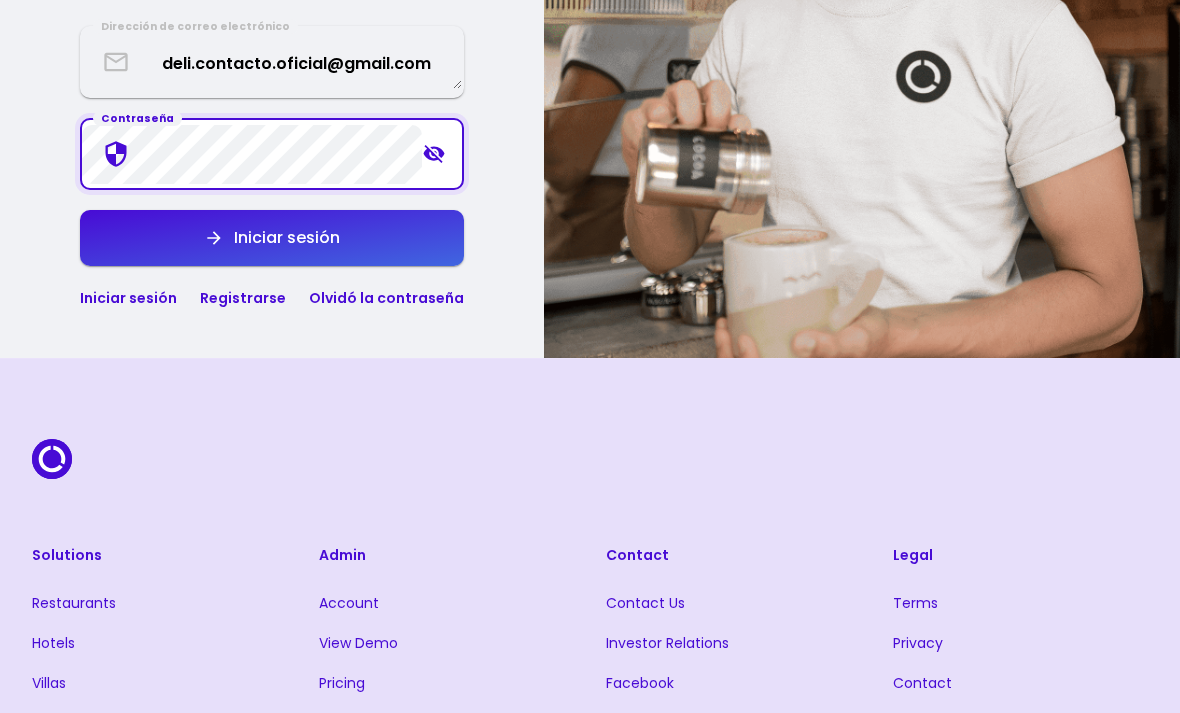 click on "Iniciar sesión" at bounding box center (272, 238) 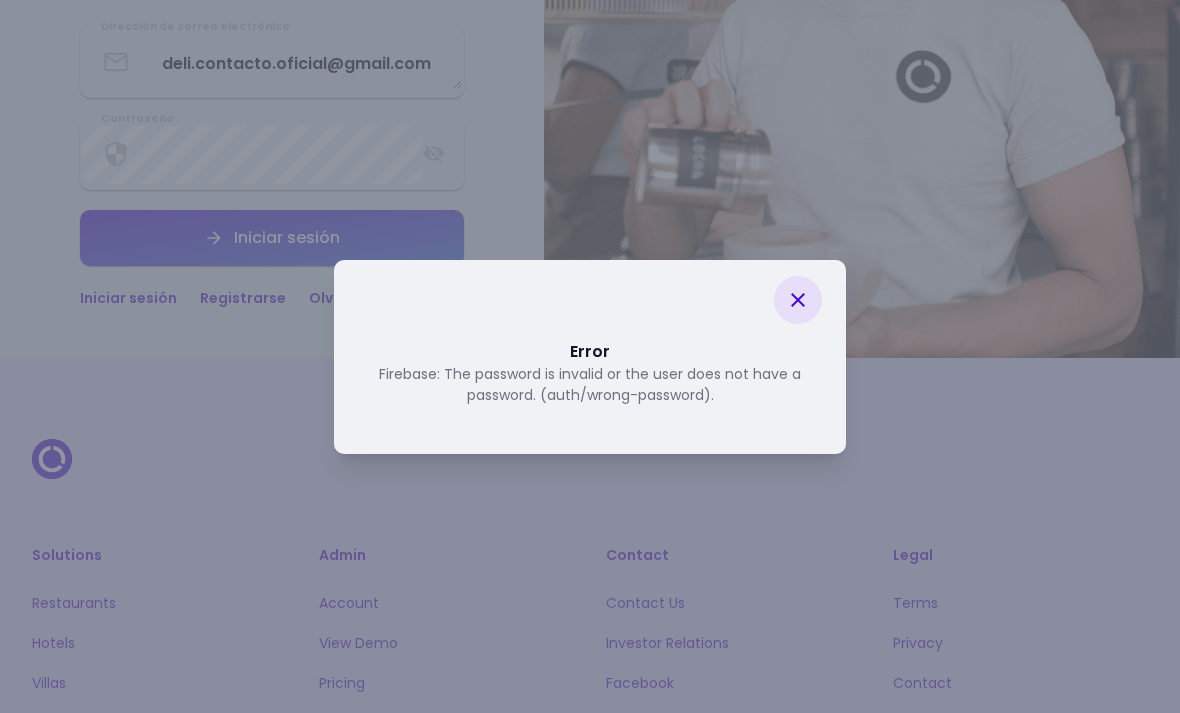 click at bounding box center [590, 300] 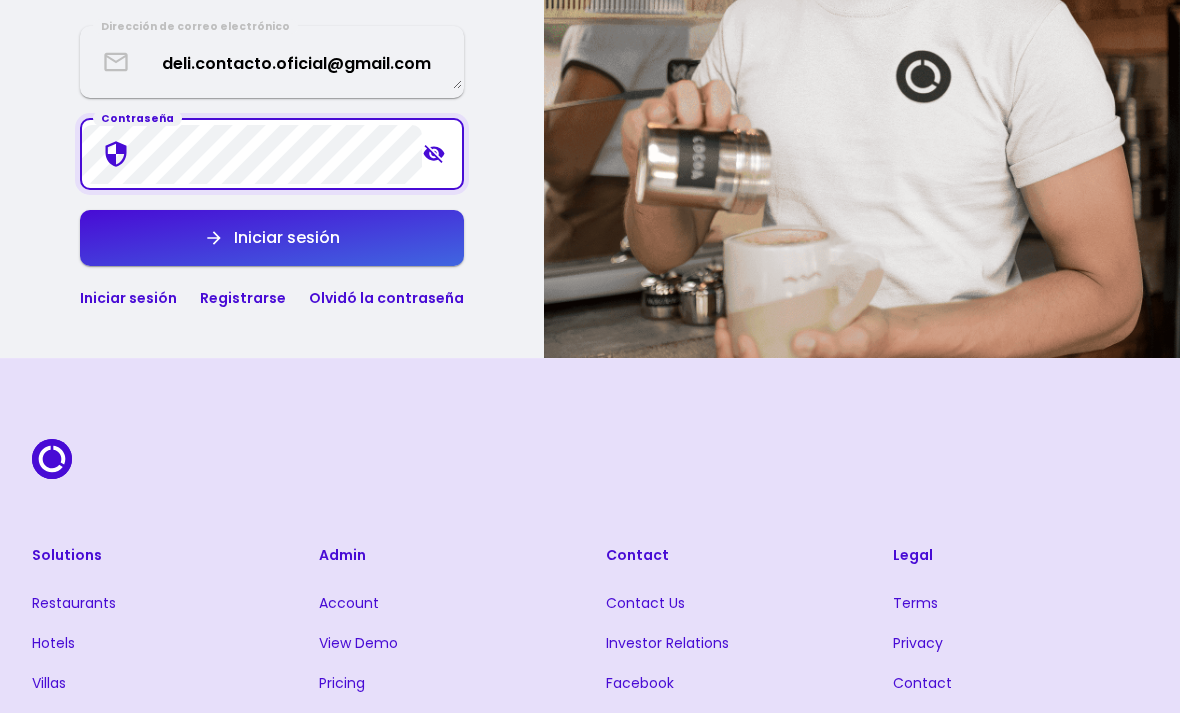 click on "Iniciar sesión" at bounding box center (272, 238) 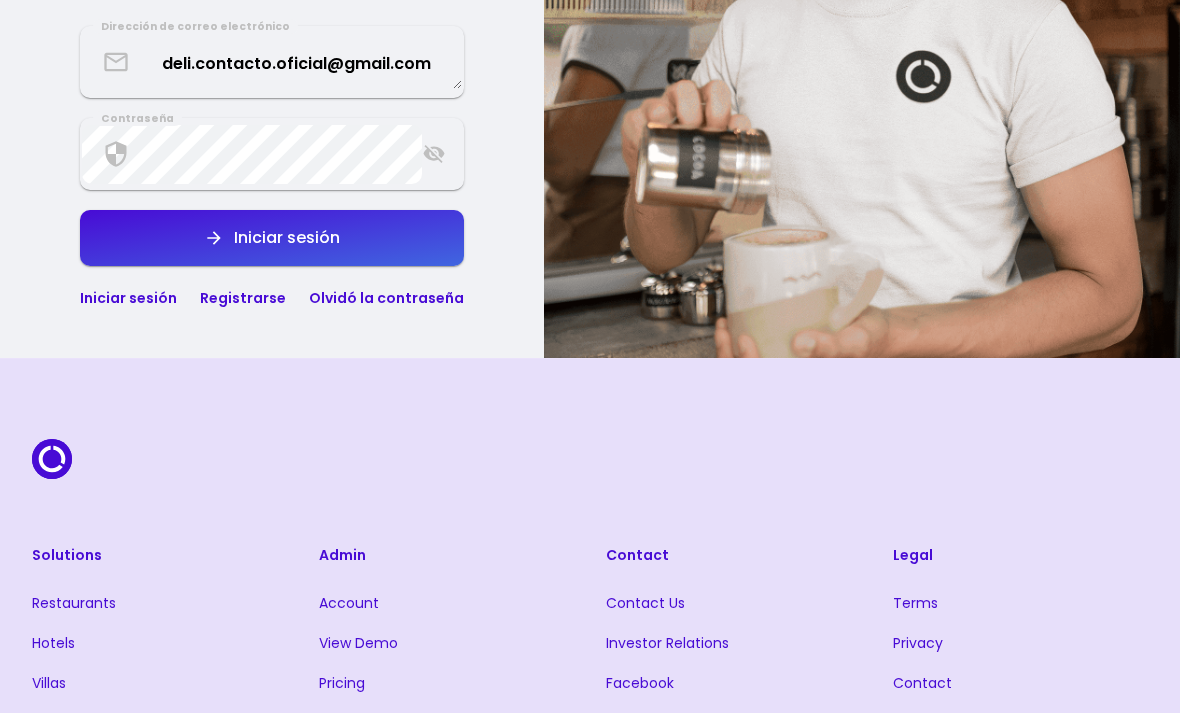 select on "es" 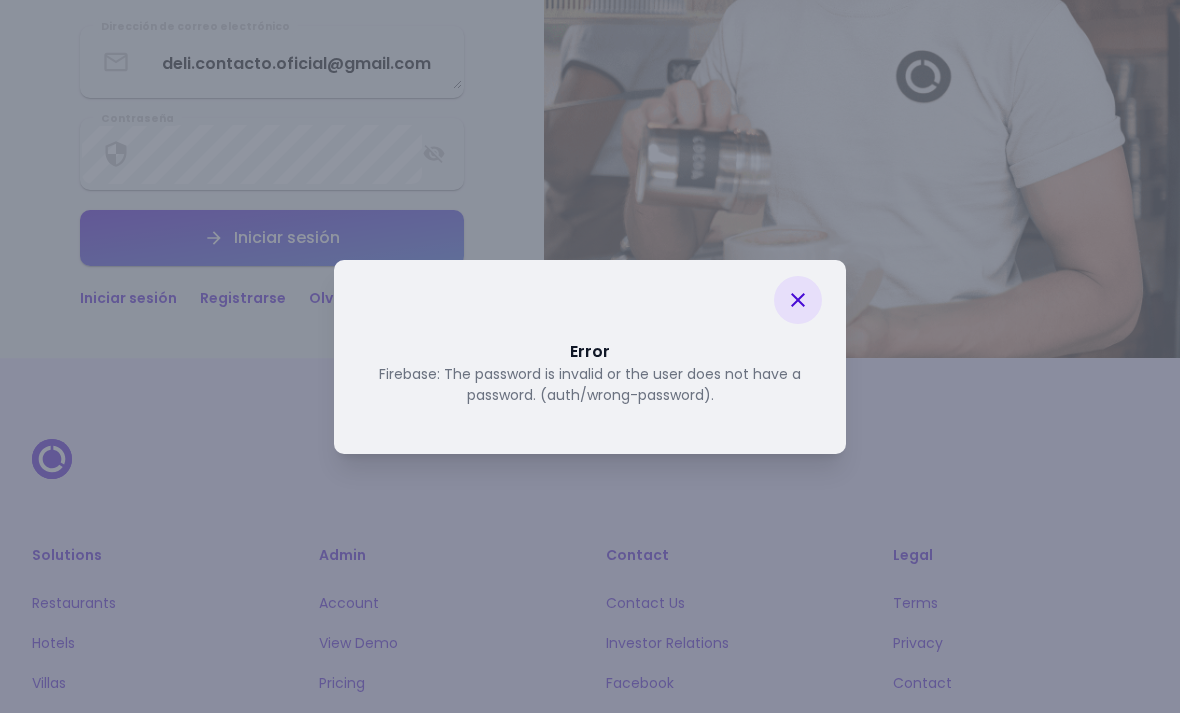 click at bounding box center [798, 300] 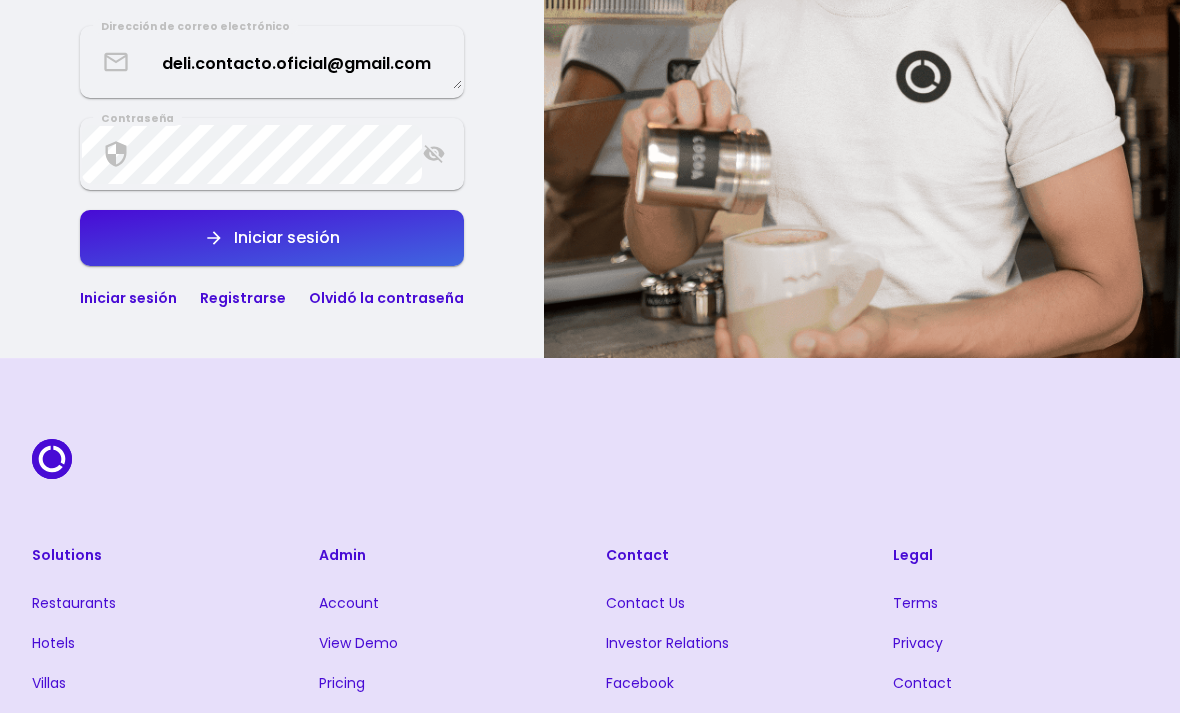click at bounding box center [862, -7] 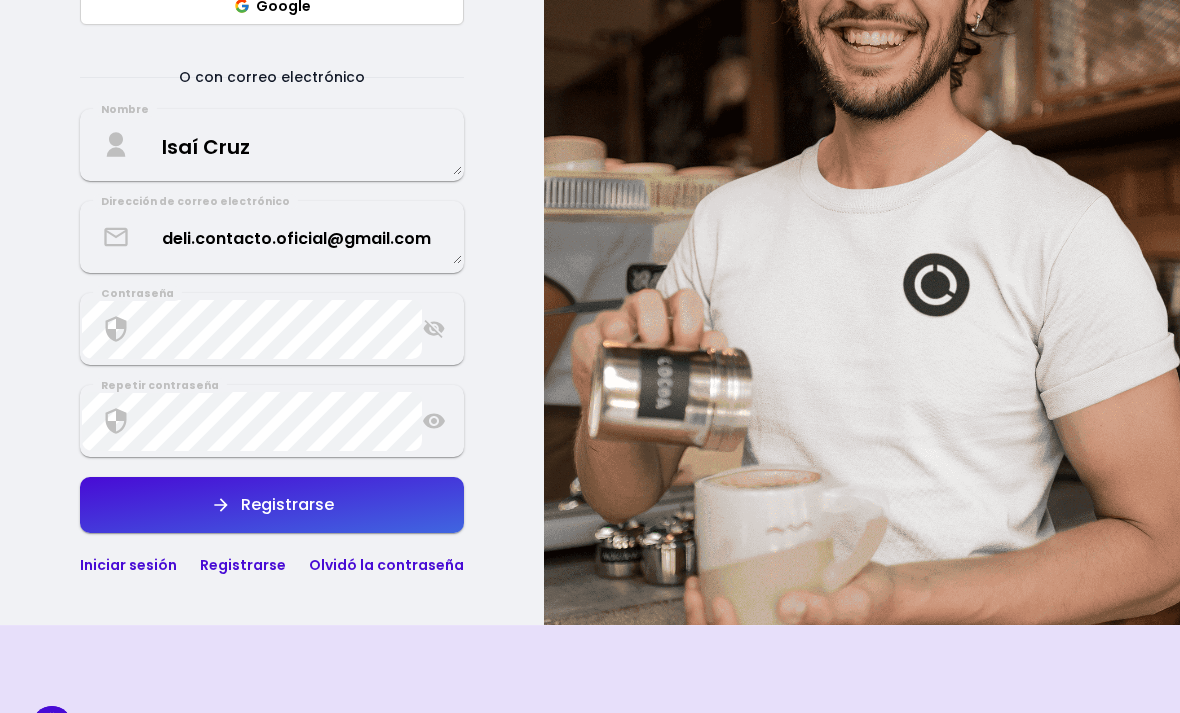 scroll, scrollTop: 443, scrollLeft: 0, axis: vertical 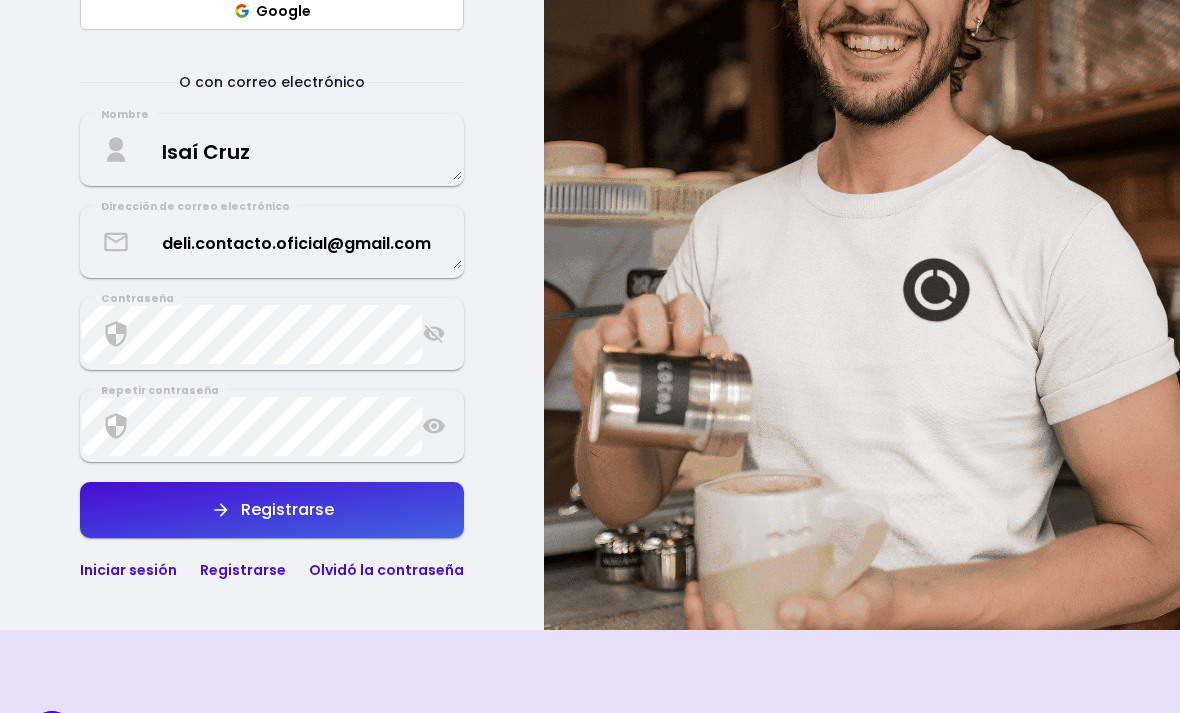 click on "Registrarse" at bounding box center [272, 510] 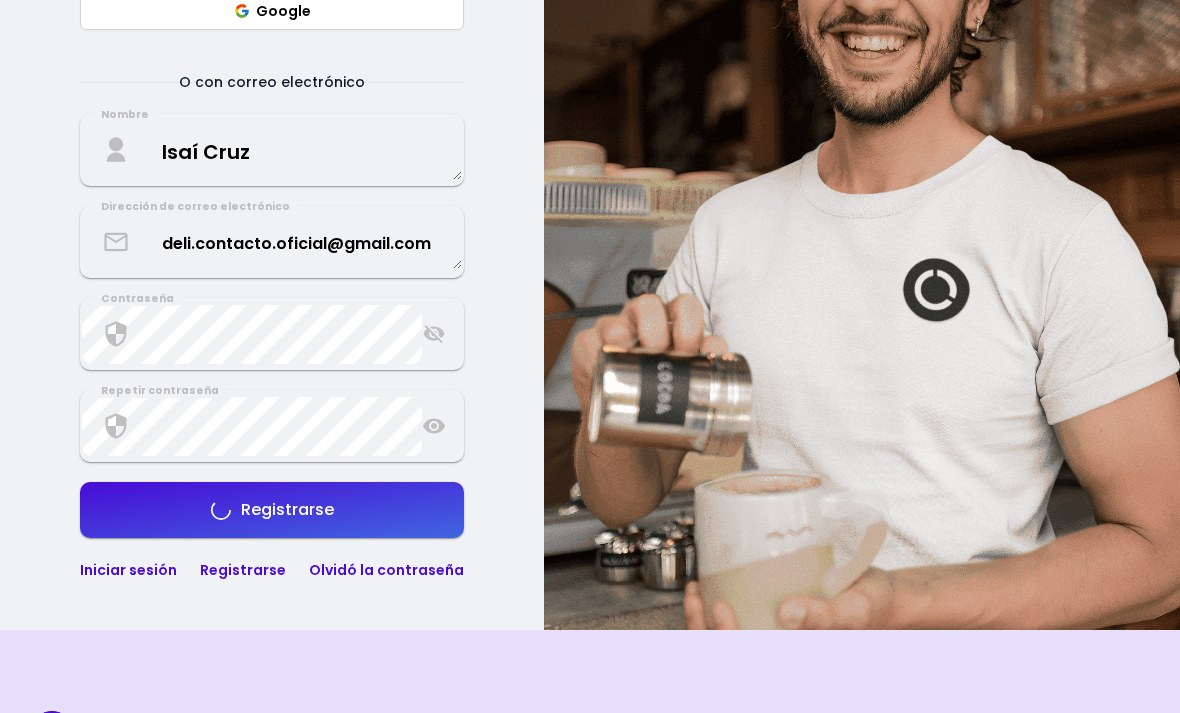 select on "es" 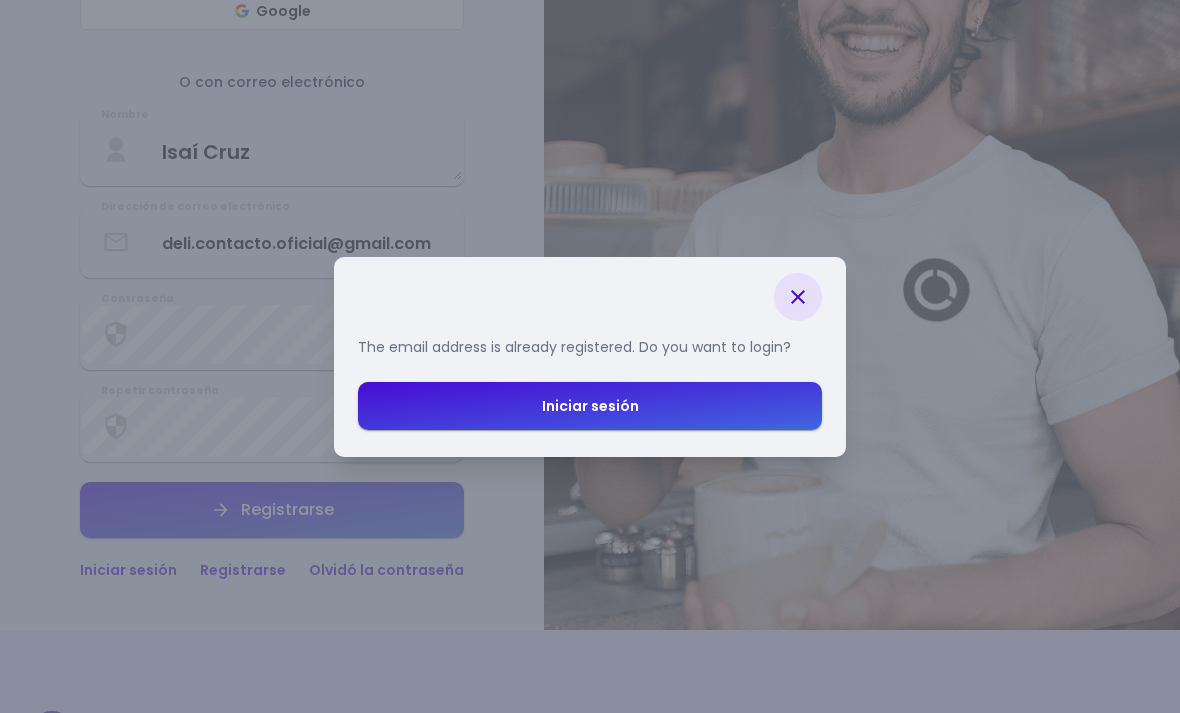 click on "The email address is already registered. Do you want to login? Iniciar sesión" at bounding box center [590, 357] 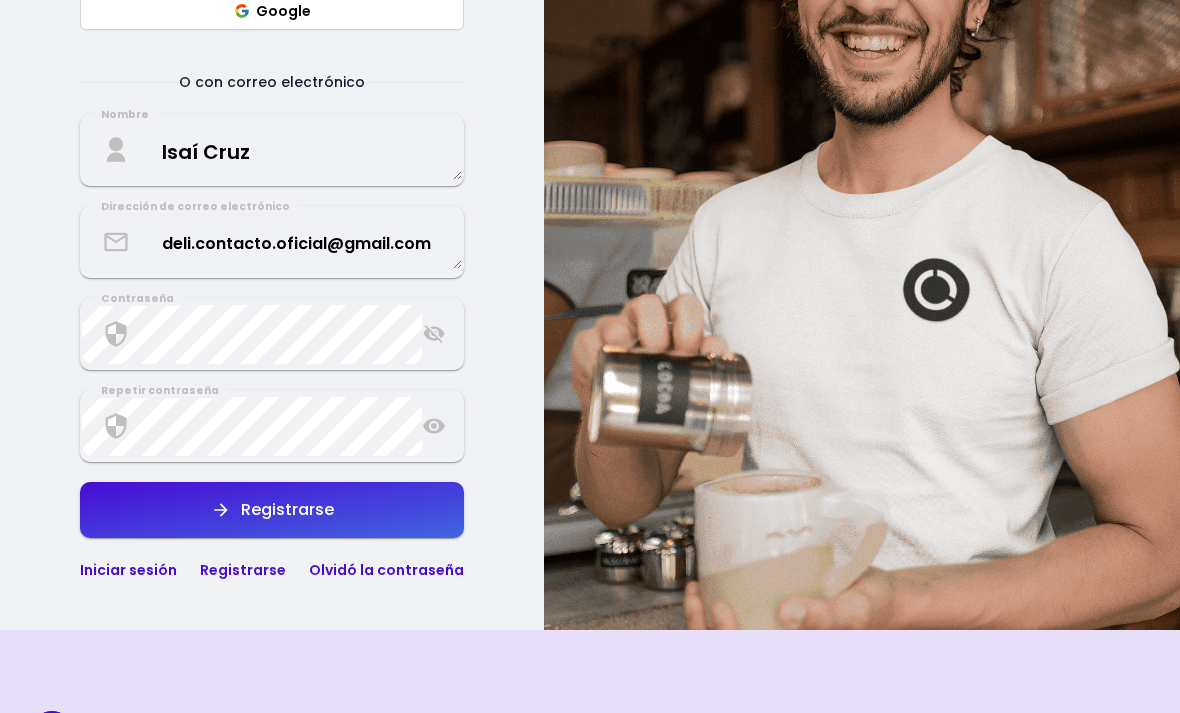 click at bounding box center (862, 189) 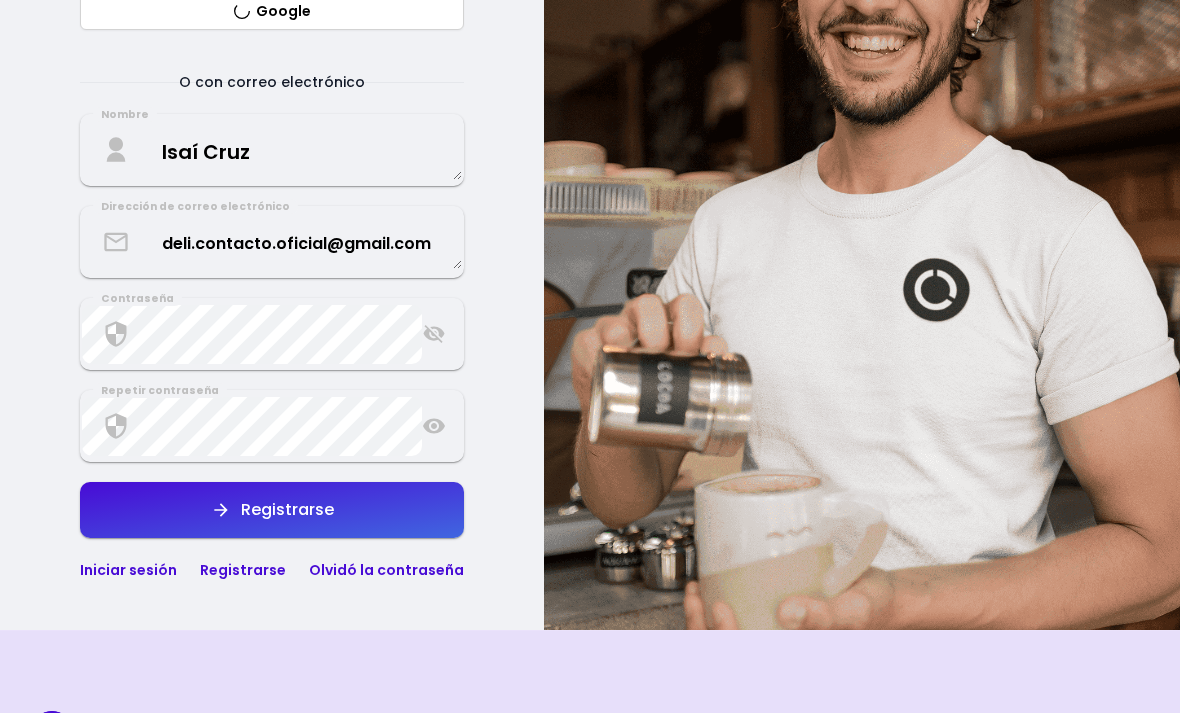 select on "es" 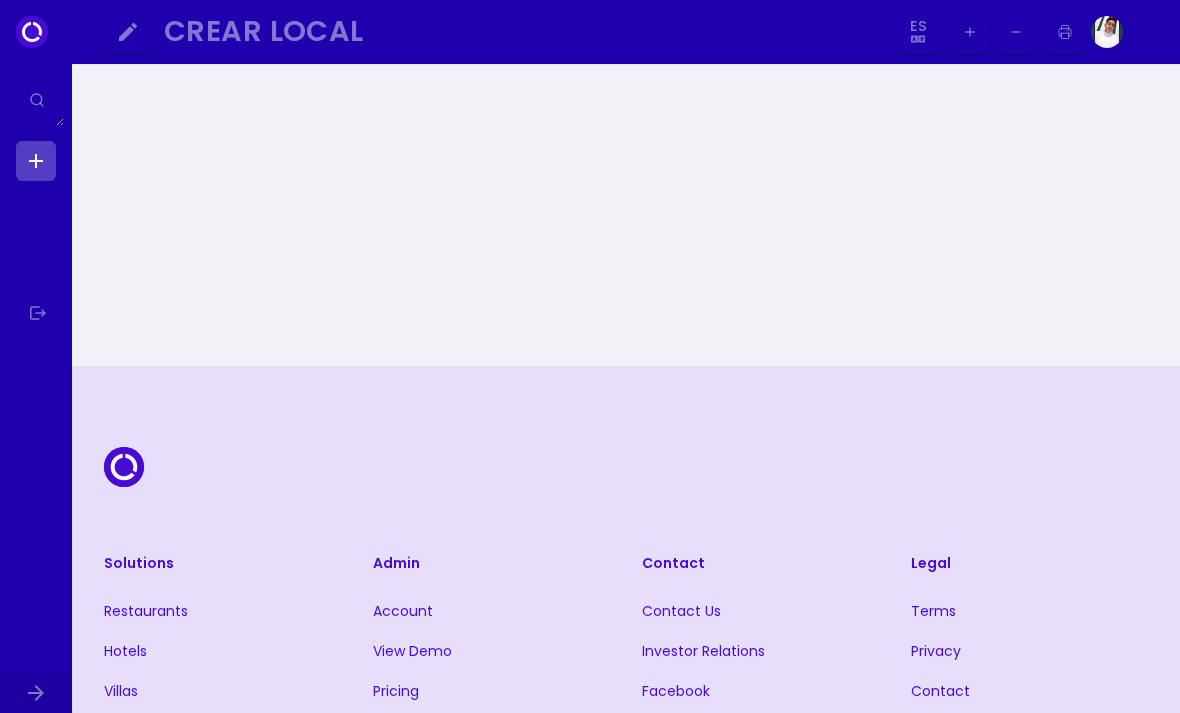 scroll, scrollTop: 0, scrollLeft: 0, axis: both 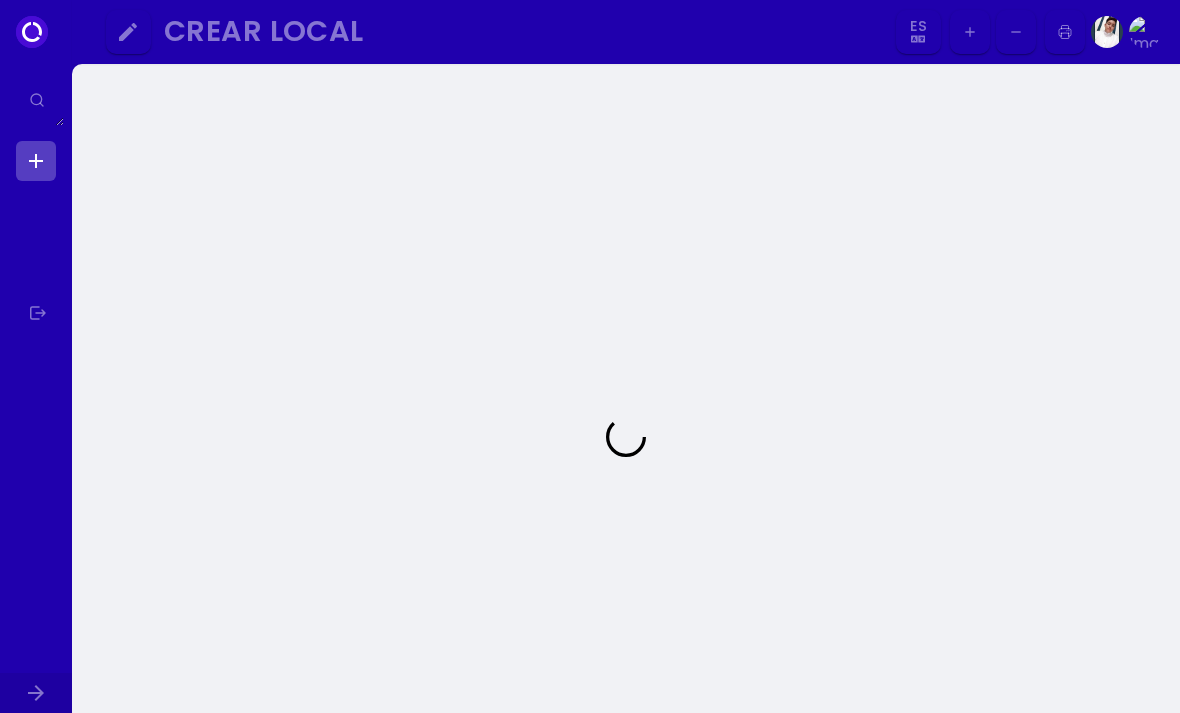select on "es" 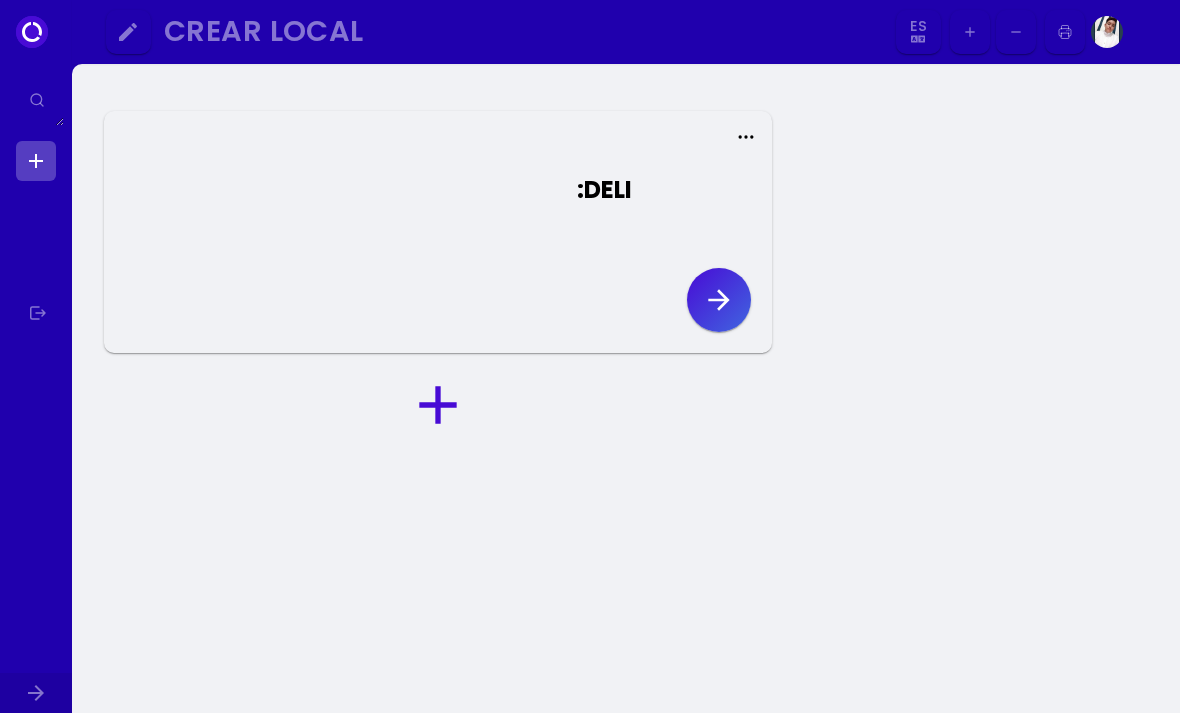 click at bounding box center (36, 100) 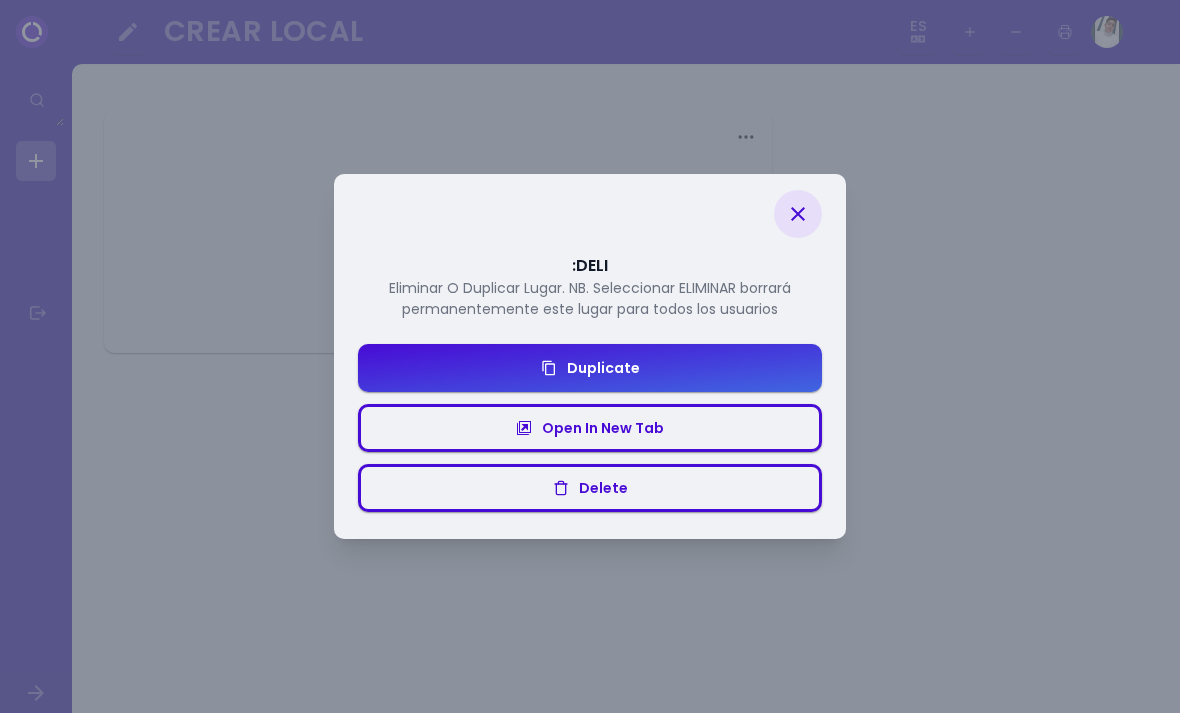 select on "es" 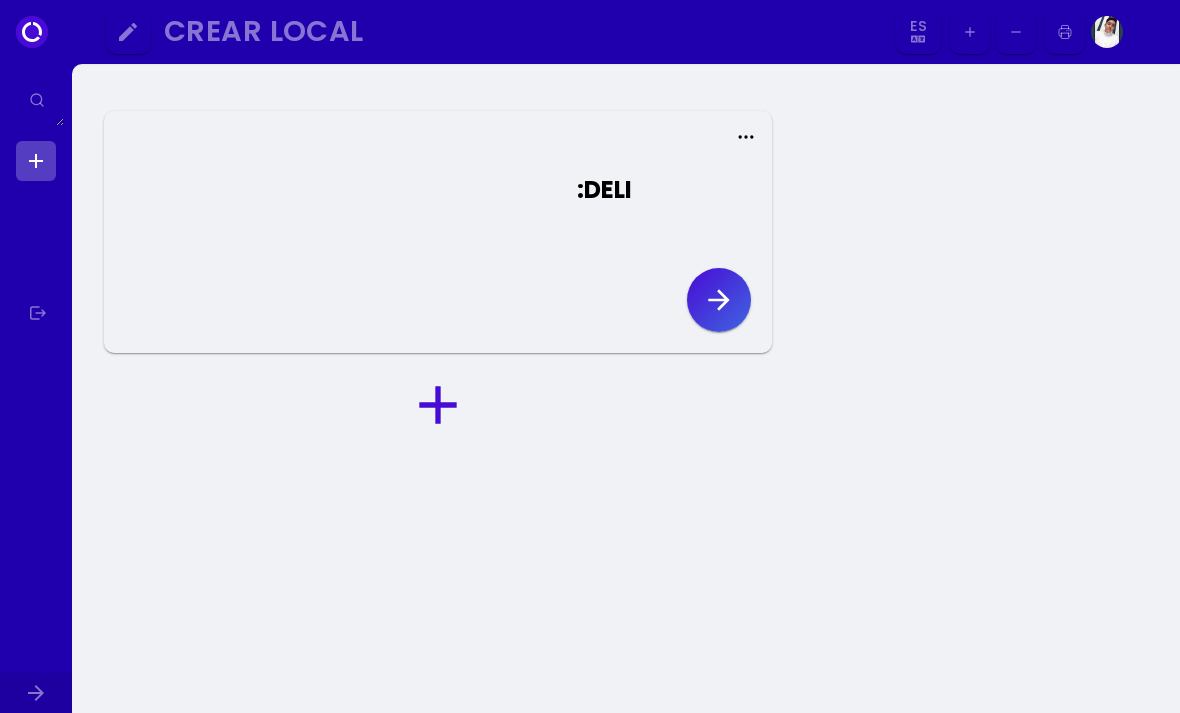 click on "Crear Local" at bounding box center [517, 31] 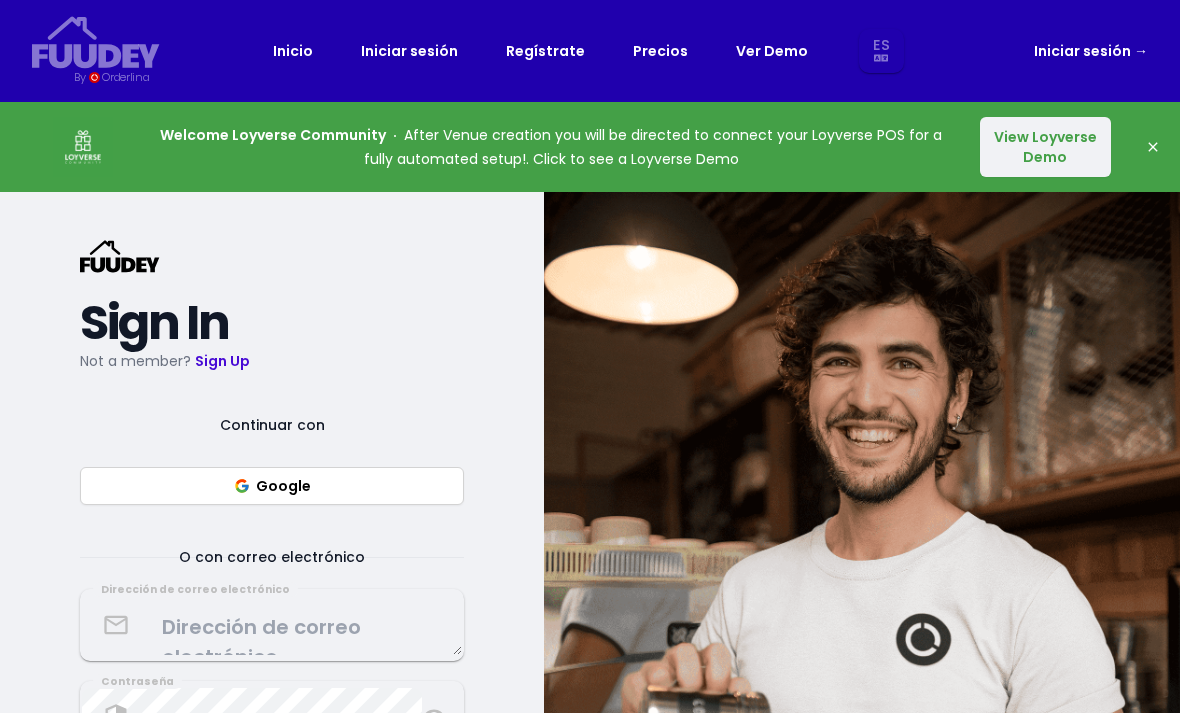 select on "es" 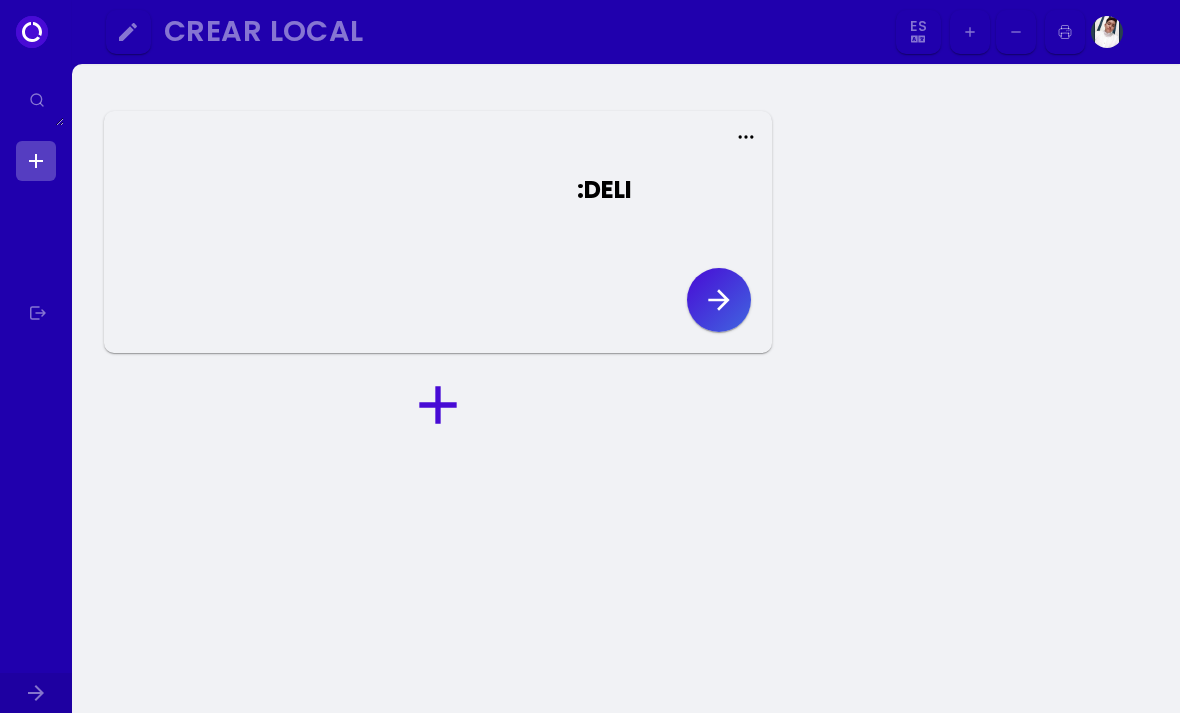 click on "Crear Local   Es   Aa Ab Af Am Ar As Ay Az Ba Be Bg Bh Bi Bn Bo Br Ca Co Cs Cy Da De Dz El En Eo Es Et Eu Fa Fi Fj Fo Fr Fy Ga Gd Gl Gn Gu Ha Hi Hr Hu Hy Ia Ie Ik In Is It Iw Ja Ji Jw Ka Kk Kl Km Kn Ko Ks Ku Ky La Ln Lo Lt Lv Mg Mi Mk Ml Mn Mo Mr Ms Mt My Na Ne Nl No Oc Om Or Pa Pl Ps Pt Qu Rn Ro Ru Rw Sa Sd Sg Si Sk Sl Sm Sn So Sq Sr Ss St Su Sv Sw Ta Te Tg Th Ti Tk Tl Tn To Tr Ts Tt Tw Uk Ur Uz Vi Vo Wo Xh Yo Zh Zu" at bounding box center (634, 32) 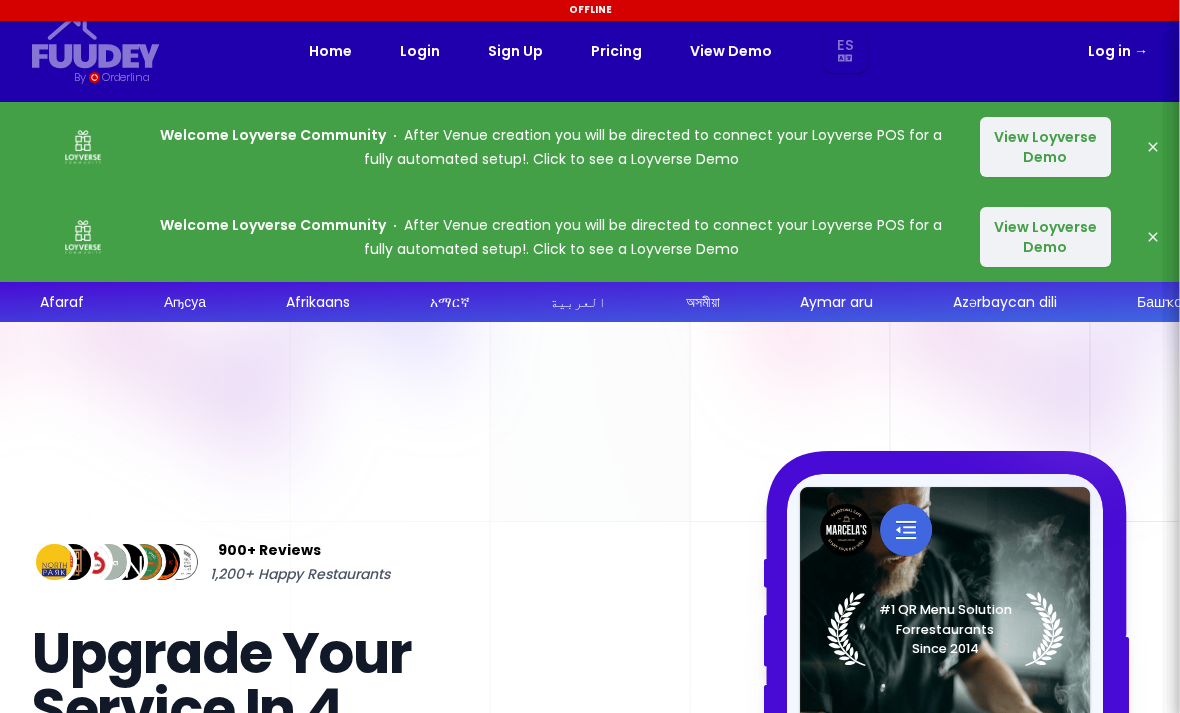 select on "es" 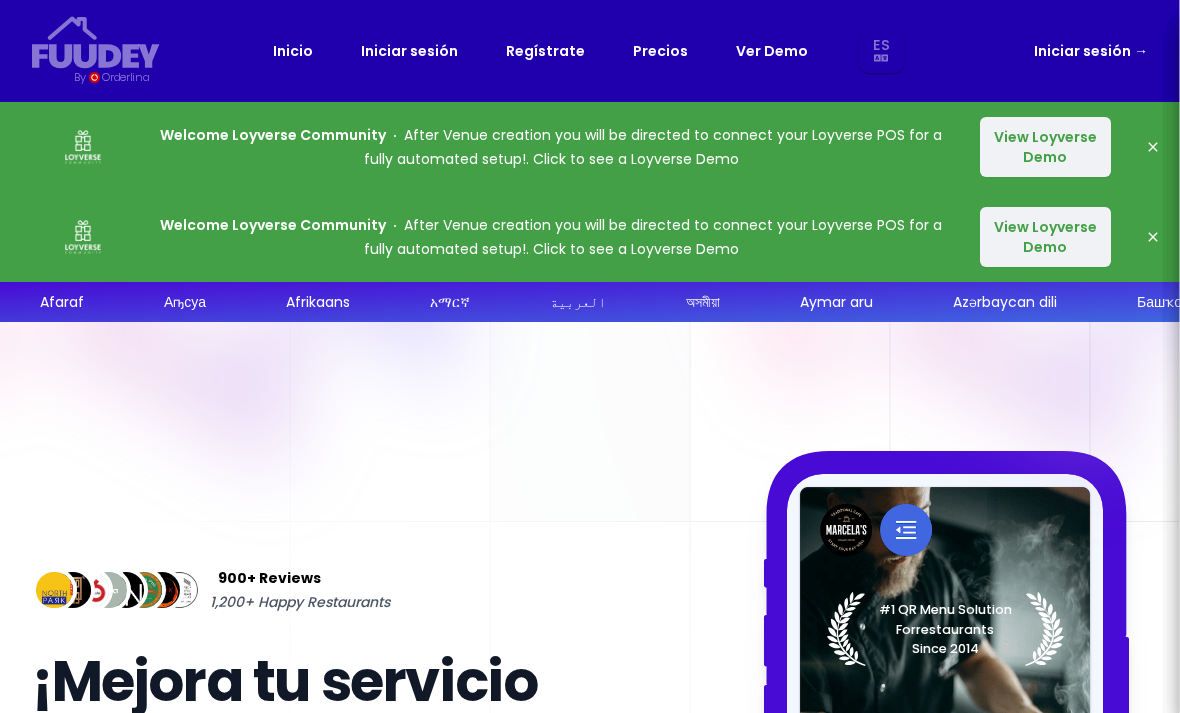 select on "es" 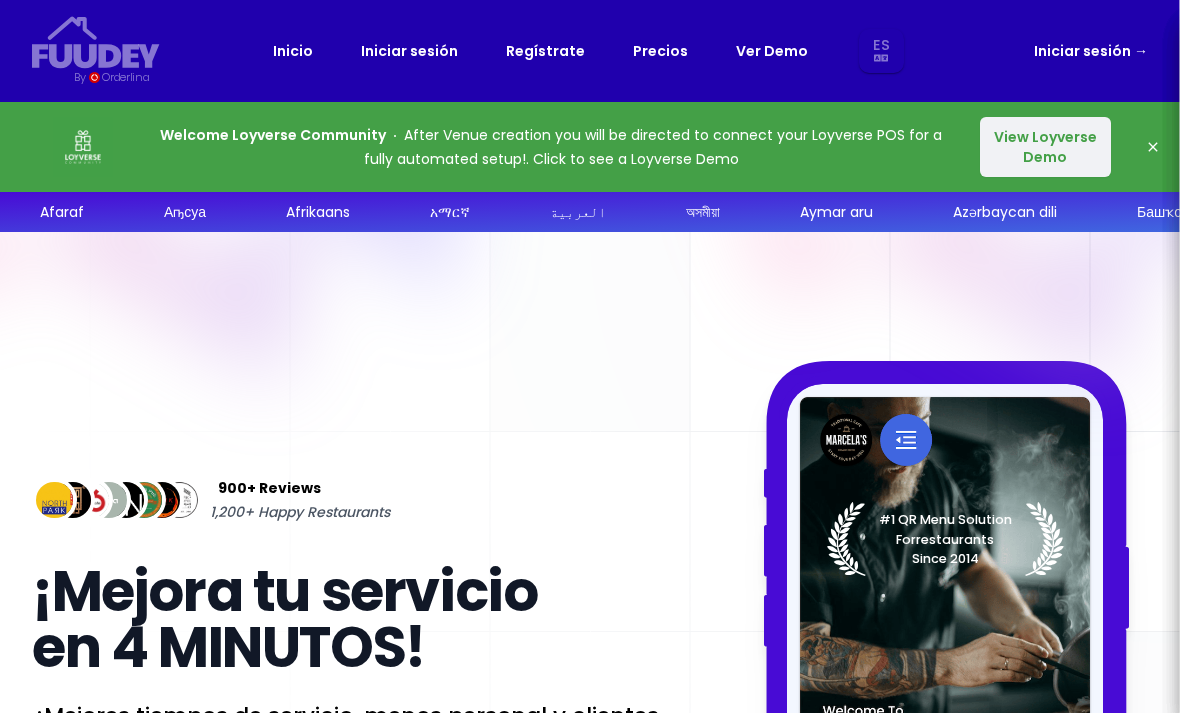 select on "es" 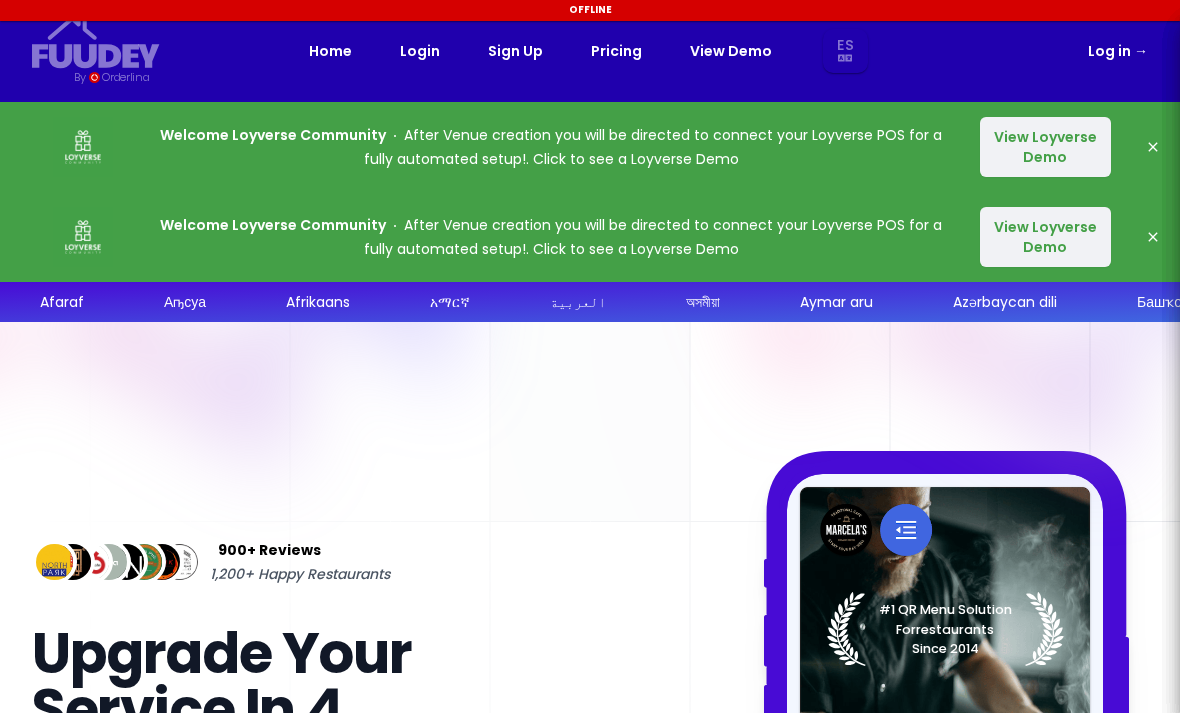 select on "es" 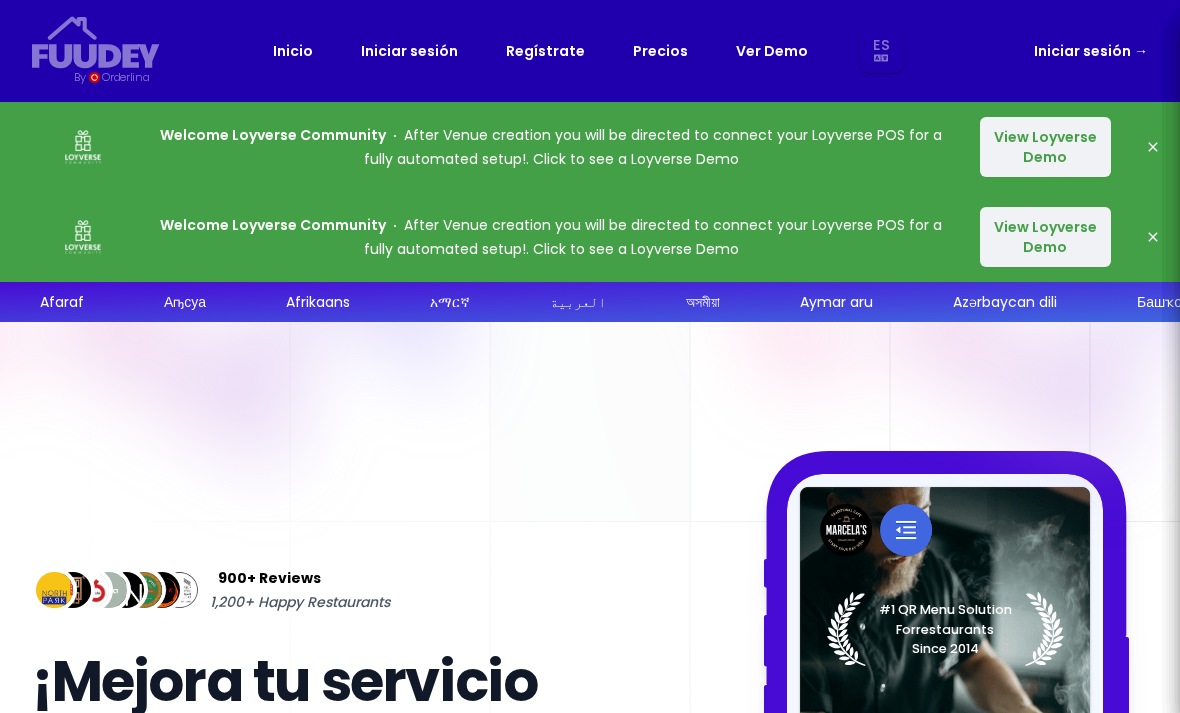 select on "es" 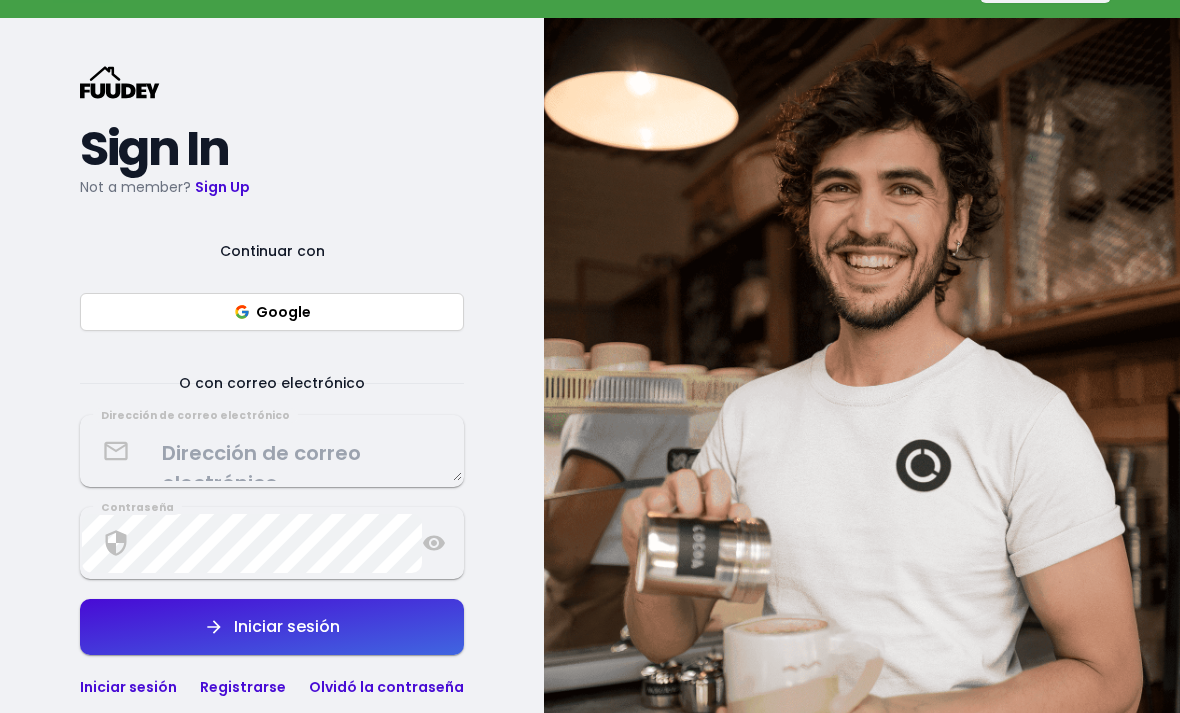 select on "es" 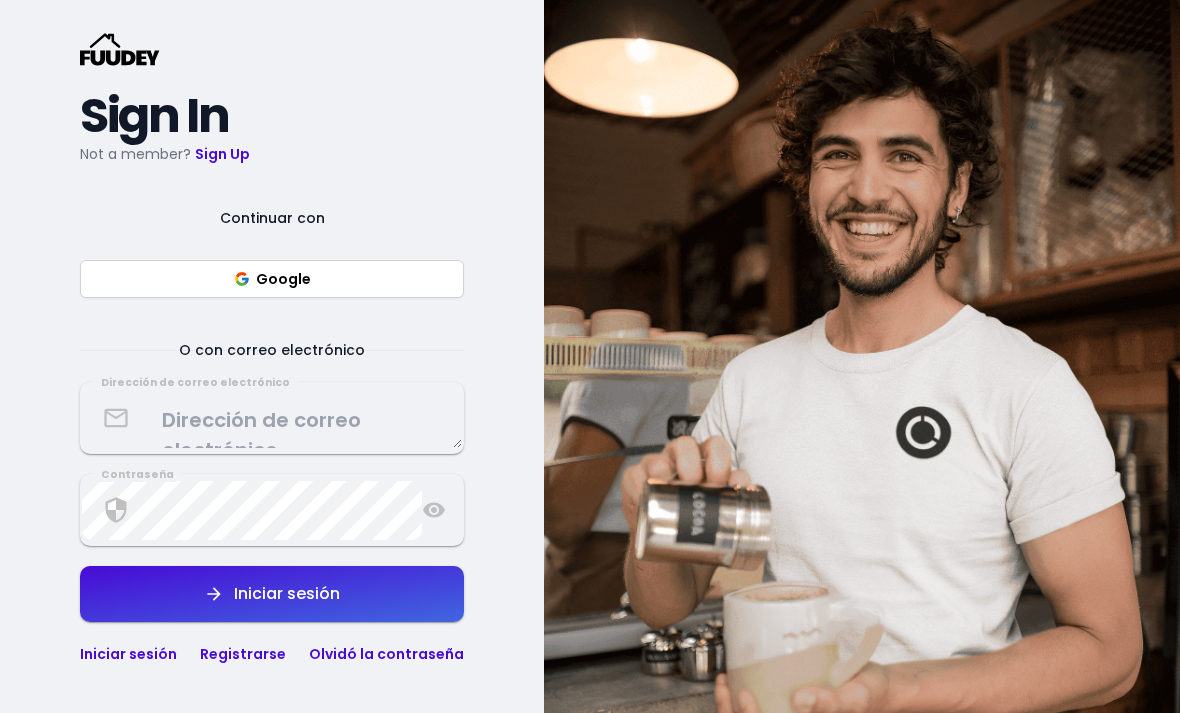 scroll, scrollTop: 302, scrollLeft: 0, axis: vertical 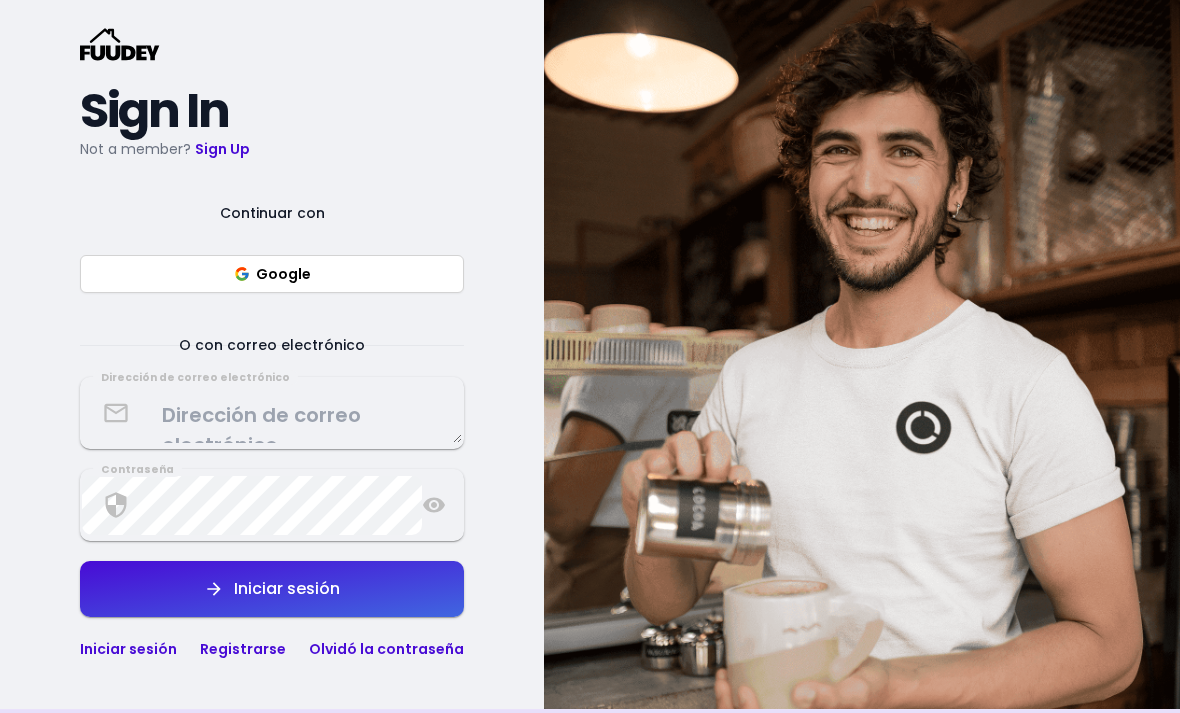 click on "Google" at bounding box center [272, 274] 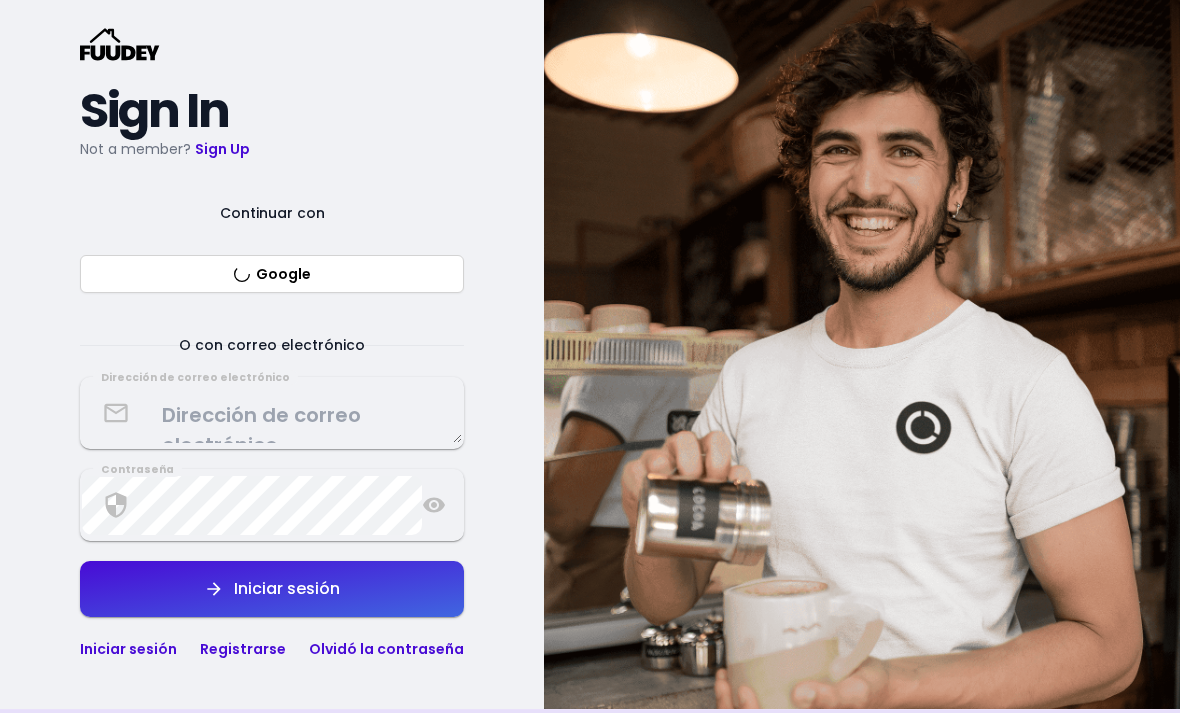 select on "es" 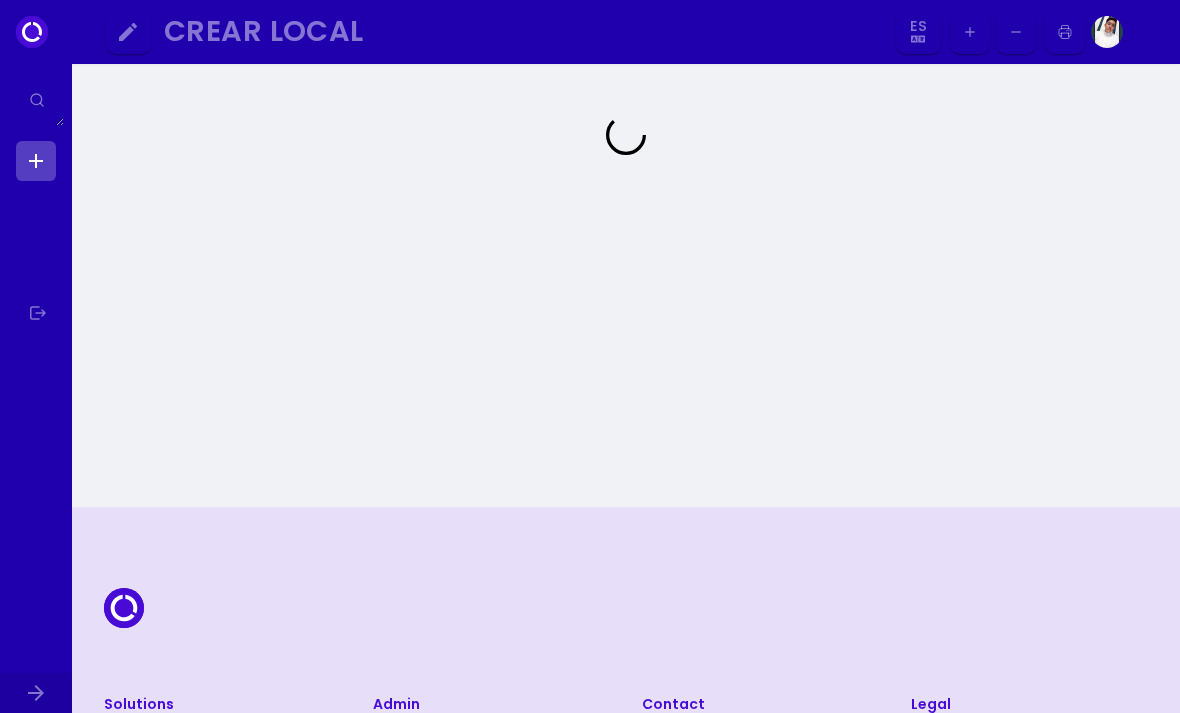 scroll, scrollTop: 334, scrollLeft: 0, axis: vertical 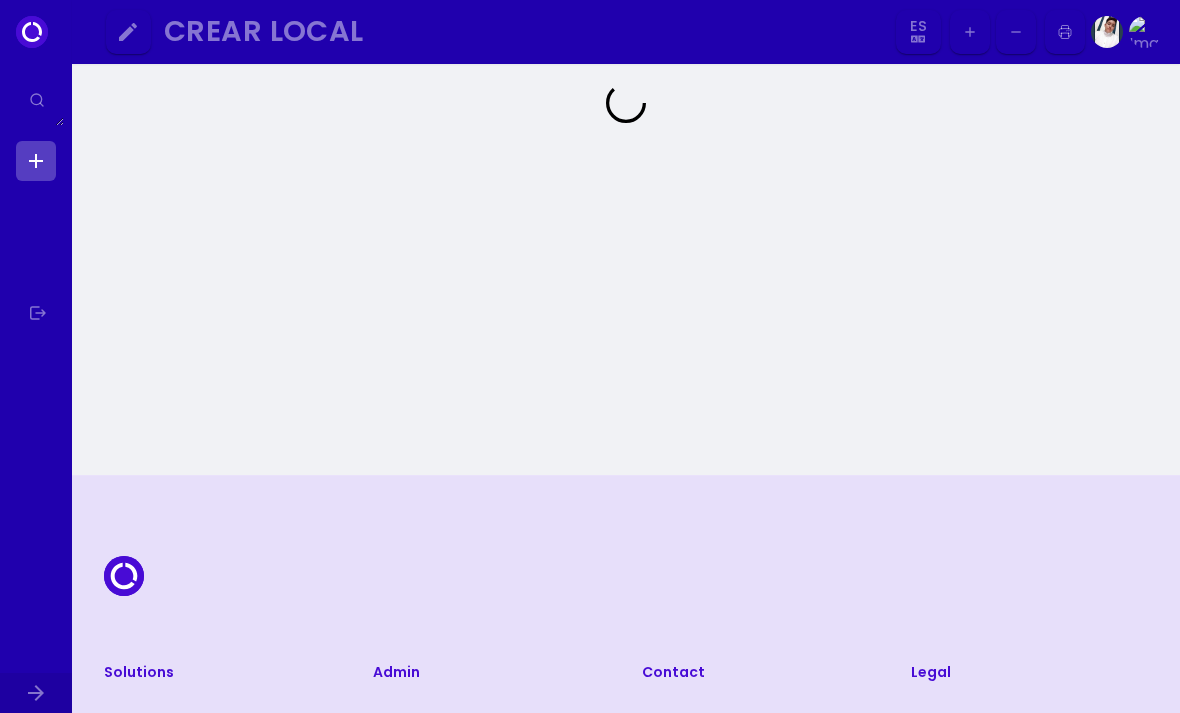 select on "es" 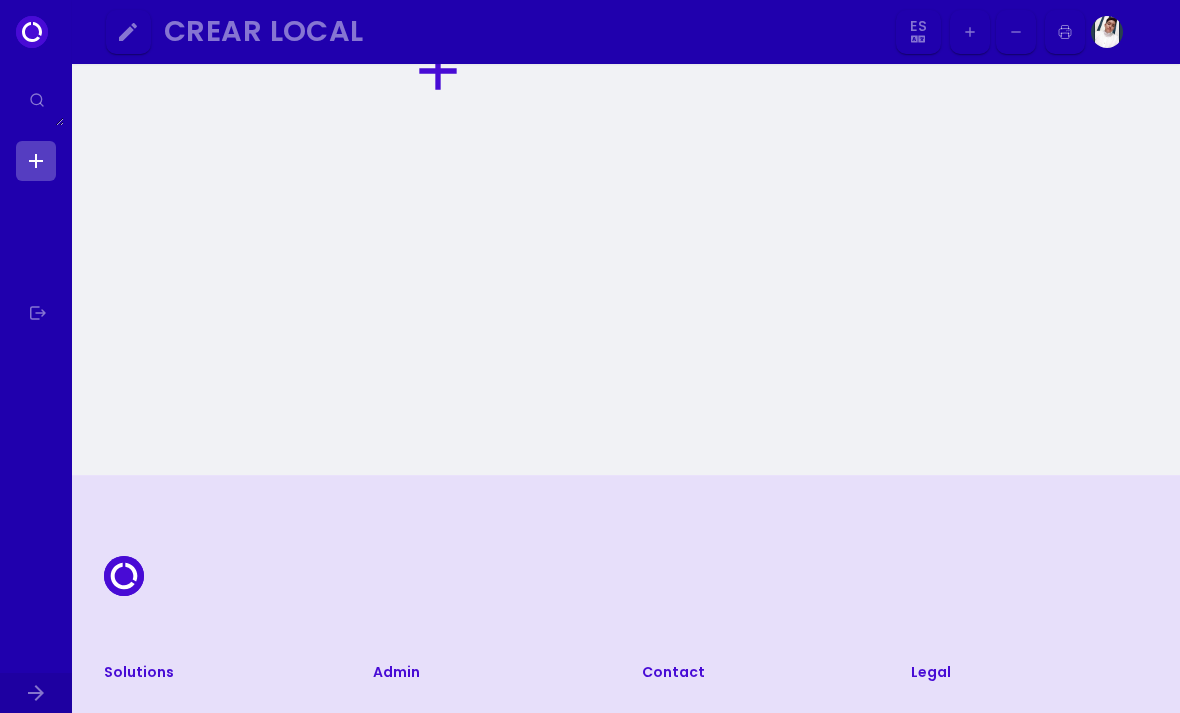 click at bounding box center [36, 313] 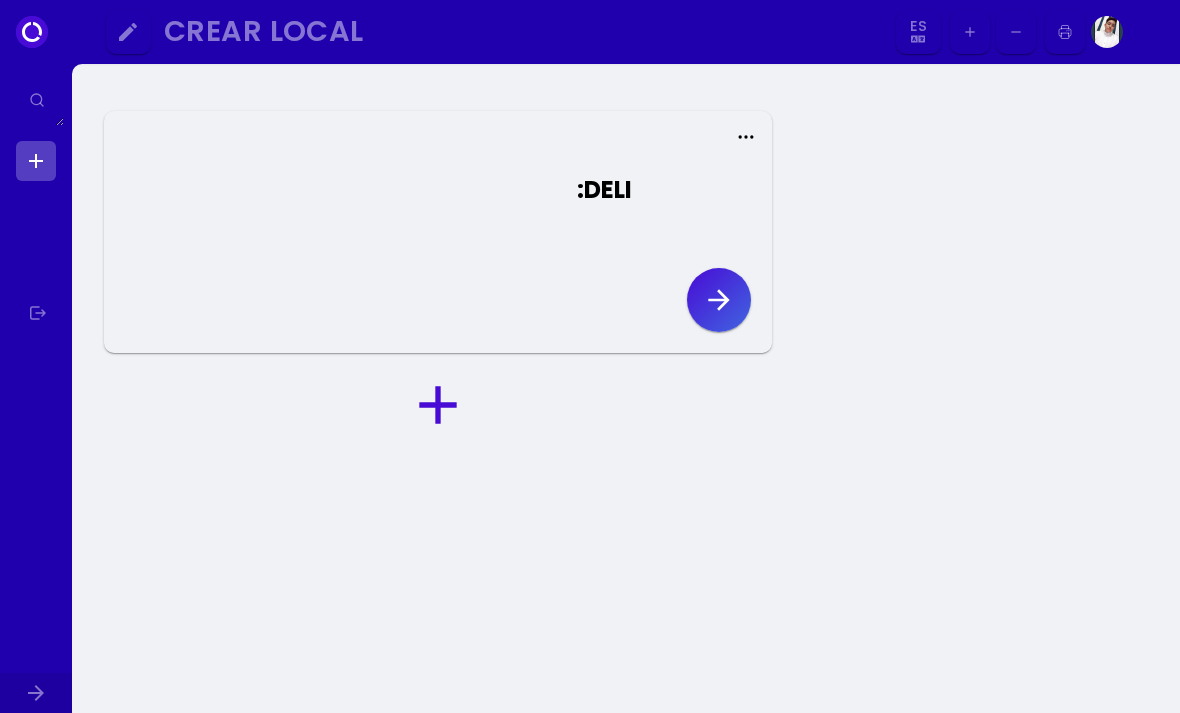 select on "es" 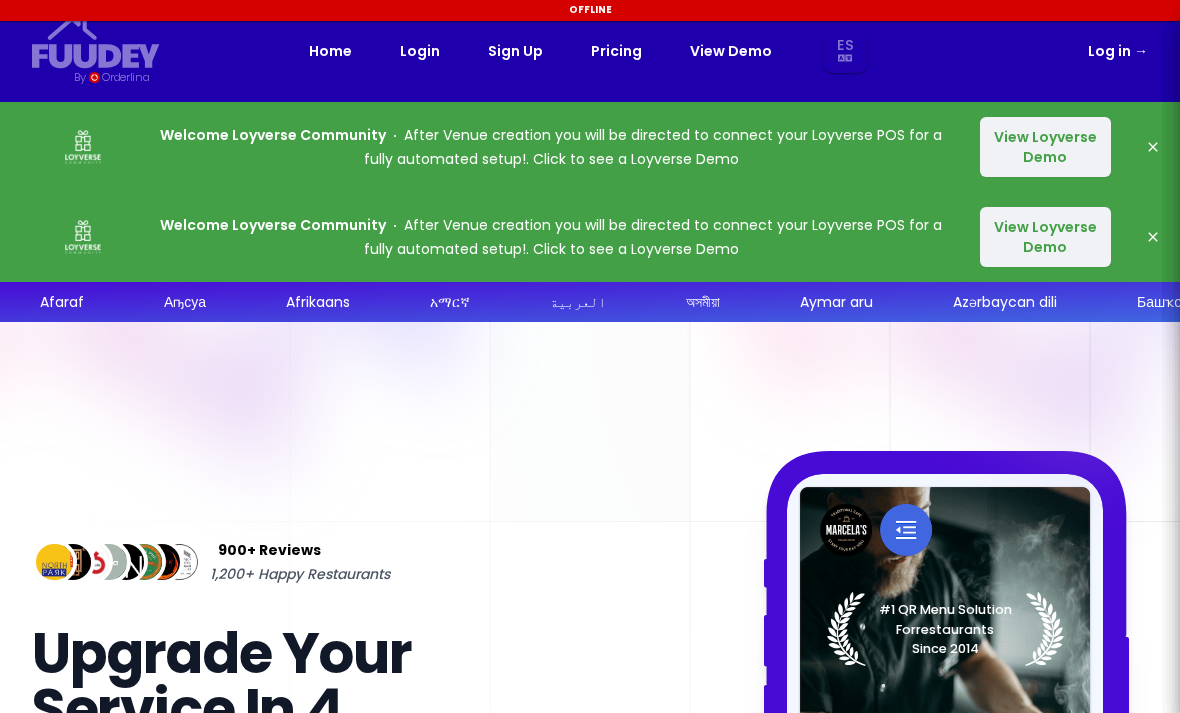 select on "es" 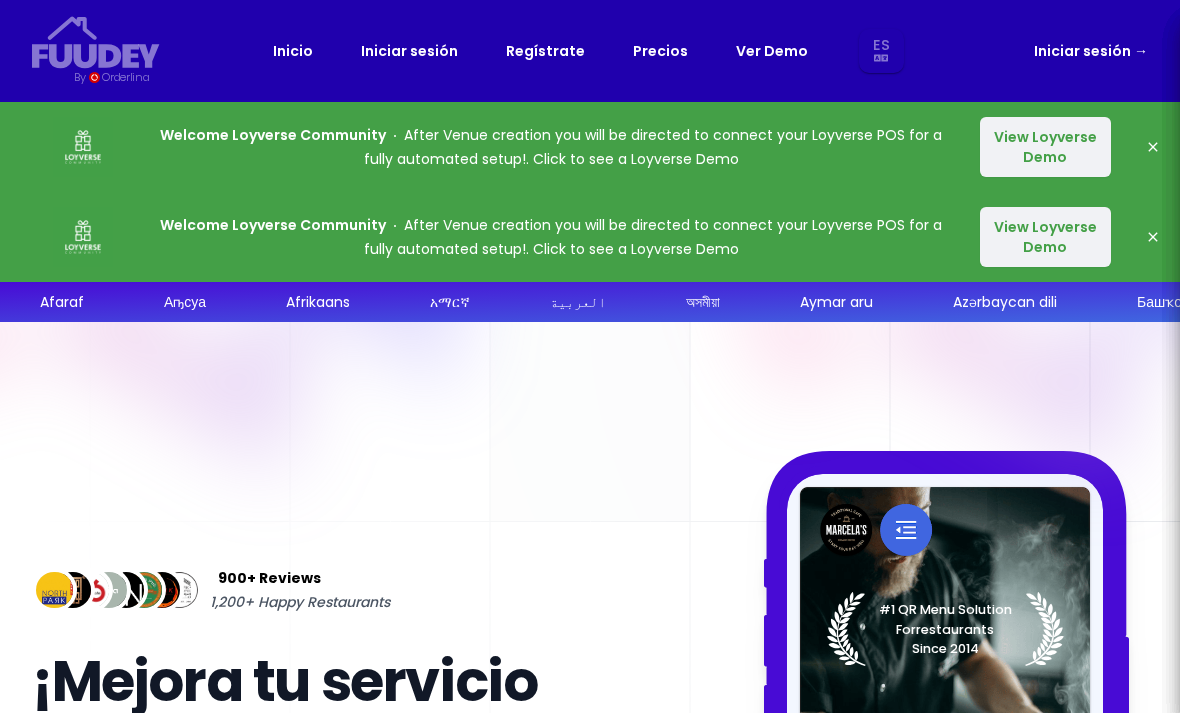 select on "es" 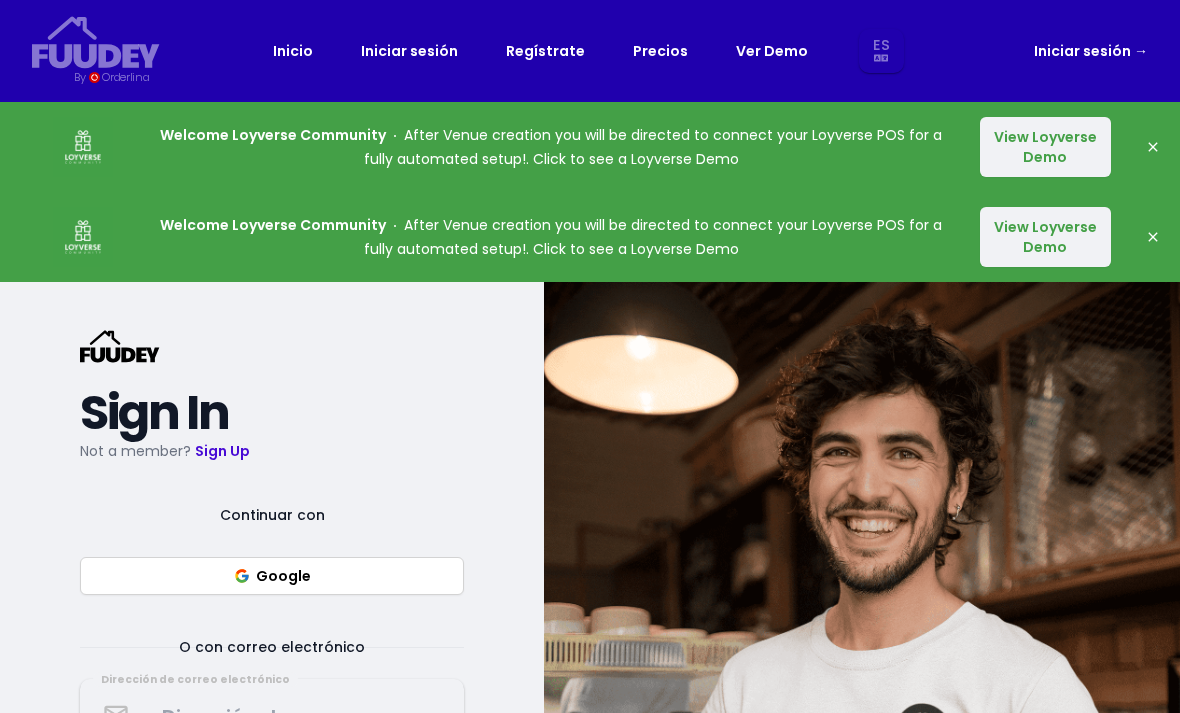 select on "es" 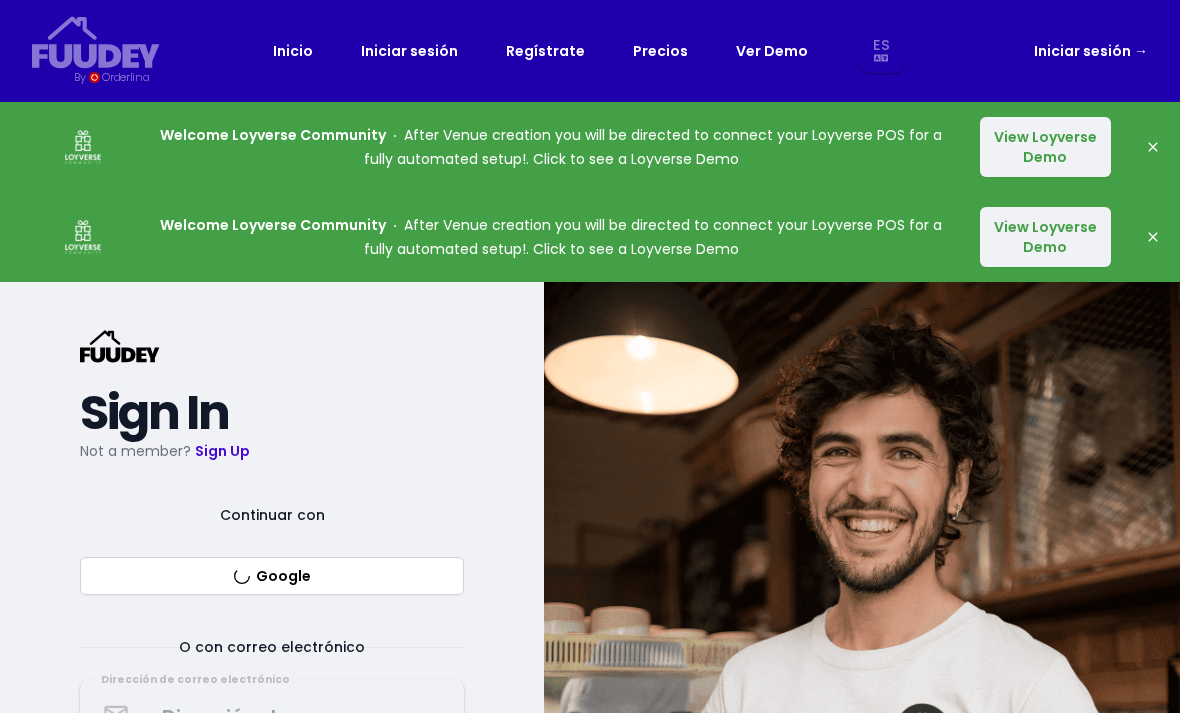 select on "es" 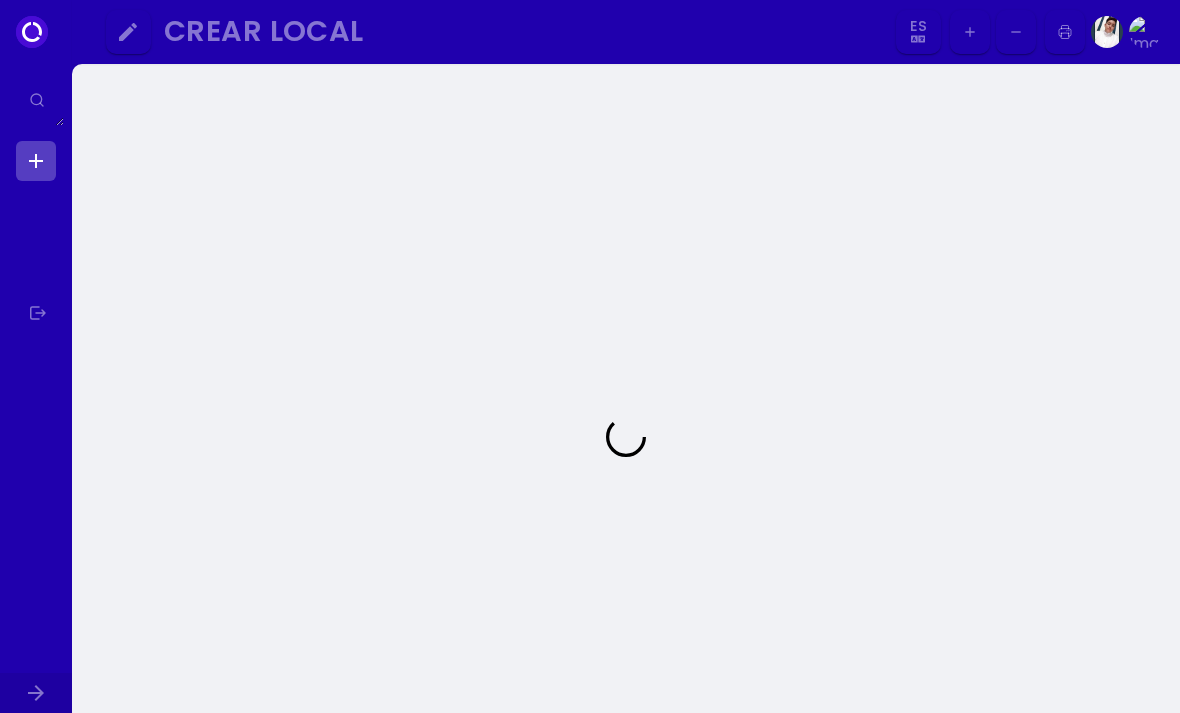 select on "es" 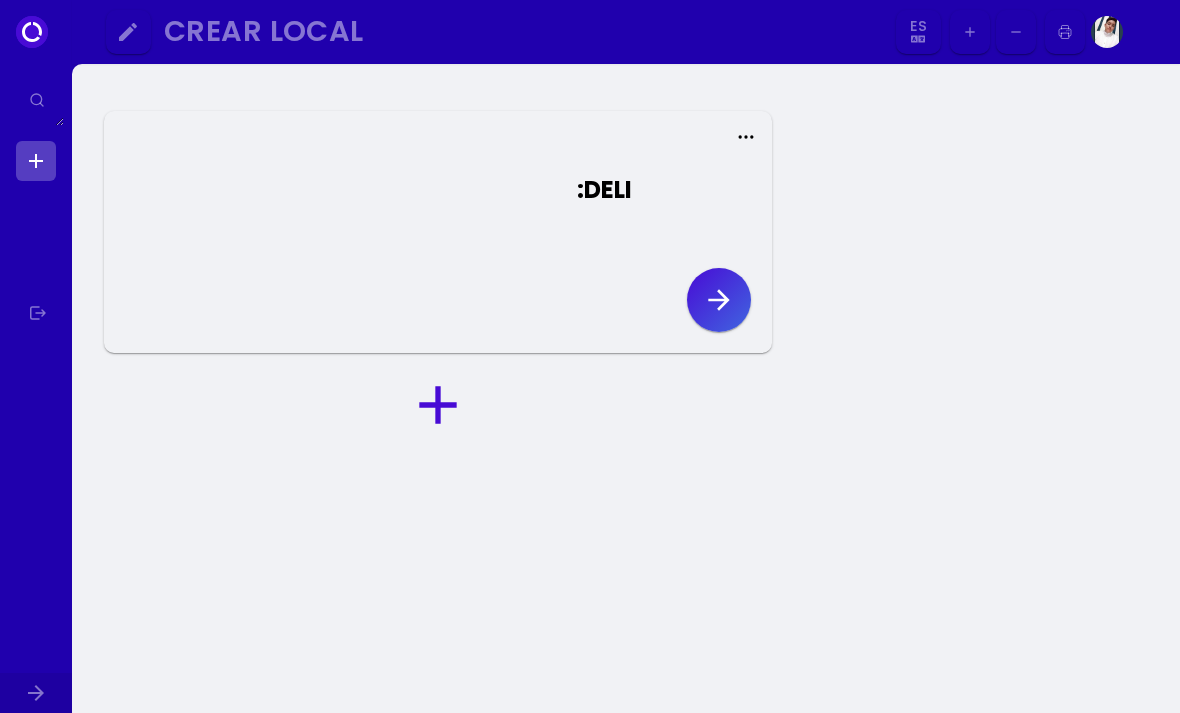 click 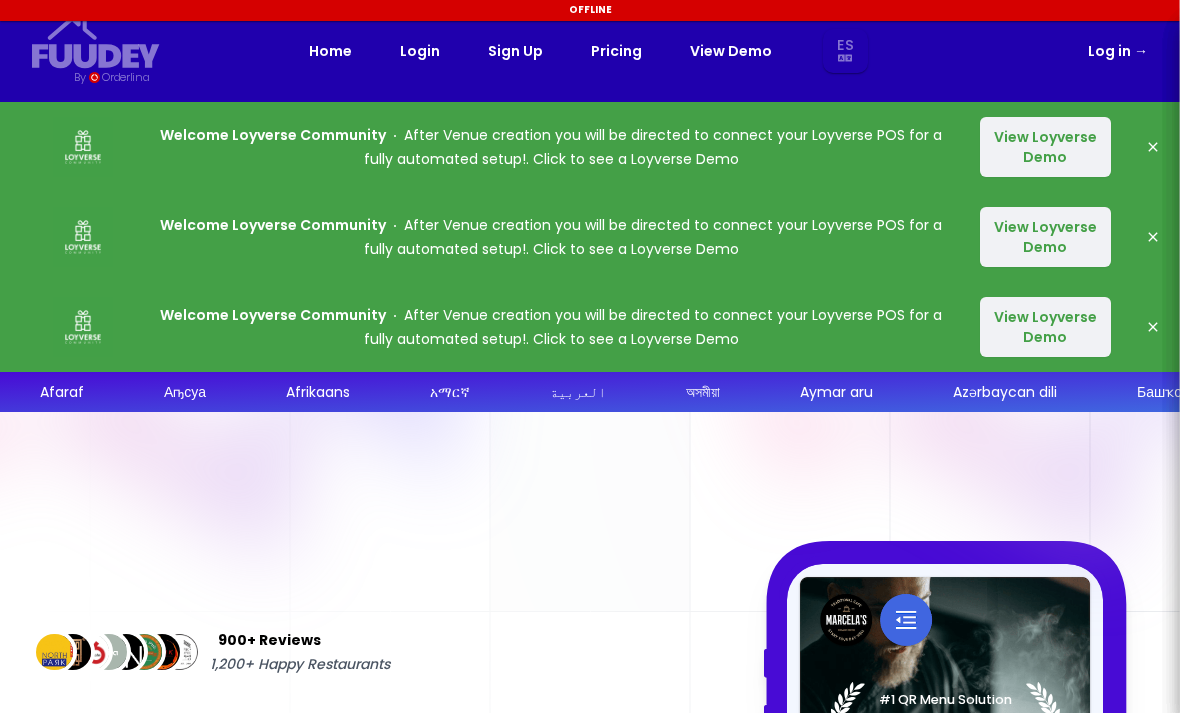 select on "es" 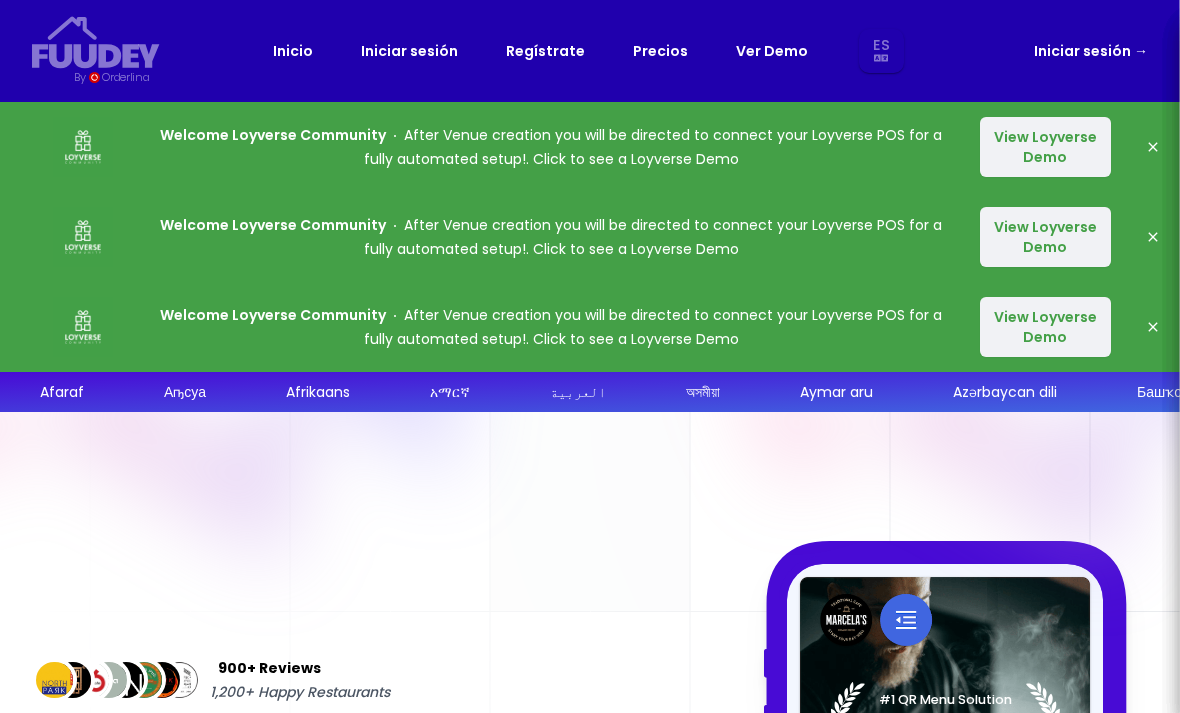 select on "es" 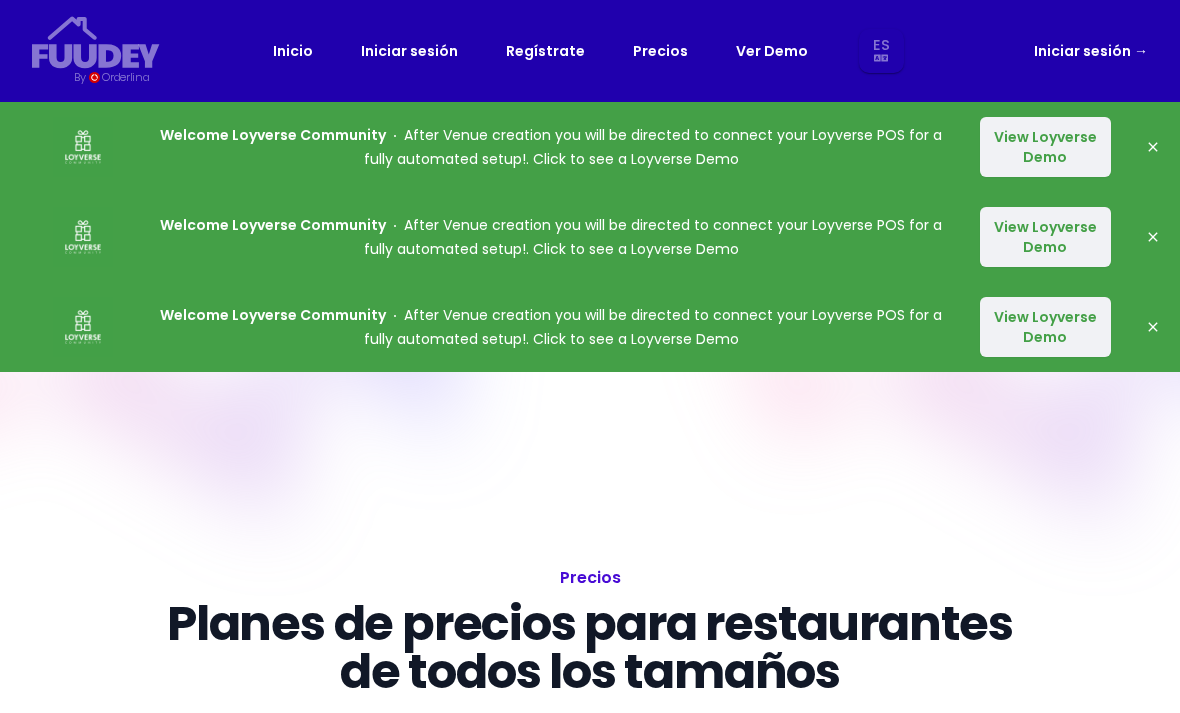select on "es" 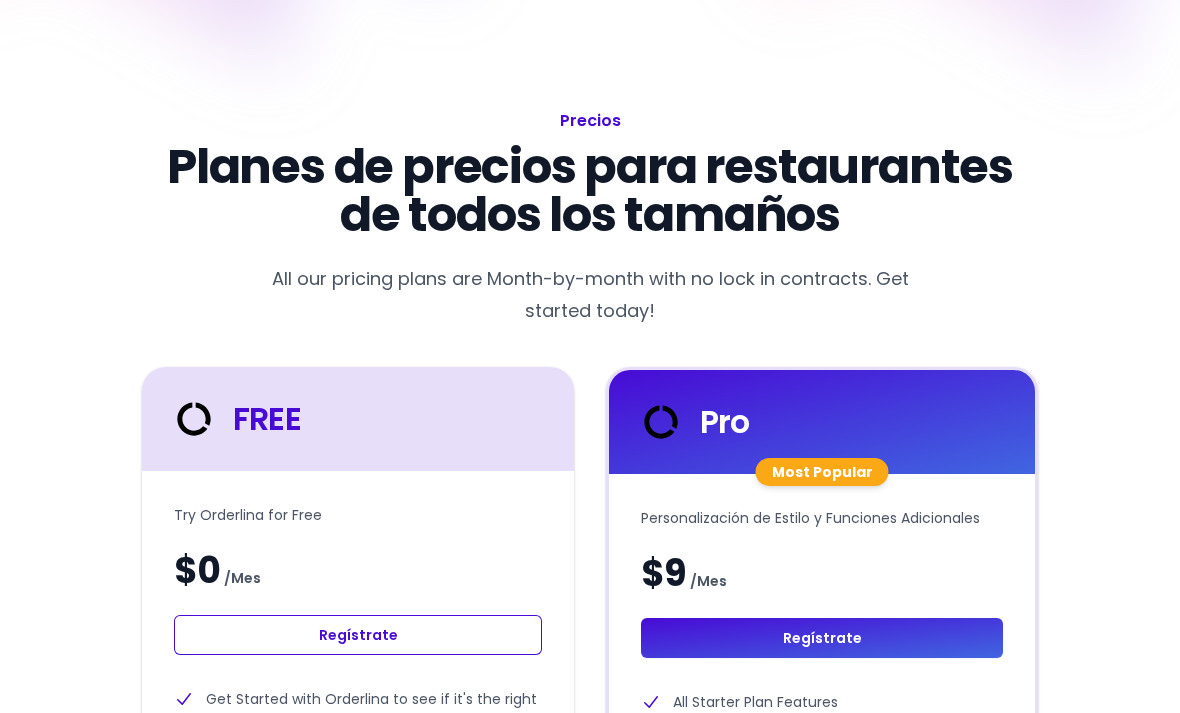 select on "es" 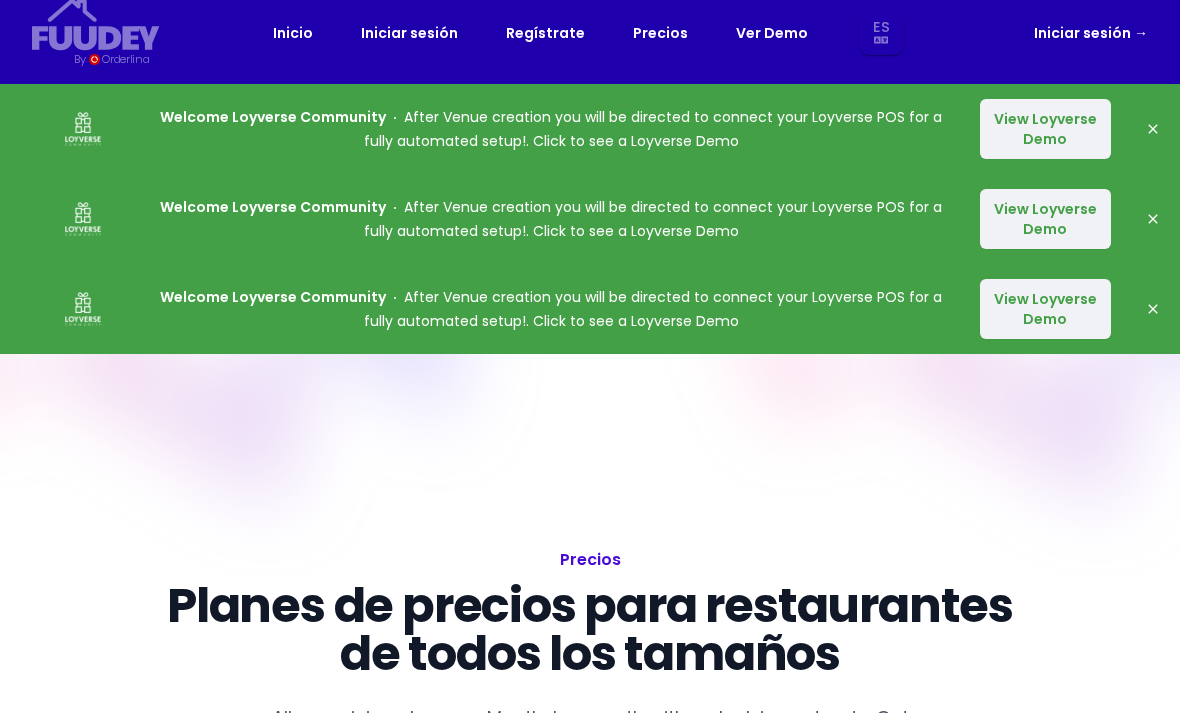 select on "es" 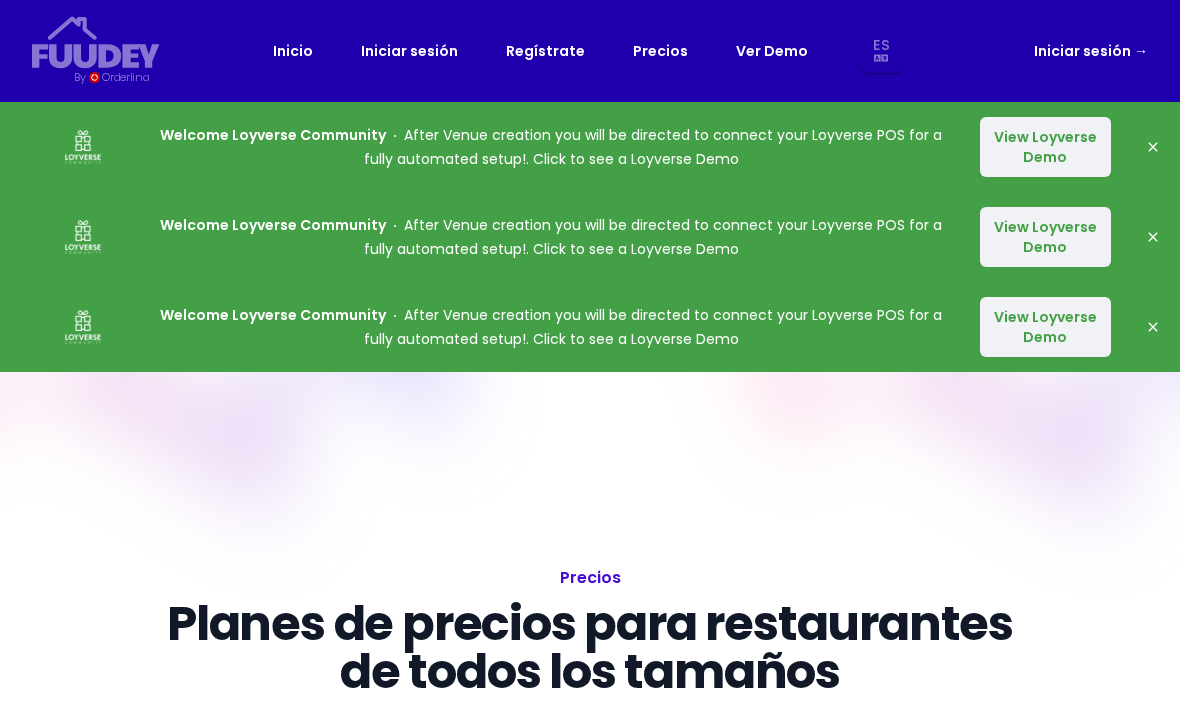 click 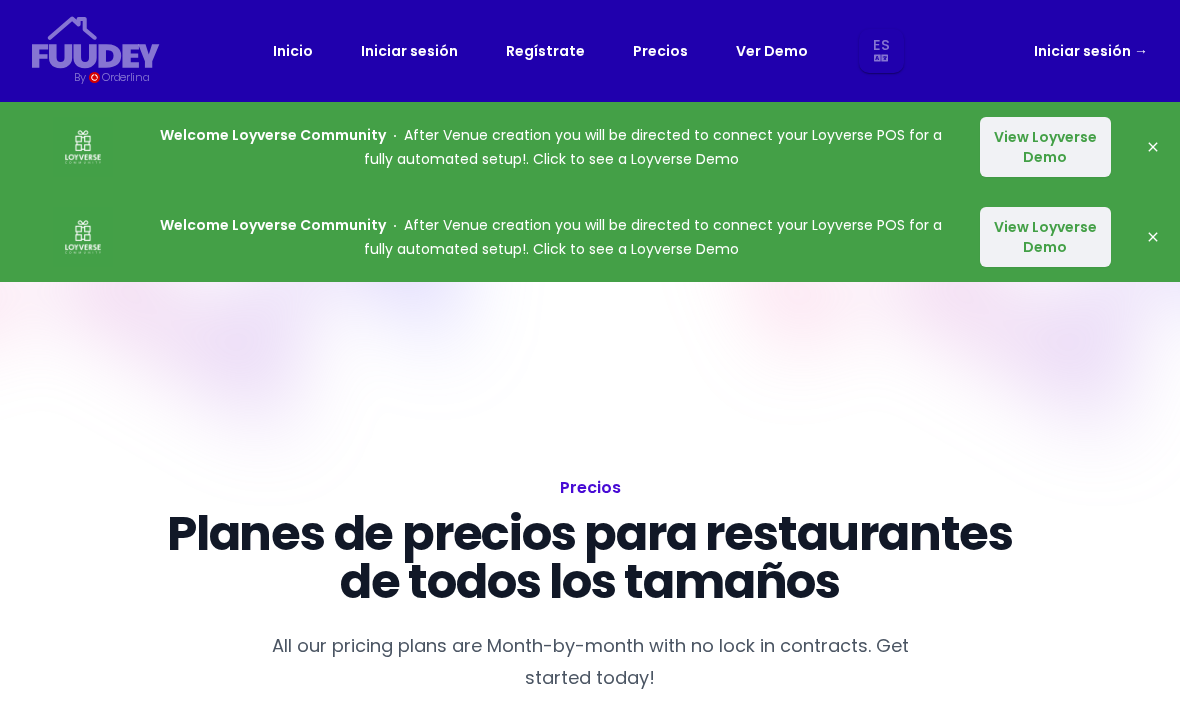 click 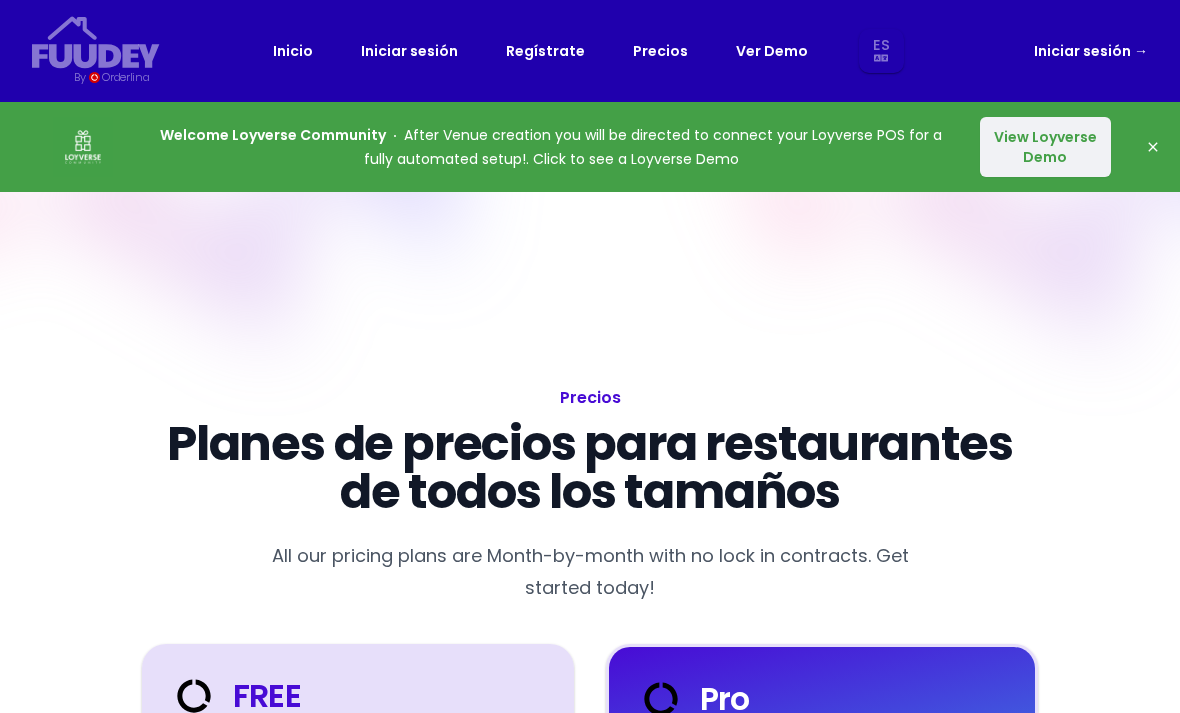 click 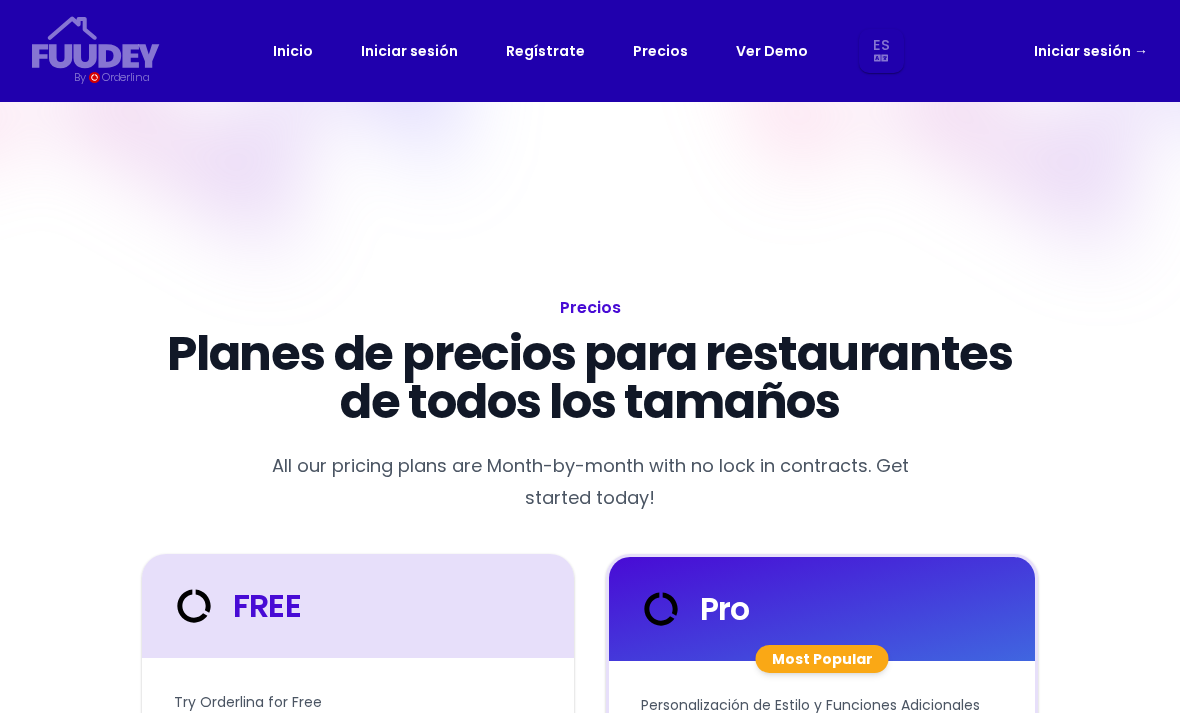 click on "Precios" at bounding box center (660, 51) 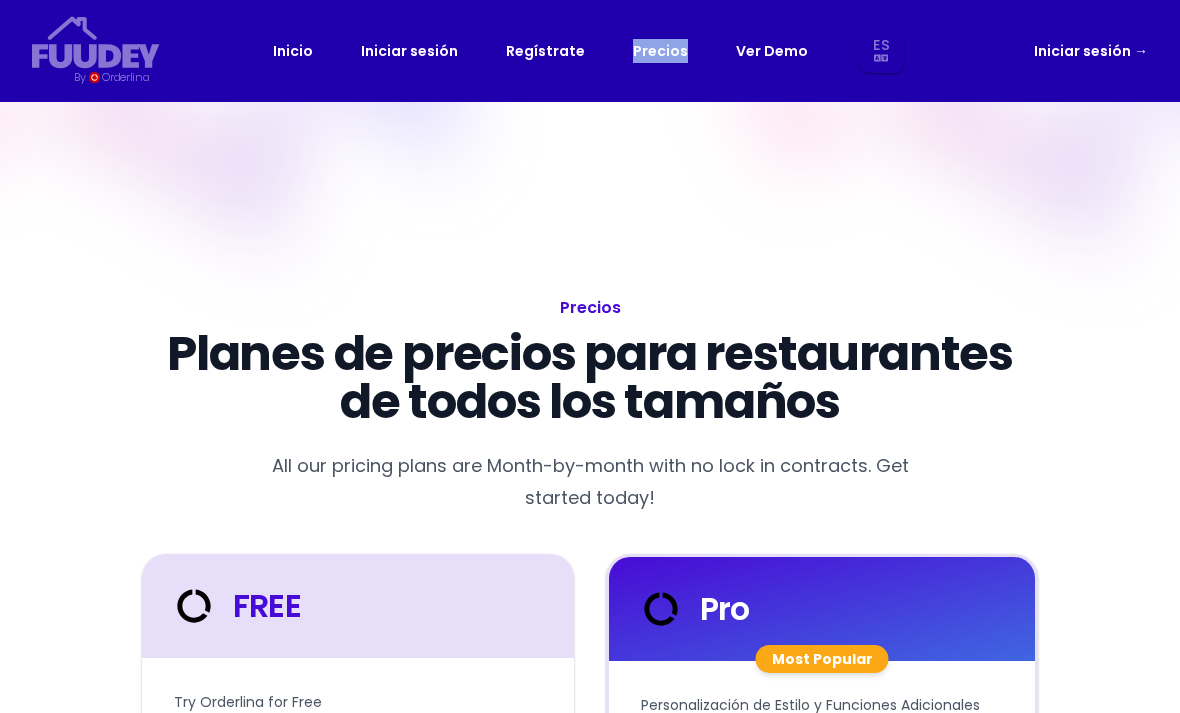 click on "Precios Planes de precios para restaurantes de todos los tamaños All our pricing plans are Month-by-month with no lock in contracts. Get started today! FREE Try Orderlina for Free $0 / Mes Regístrate Get Started with Orderlina to see if it's the right fit Perfecto para Restaurantes, Bares, Eventos Menú de código QR Menú de Pedido Me Gusta el Menú ♥ Menú de Imagen y PDF Comer en el lugar, Para llevar, Entrega a domicilio Plantillas de volantes QR Opciones de Pago incluyen Apple Pay, Google Pay, Paypal + Más Integración de Loyverse Pro Most Popular Personalización de Estilo y Funciones Adicionales $9 / Mes Regístrate All Starter Plan Features Fuentes Personalizadas, Colores, Fondos y Estilos Imágenes en Full HD Gestión de Usuarios Chat de invitado Soporte de Chat Garantía de devolución de dinero de 30 días Facebook Pixel, Google Ads Conversion Tracking, TikTok Pixel, Twitter Pixel Elite Soporte dedicado e infraestructura para su empresa. $79 / Mes Regístrate Ai Chat Control Completo de Marca" at bounding box center [590, 1707] 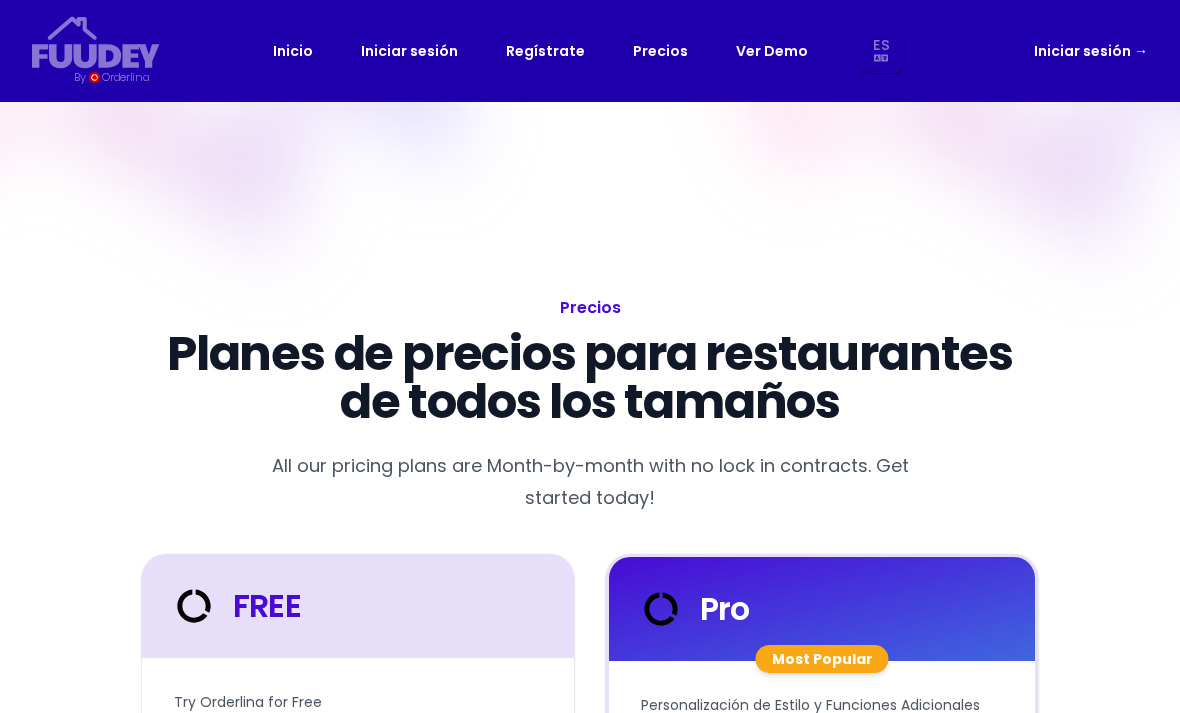 click on "Precios" at bounding box center (660, 51) 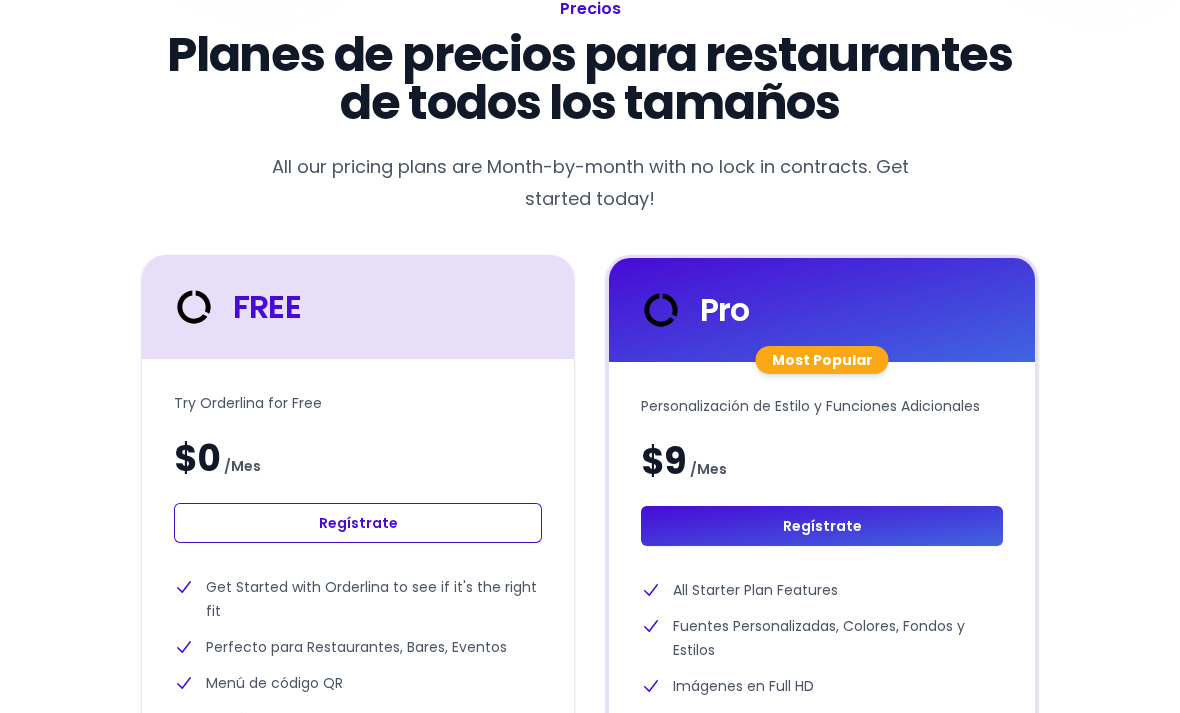 select on "es" 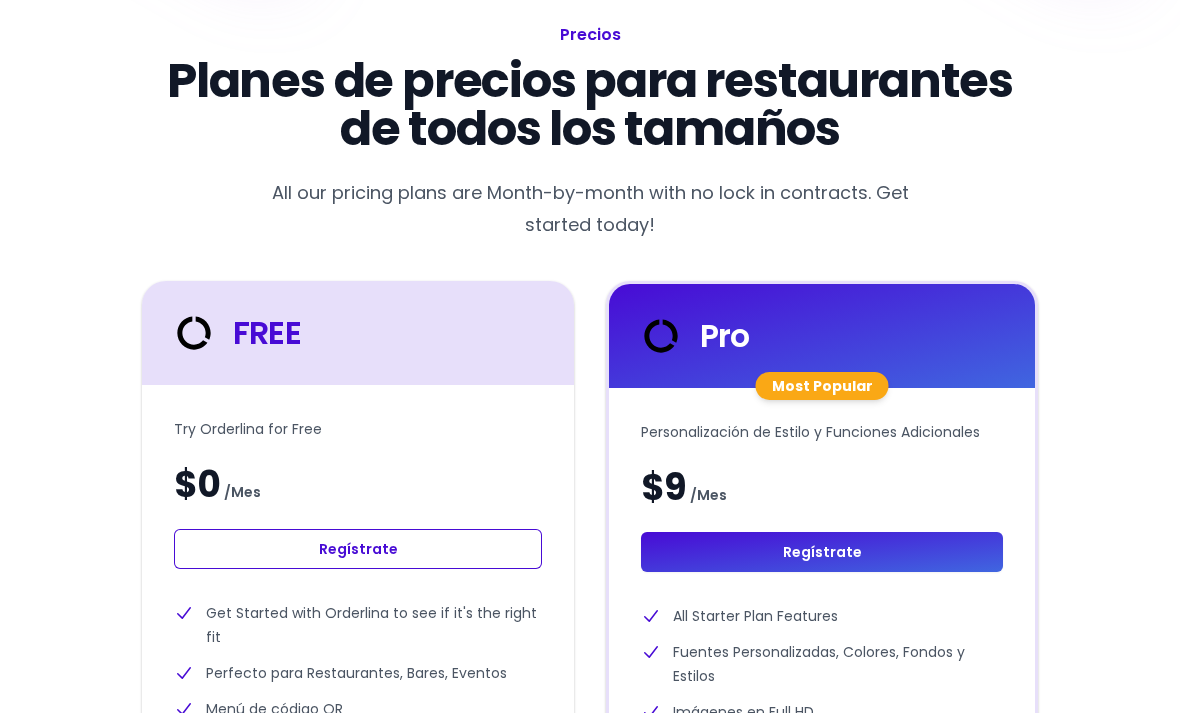 select on "es" 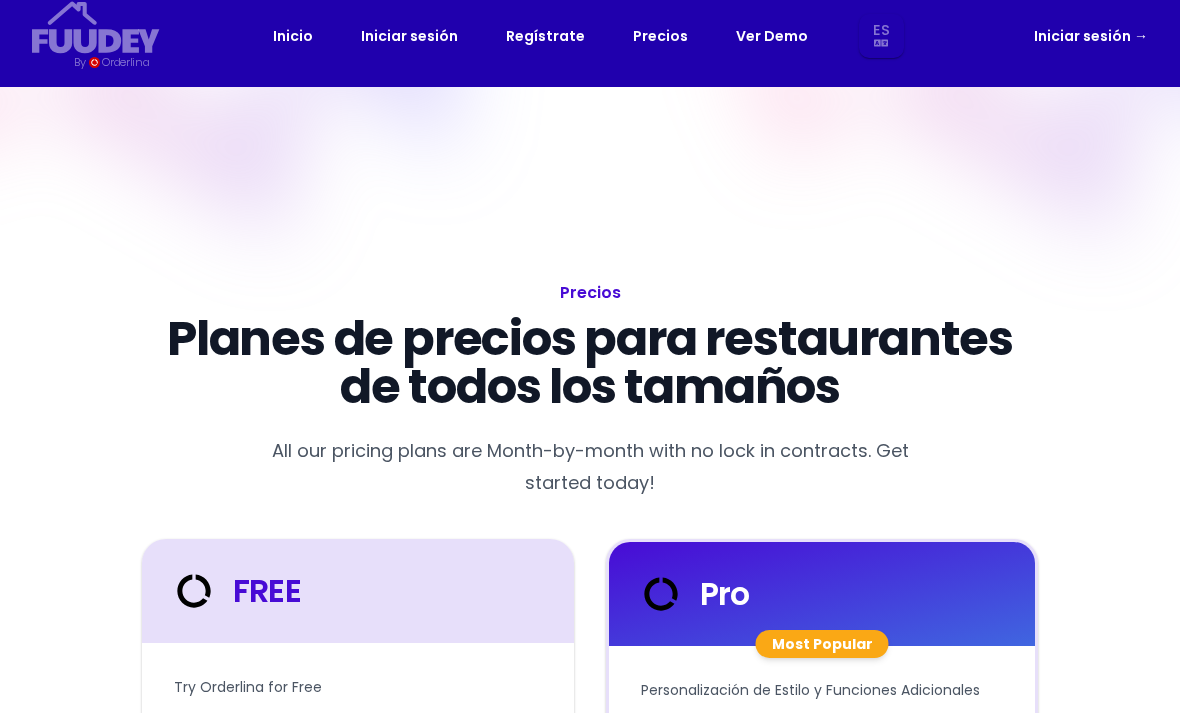 scroll, scrollTop: 0, scrollLeft: 0, axis: both 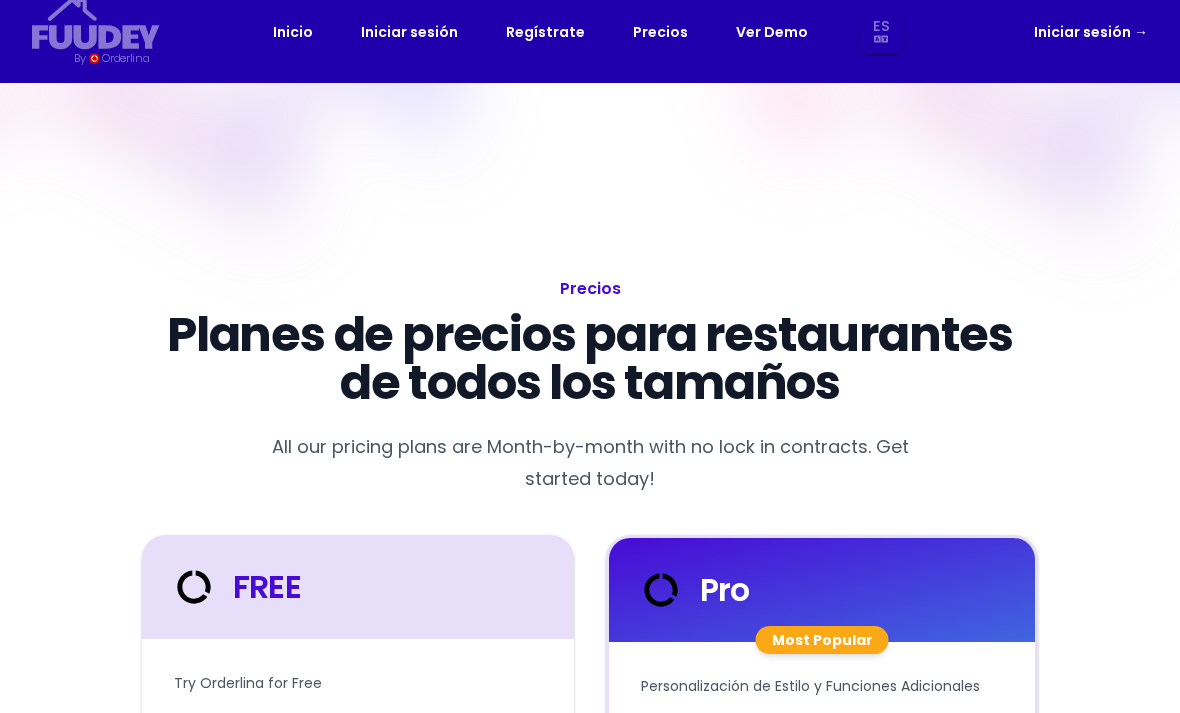 select on "es" 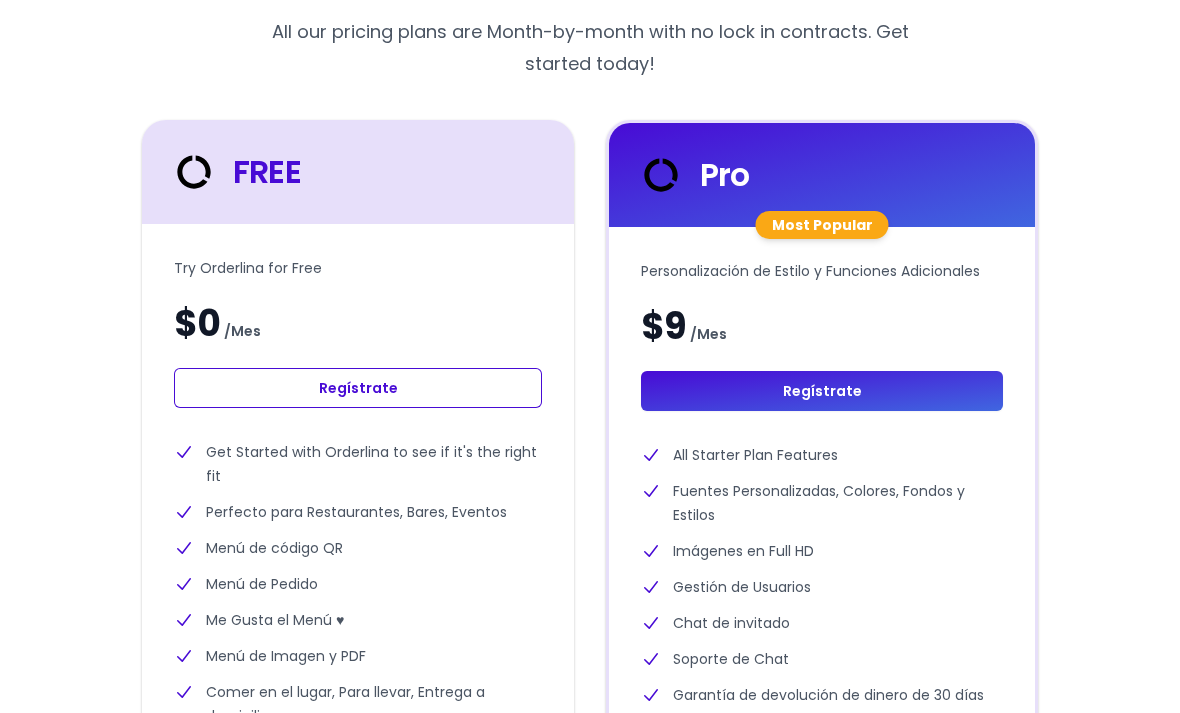 scroll, scrollTop: 591, scrollLeft: 0, axis: vertical 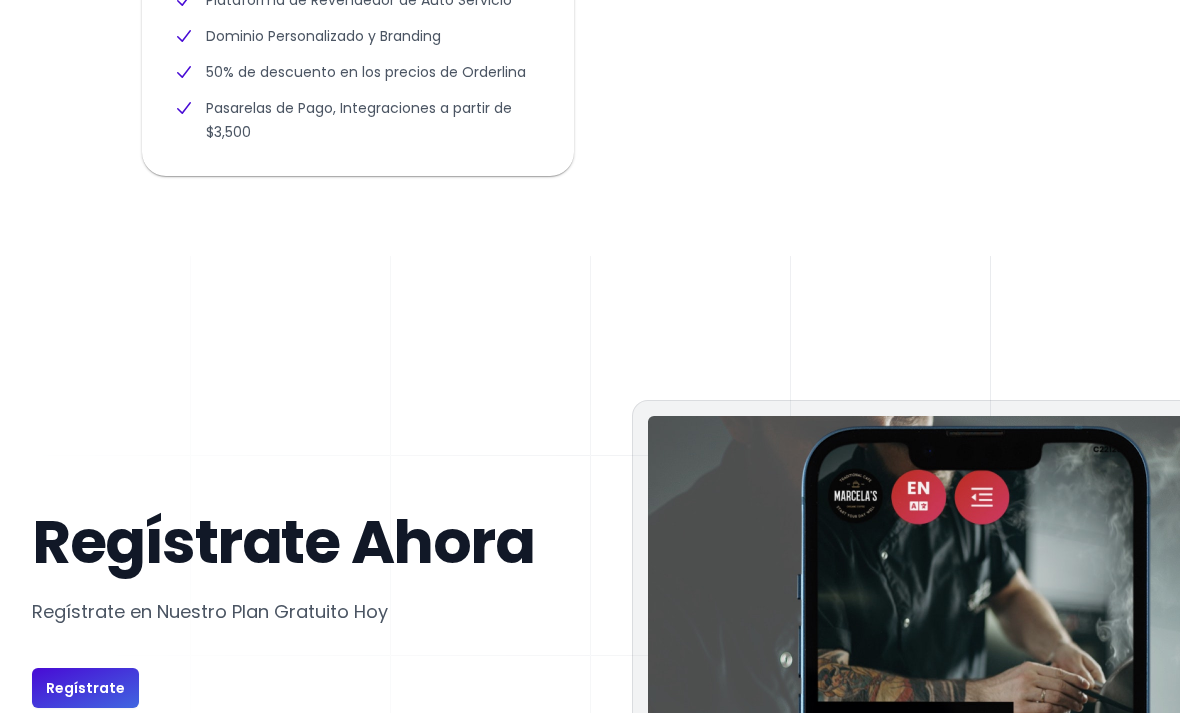 select on "es" 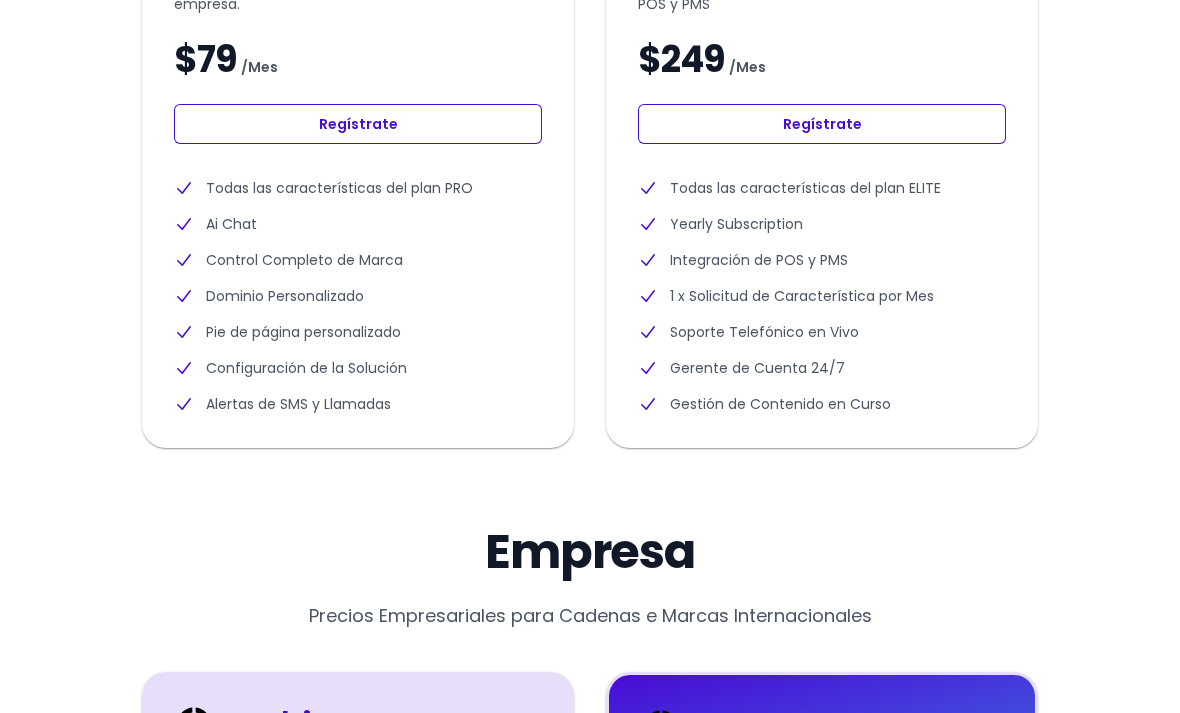 scroll, scrollTop: 1392, scrollLeft: 0, axis: vertical 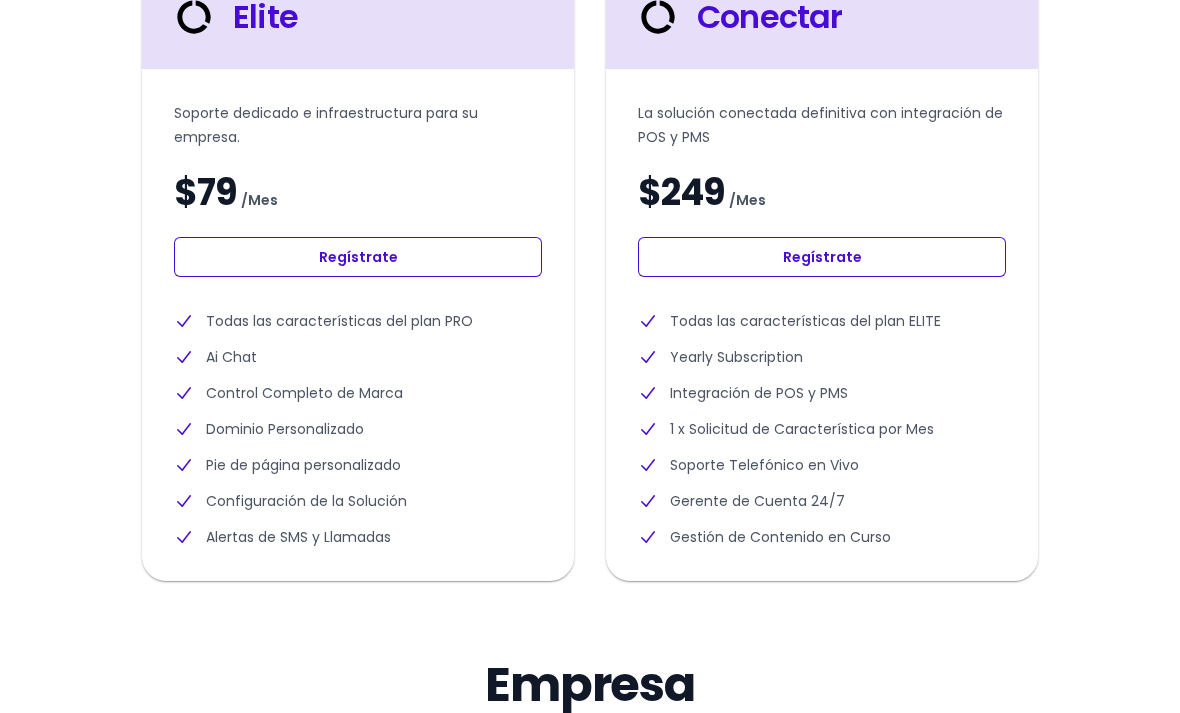 select on "es" 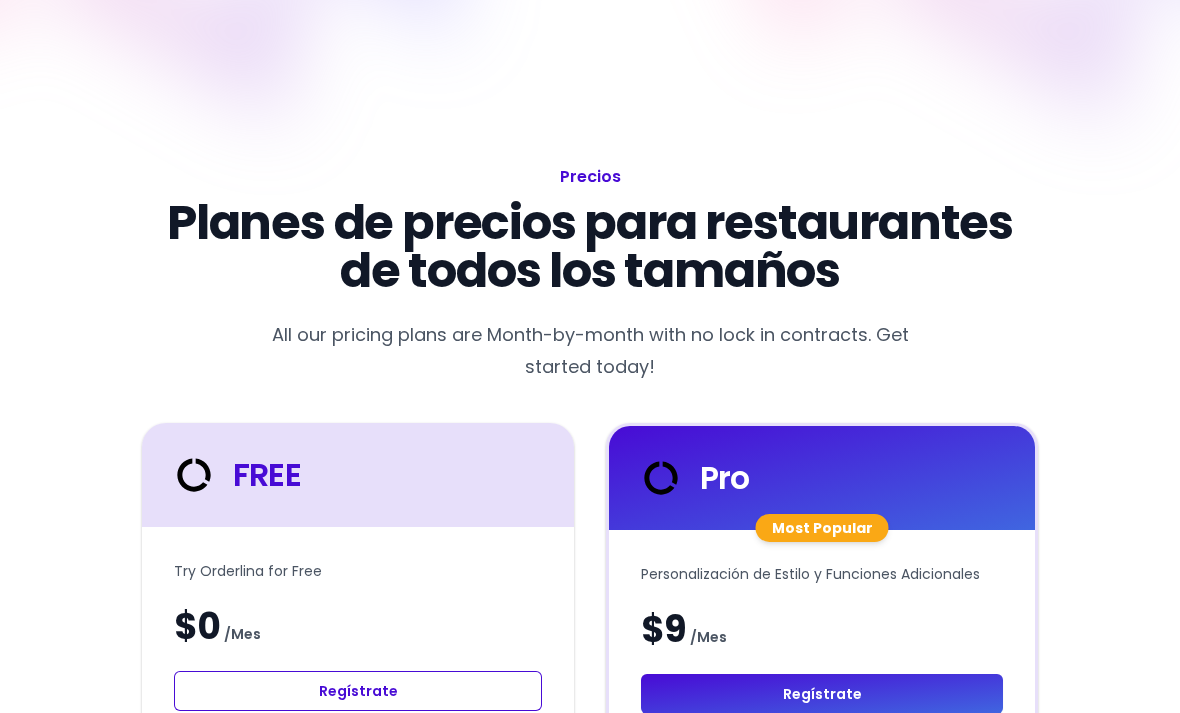 scroll, scrollTop: 42, scrollLeft: 0, axis: vertical 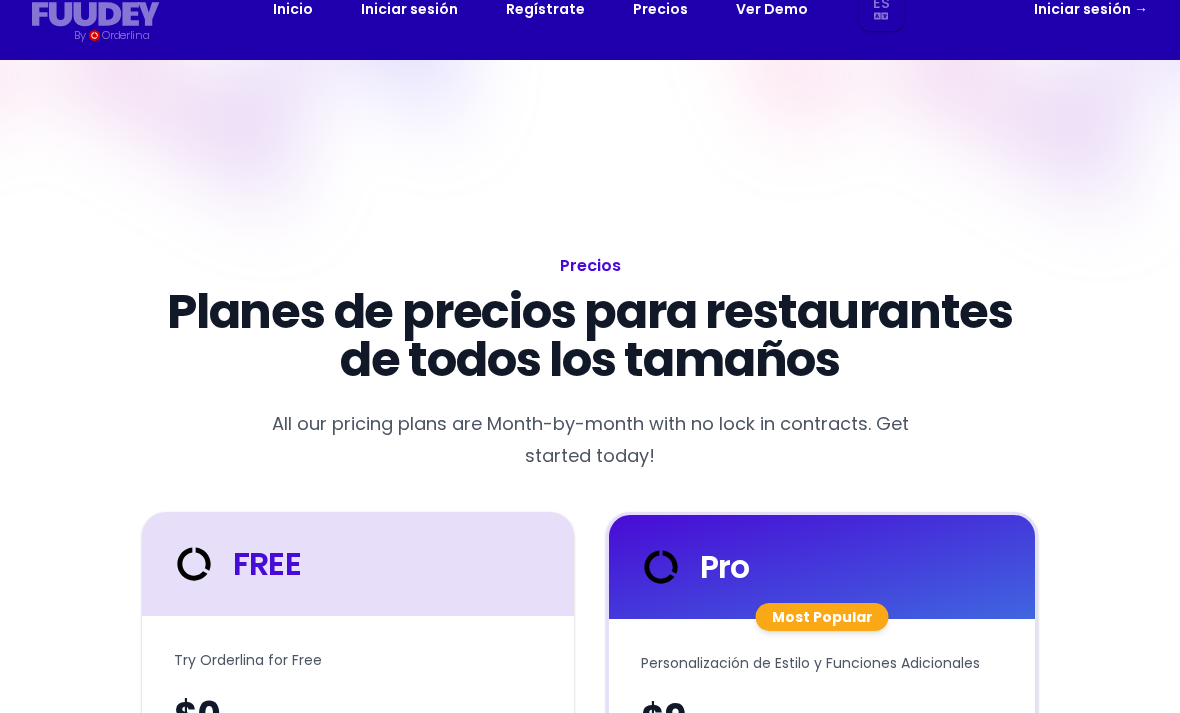select on "es" 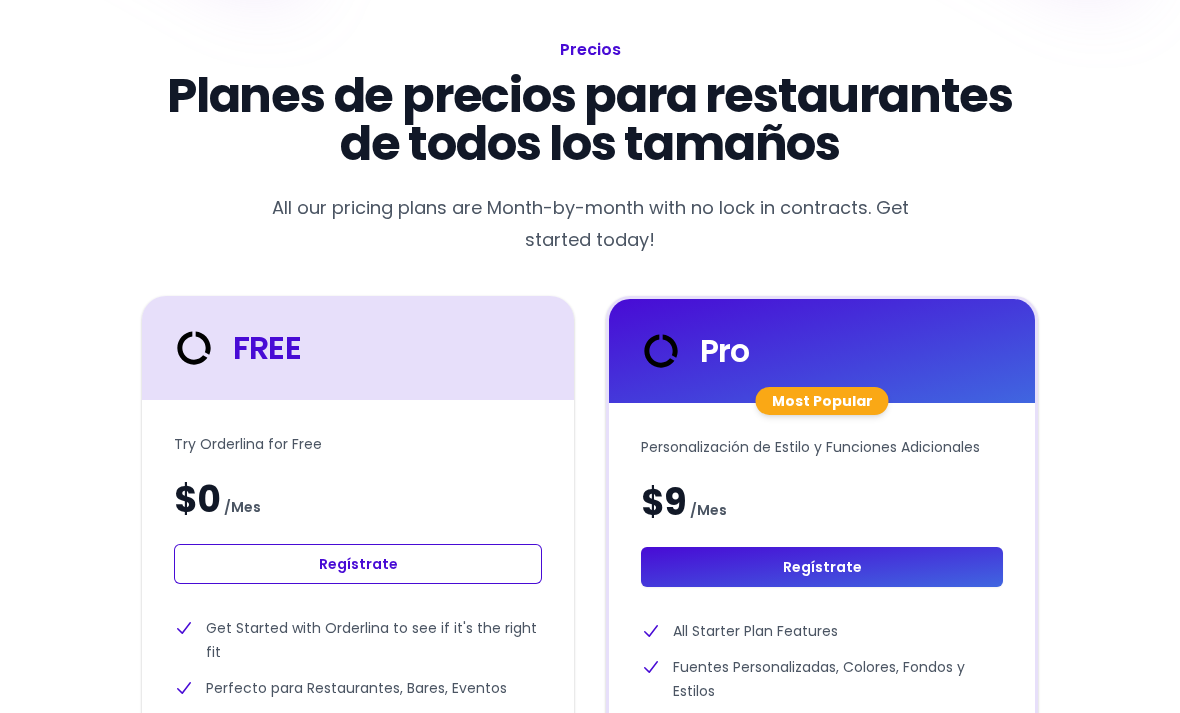 select on "es" 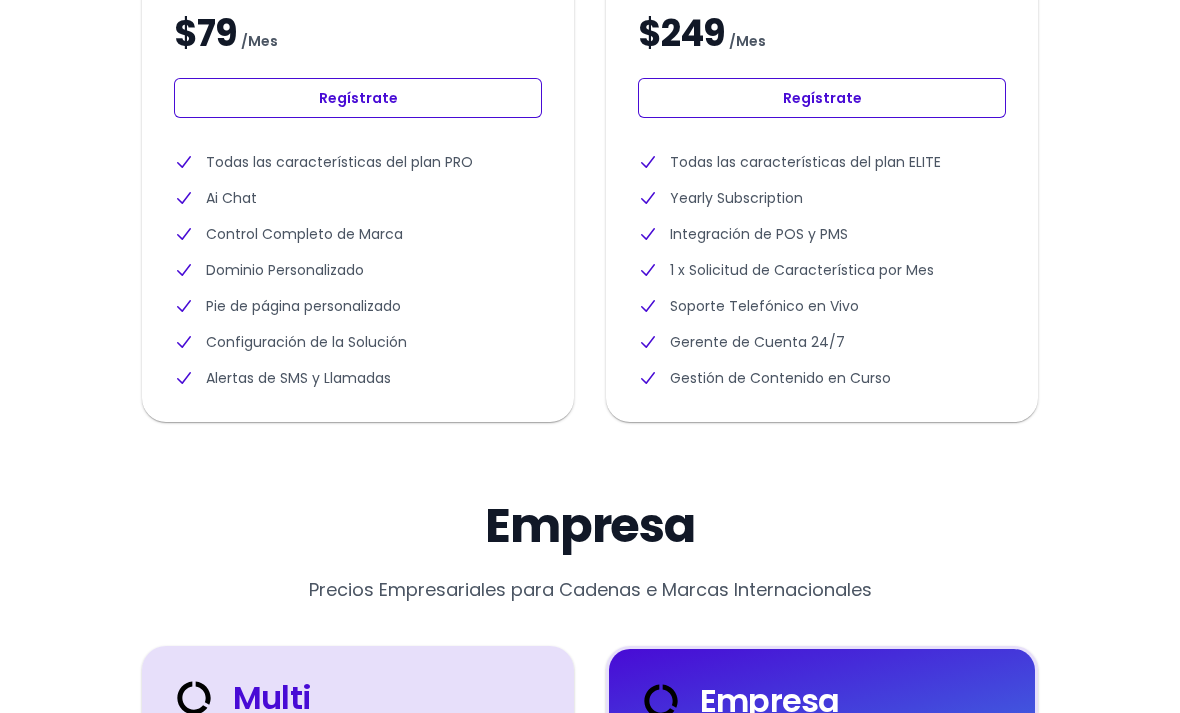 scroll, scrollTop: 1552, scrollLeft: 0, axis: vertical 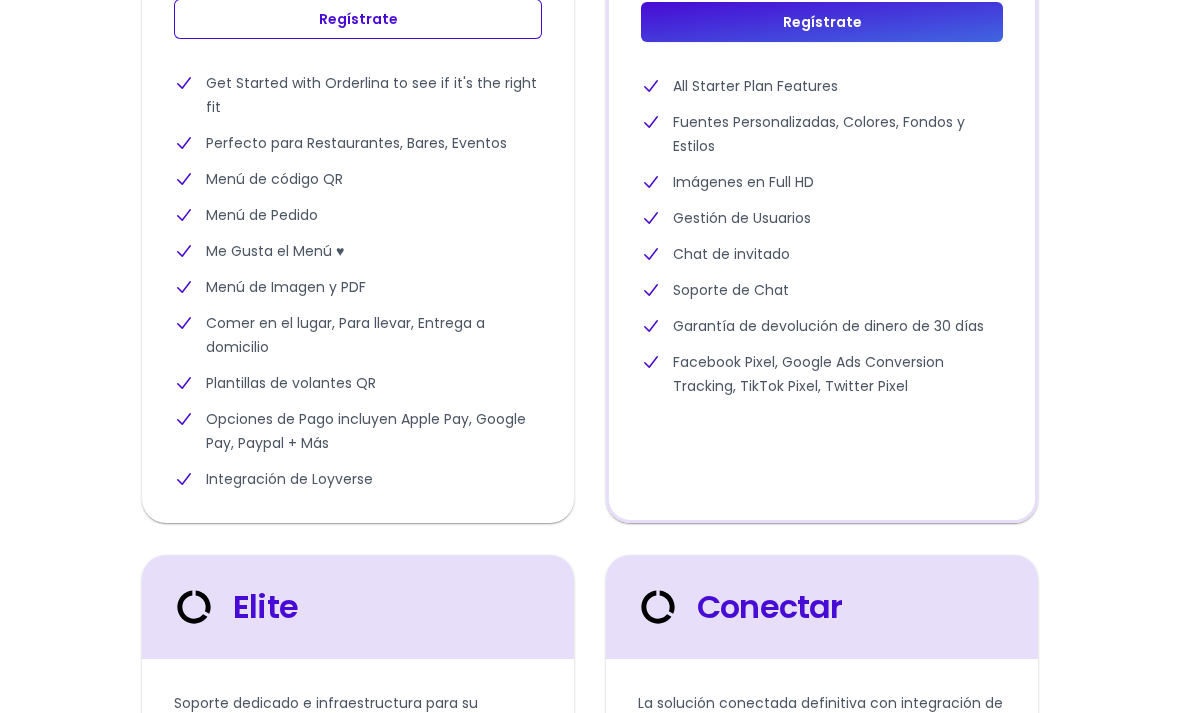 select on "es" 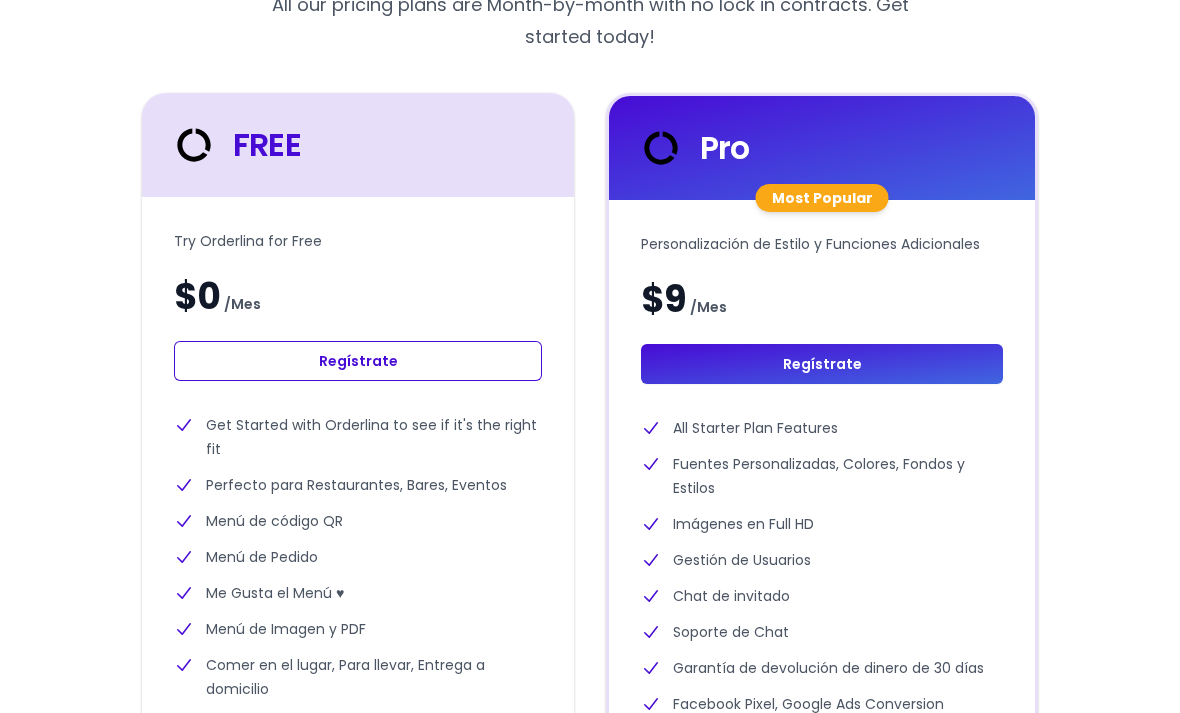 scroll, scrollTop: 367, scrollLeft: 0, axis: vertical 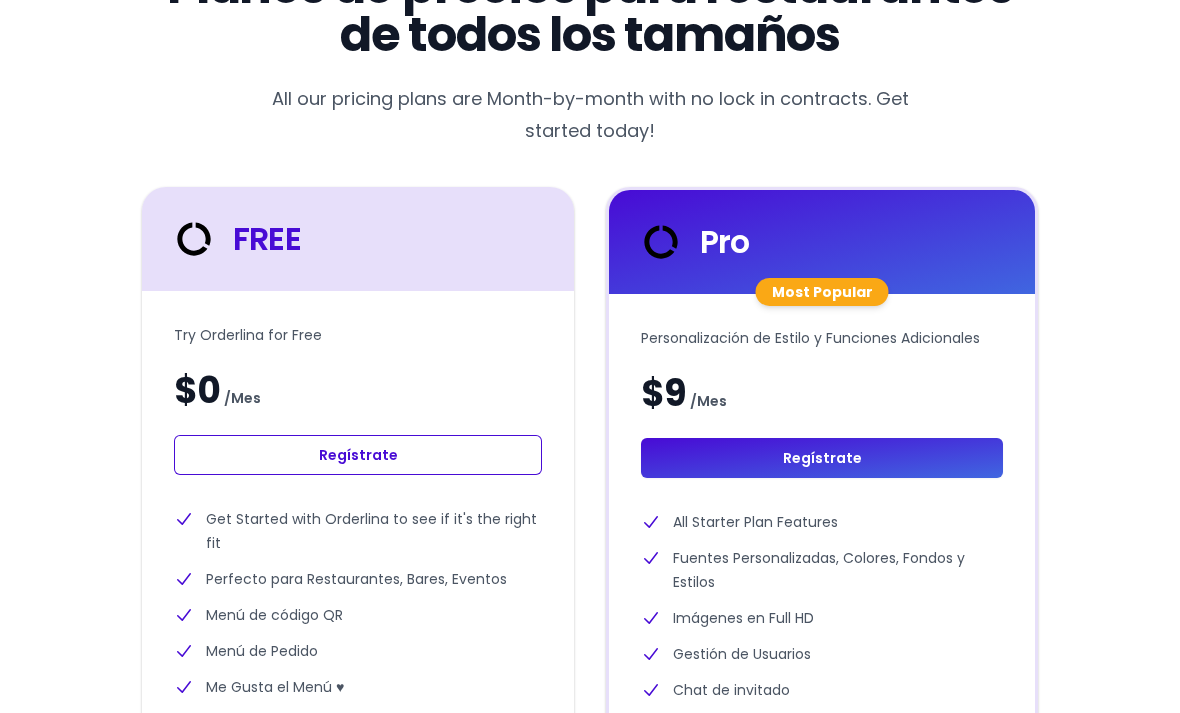 select on "es" 